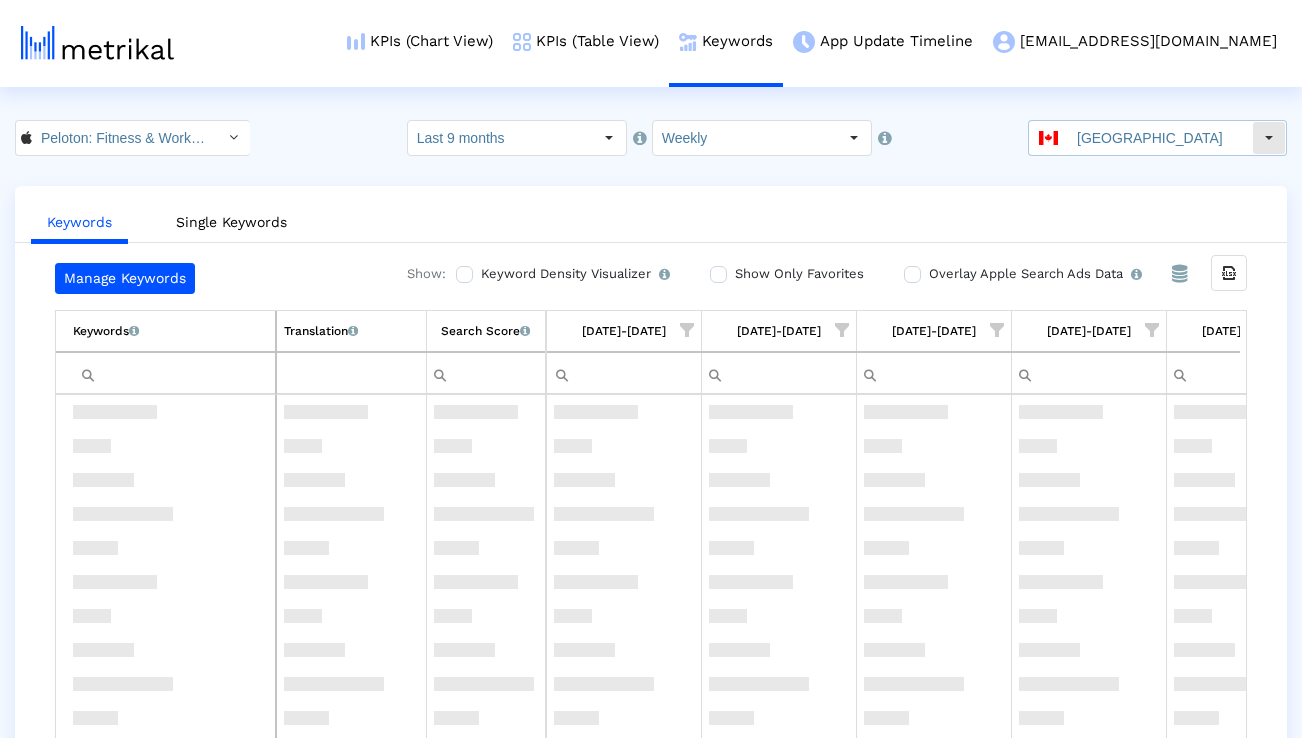 click on "Canada" 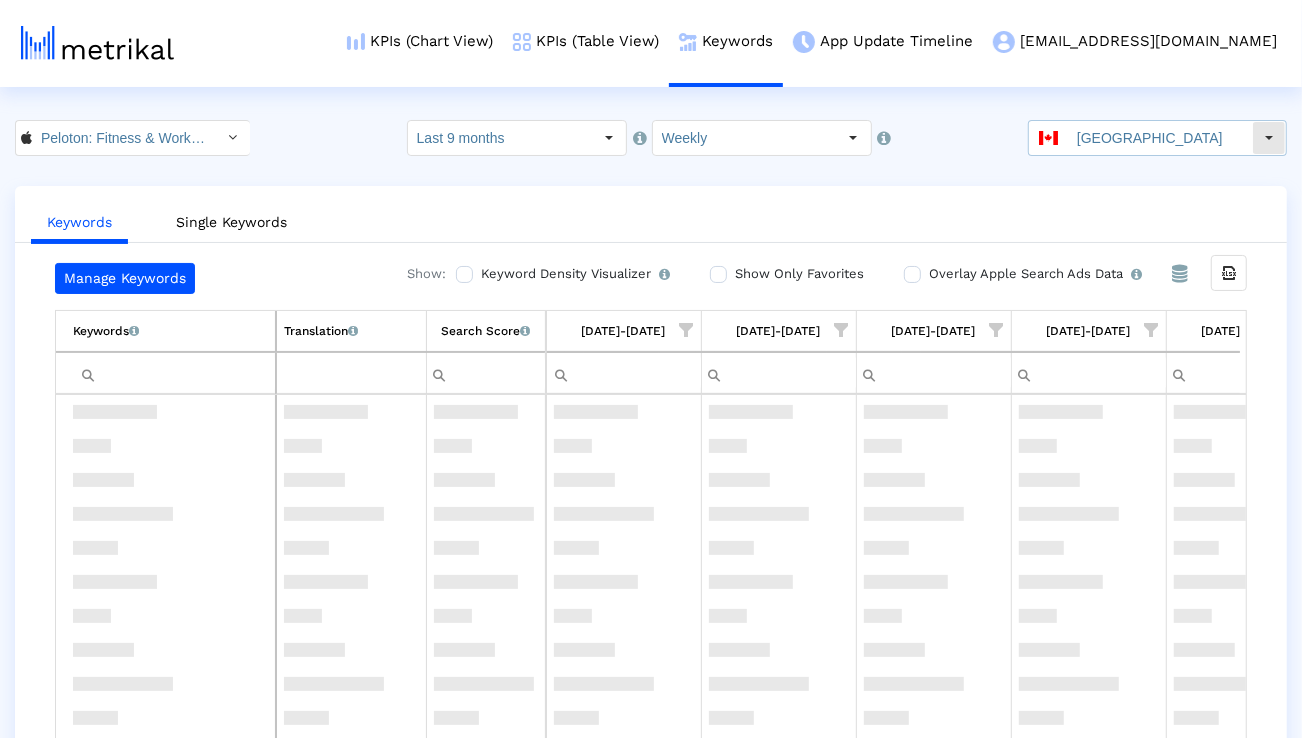 scroll, scrollTop: 0, scrollLeft: 5040, axis: horizontal 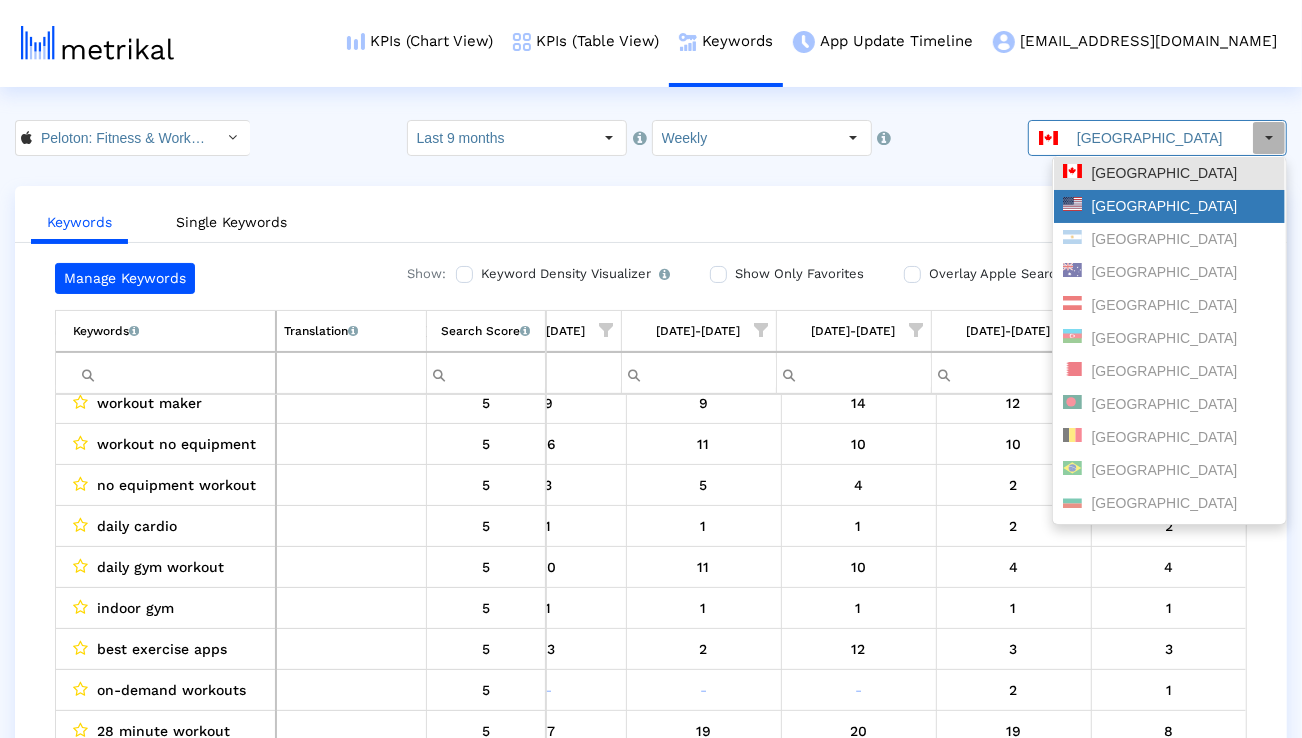 click on "United States" at bounding box center (1169, 206) 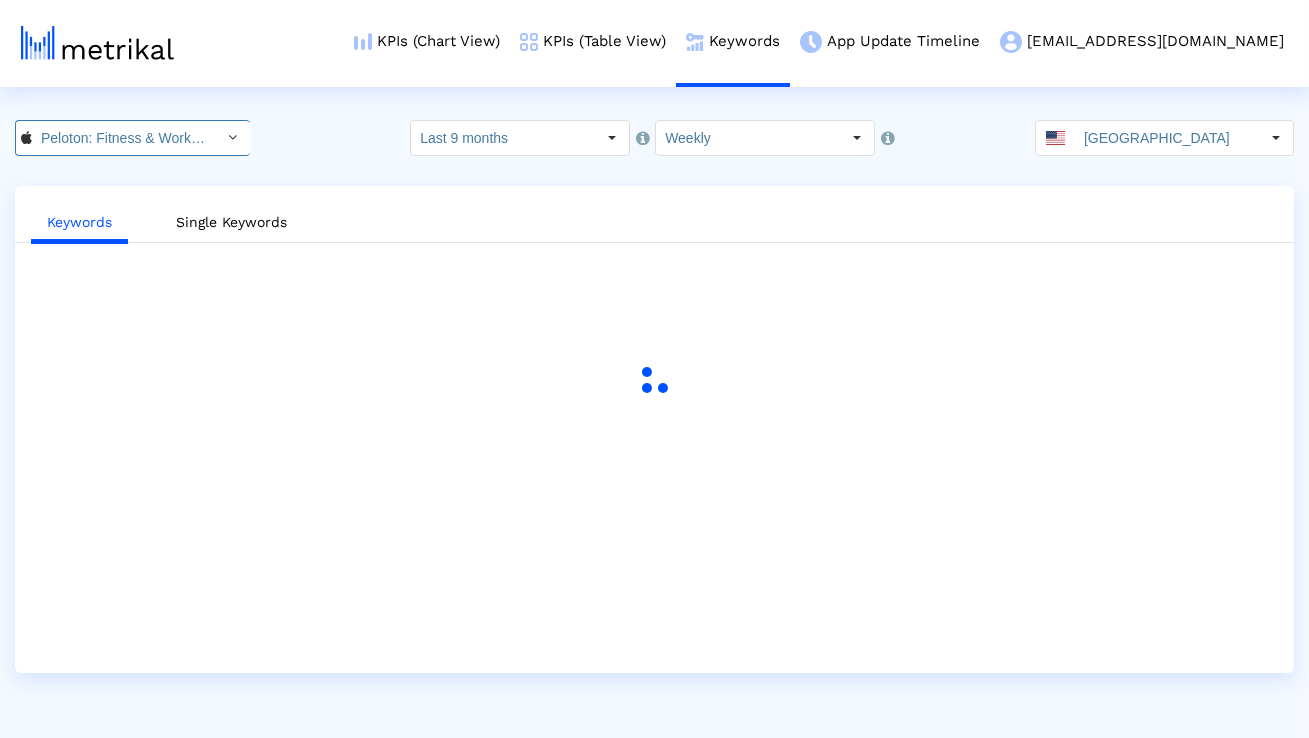 click on "Peloton: Fitness & Workouts < 792750948 >" 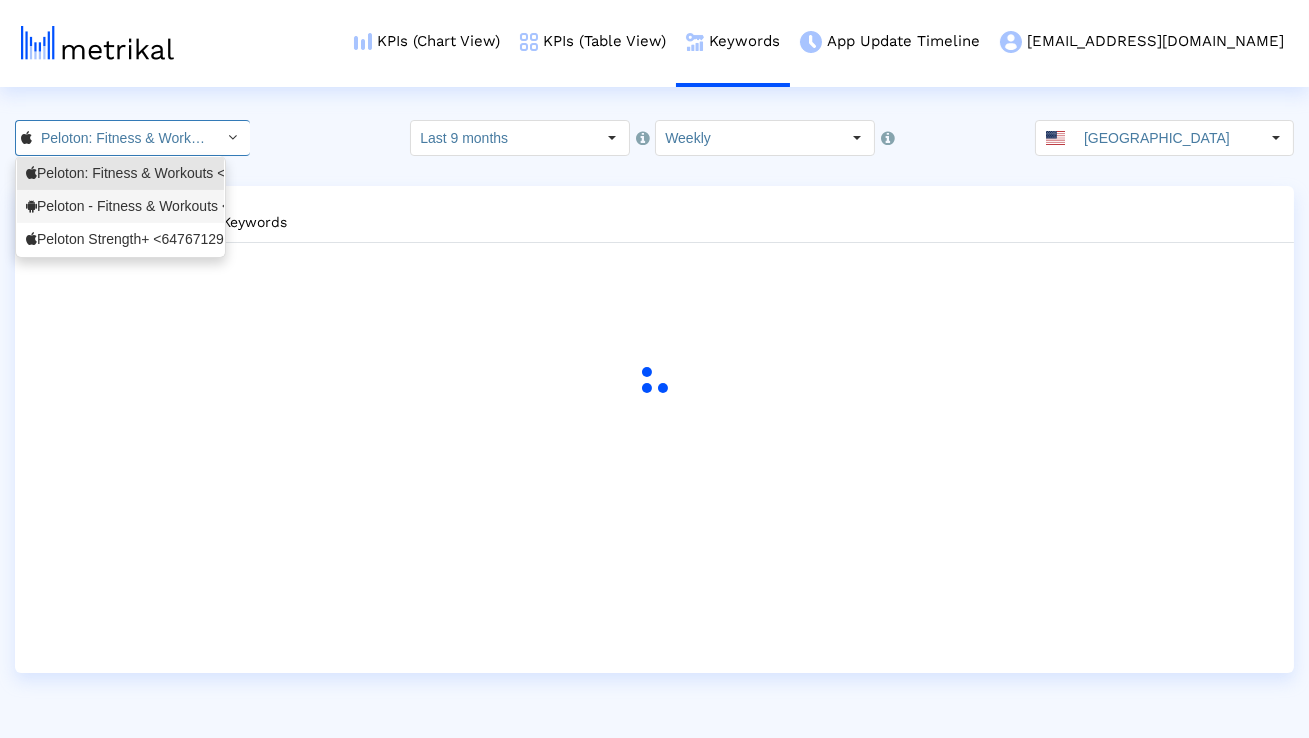 click on "Peloton - Fitness & Workouts <com.onepeloton.callisto>" at bounding box center (120, 206) 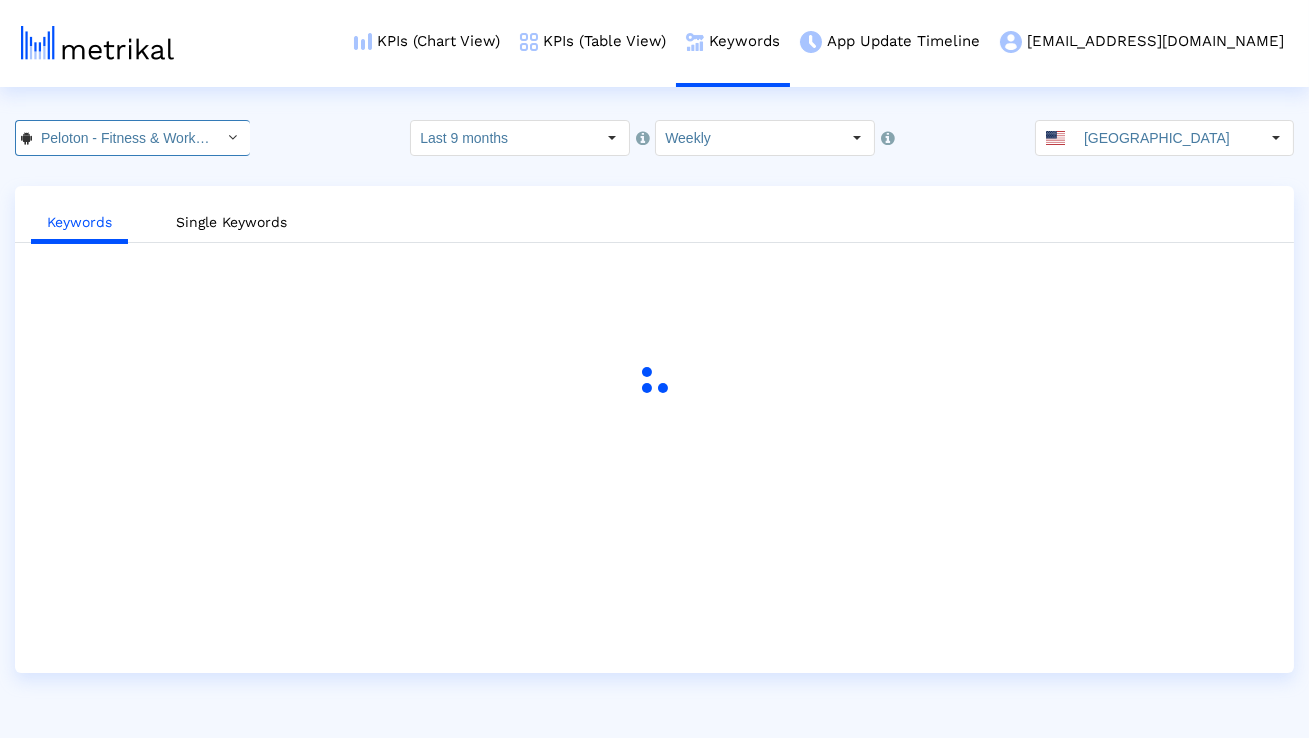 scroll, scrollTop: 0, scrollLeft: 214, axis: horizontal 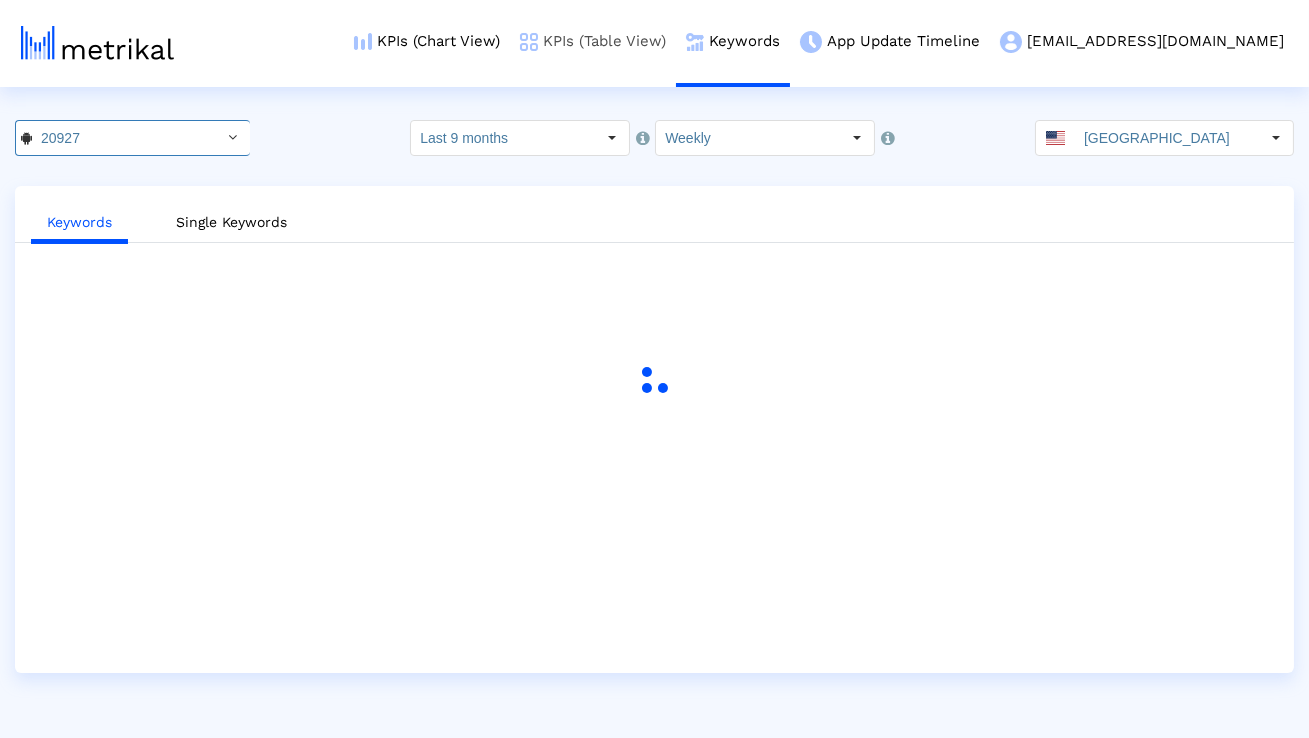 click on "KPIs (Table View)" at bounding box center [593, 41] 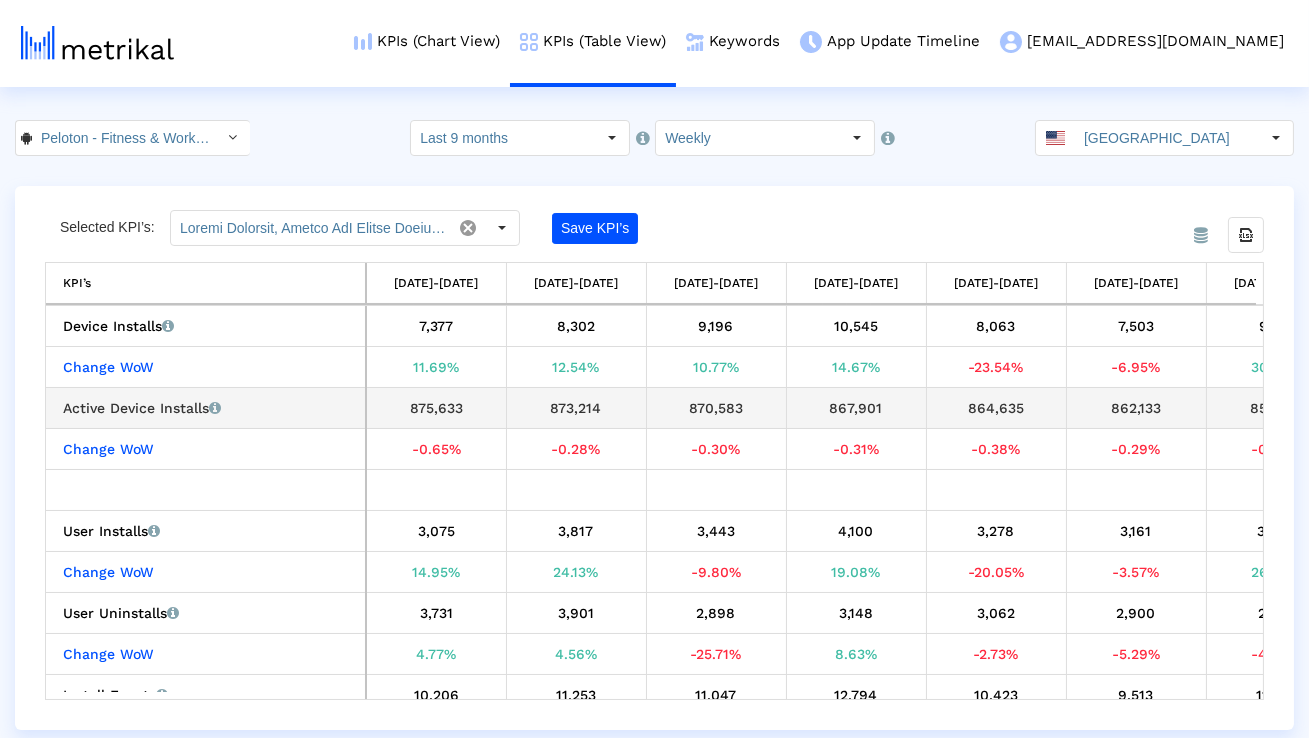 scroll, scrollTop: 0, scrollLeft: 308, axis: horizontal 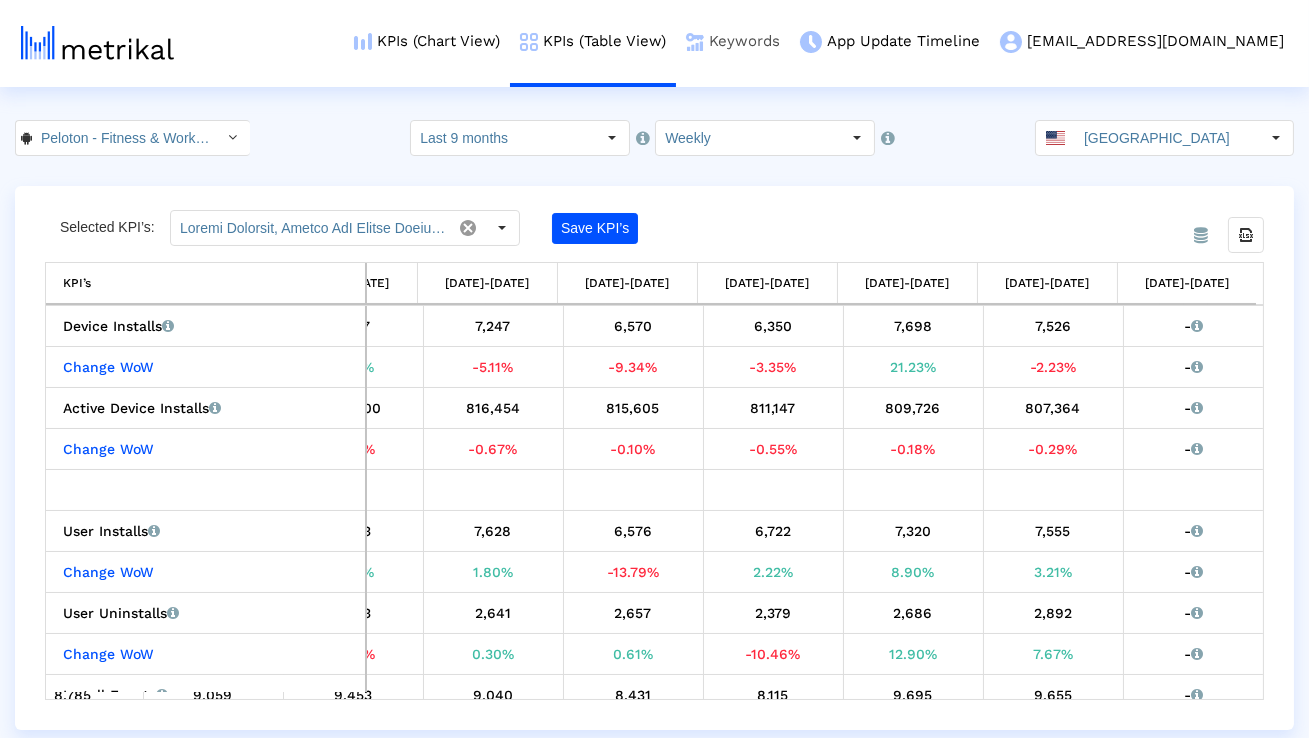 click on "Keywords" at bounding box center [733, 41] 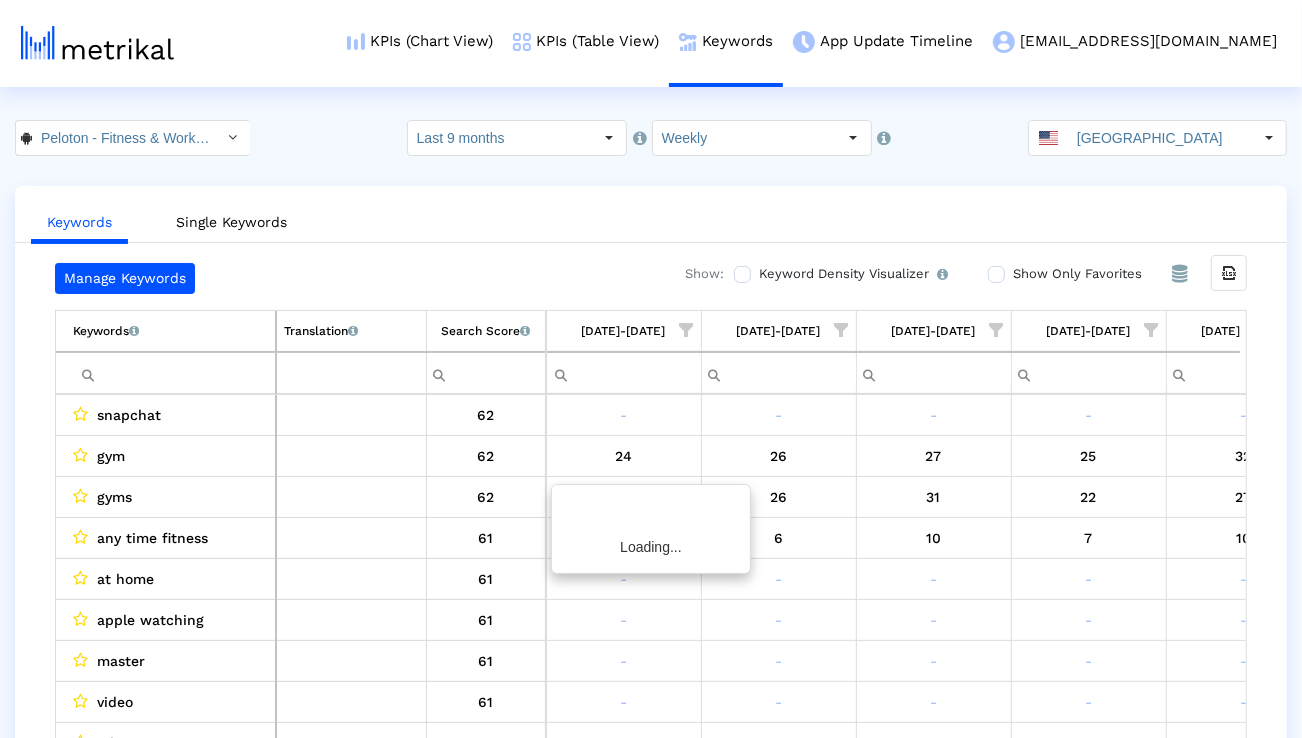 scroll, scrollTop: 0, scrollLeft: 5040, axis: horizontal 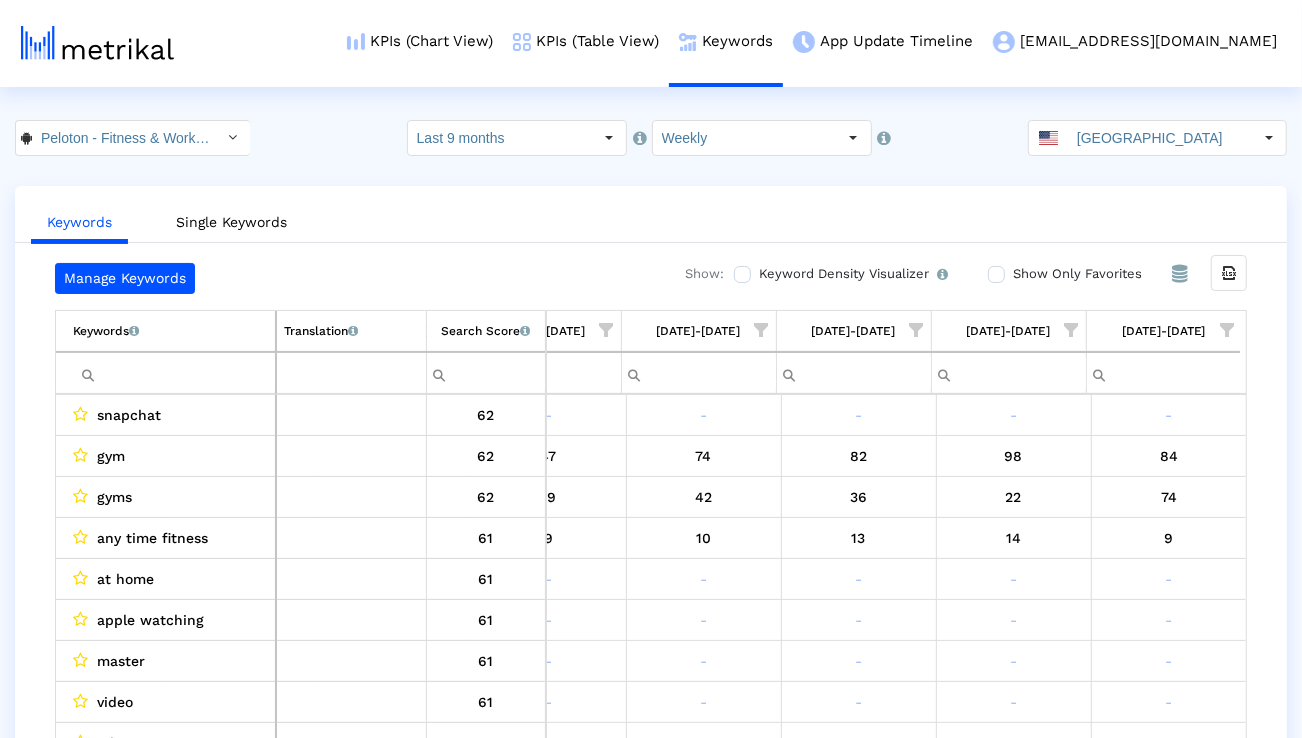 click at bounding box center (1227, 330) 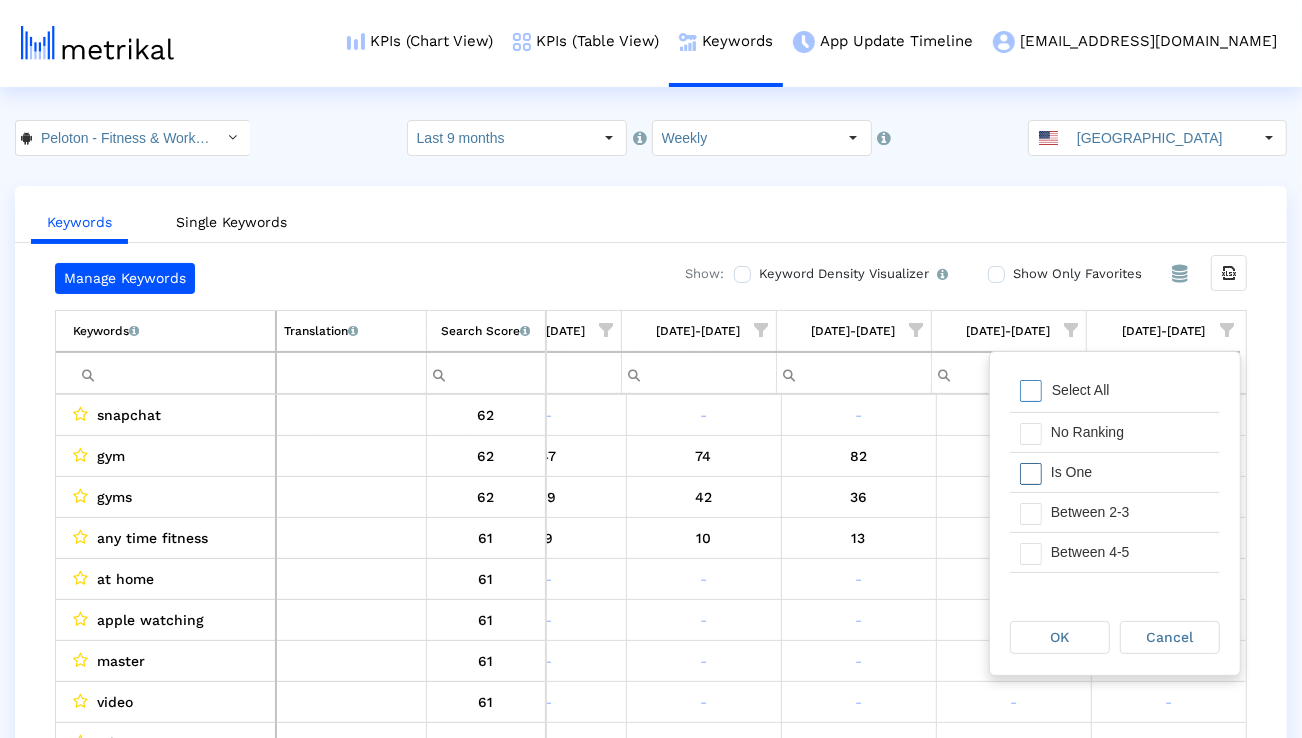 click on "Is One" at bounding box center (1130, 472) 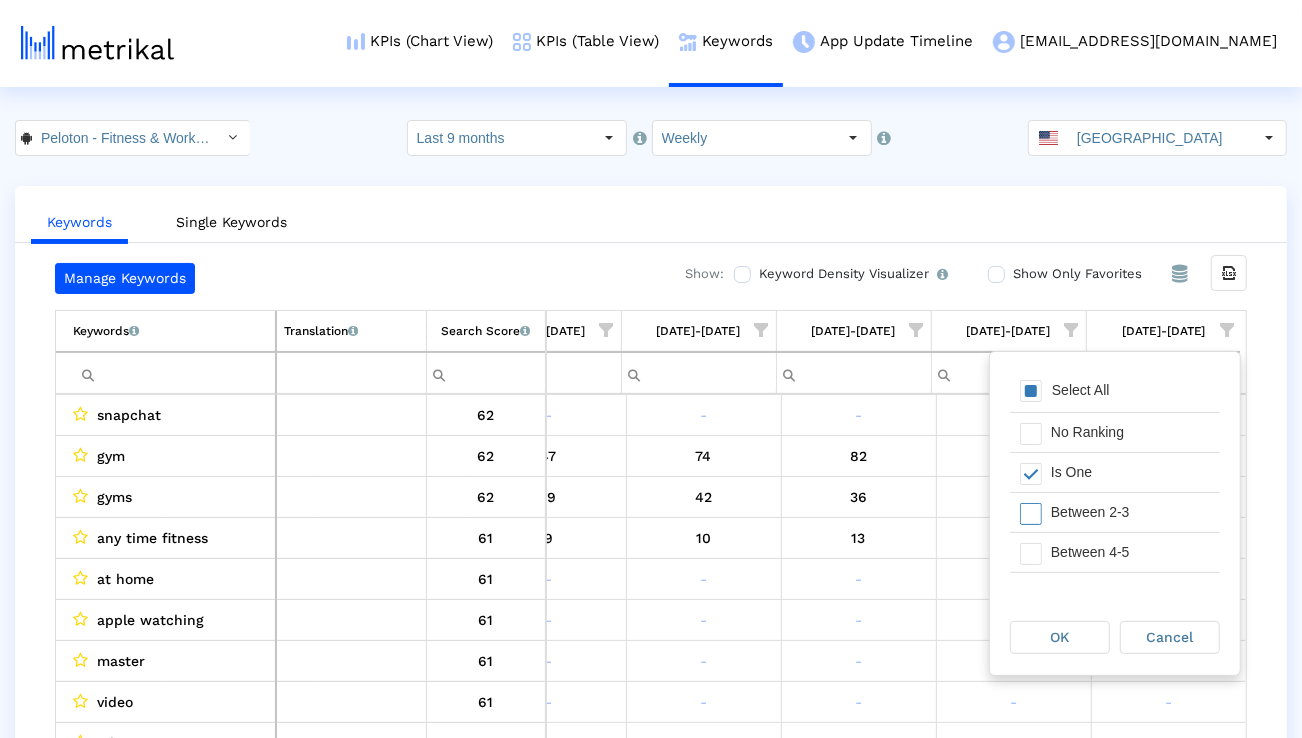 click on "Between 2-3" at bounding box center [1130, 512] 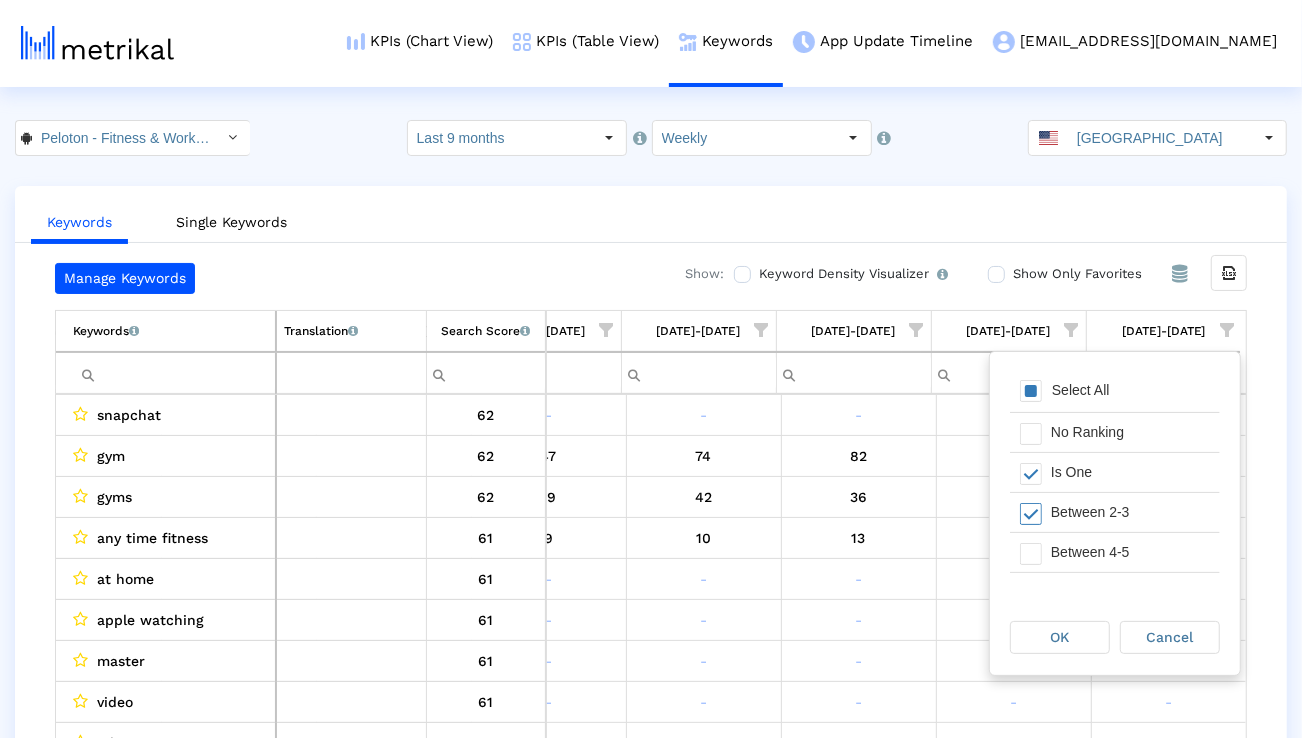 click on "Between 2-3" at bounding box center [1130, 512] 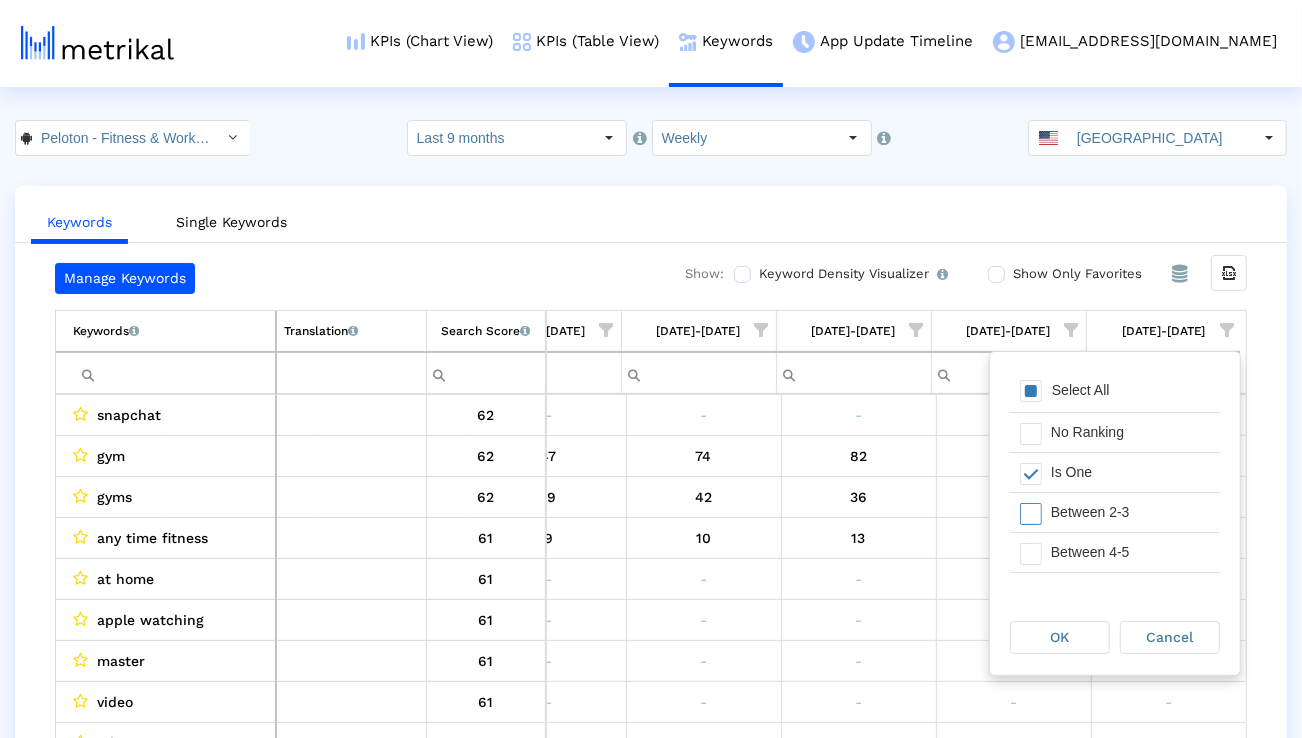 click on "Between 2-3" at bounding box center [1130, 512] 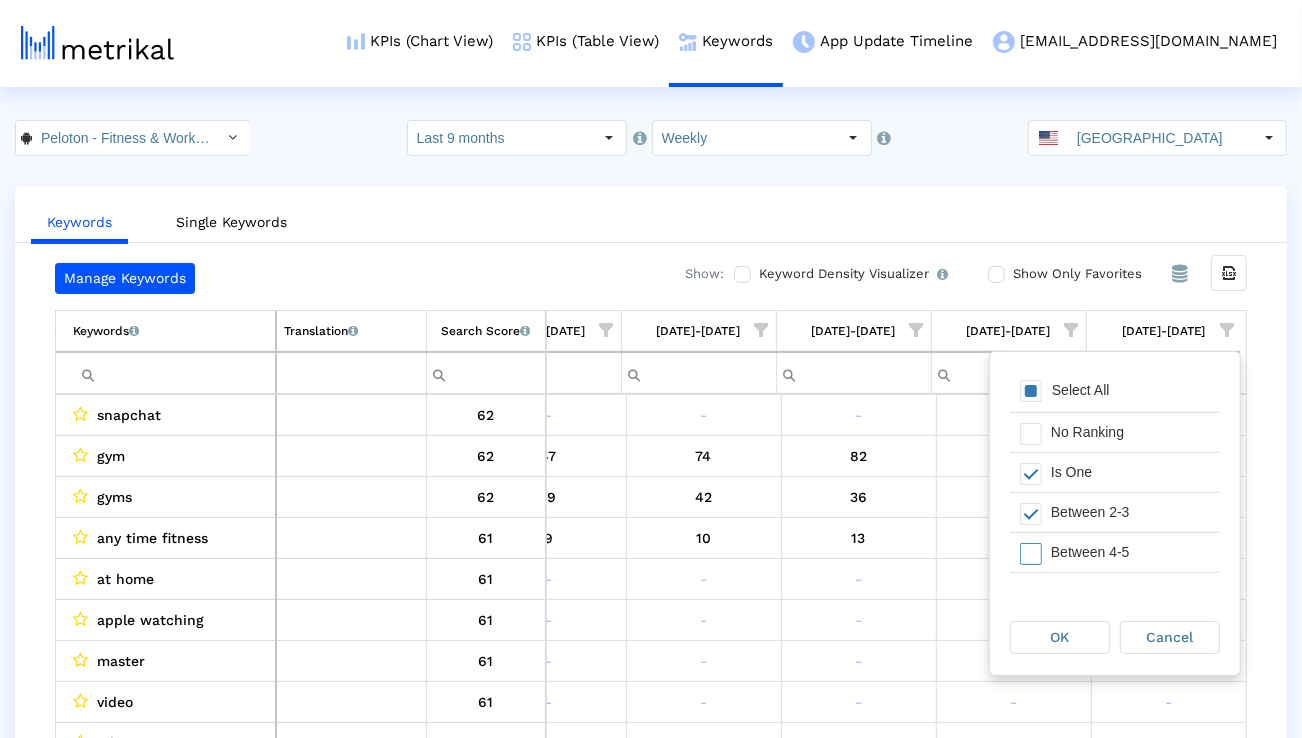 click on "Between 4-5" at bounding box center (1130, 552) 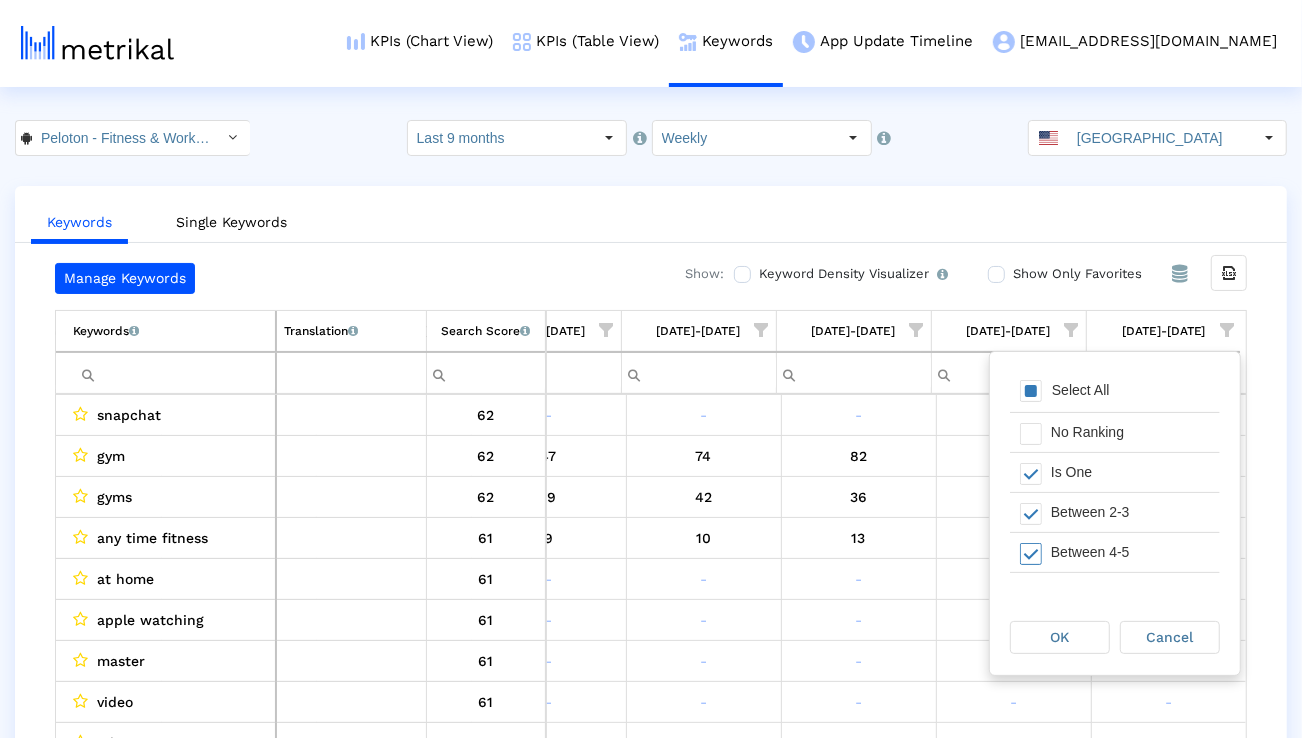 scroll, scrollTop: 67, scrollLeft: 0, axis: vertical 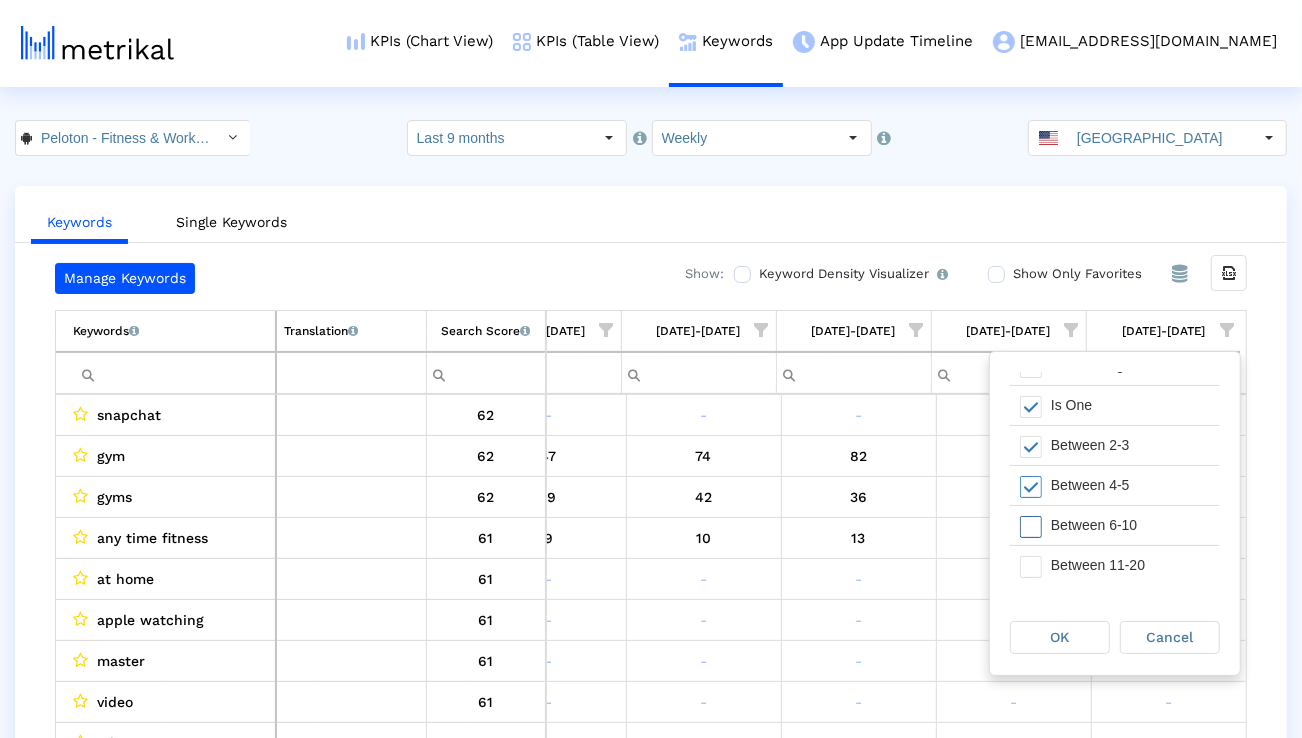 click on "Between 6-10" at bounding box center (1130, 525) 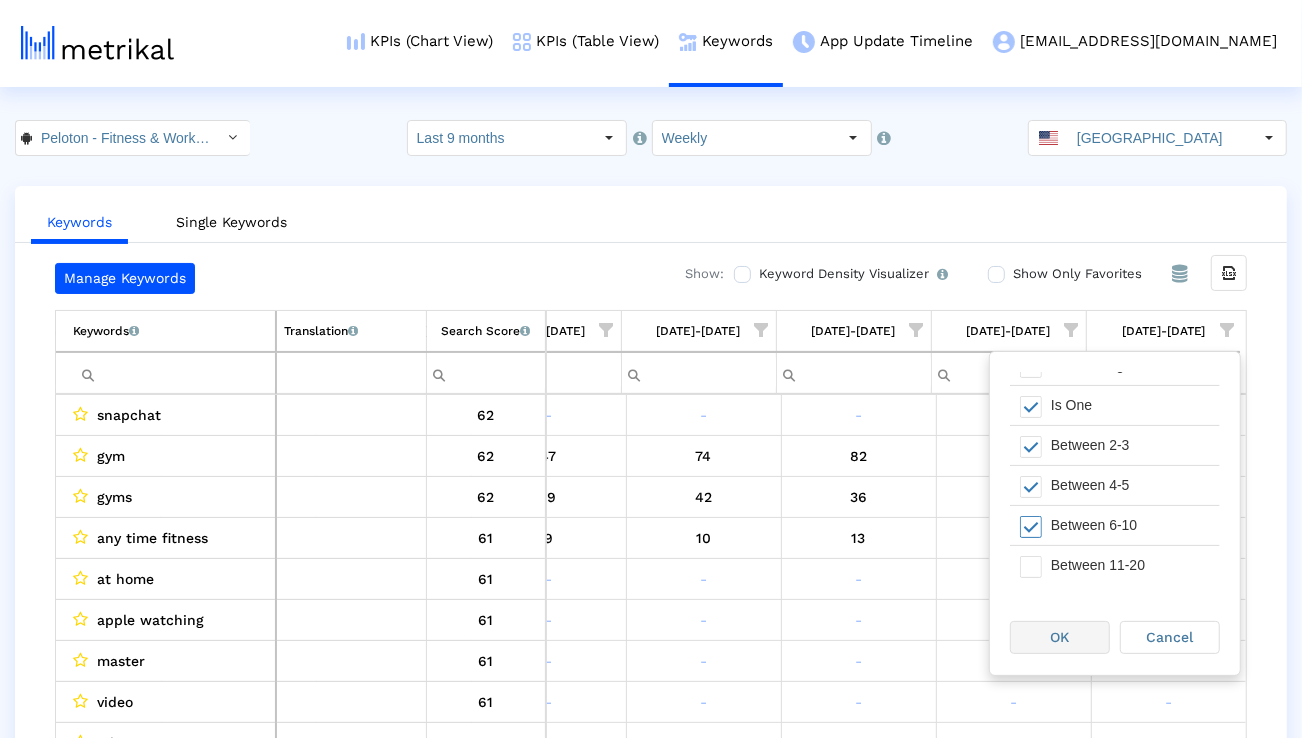 click on "OK" at bounding box center (1060, 637) 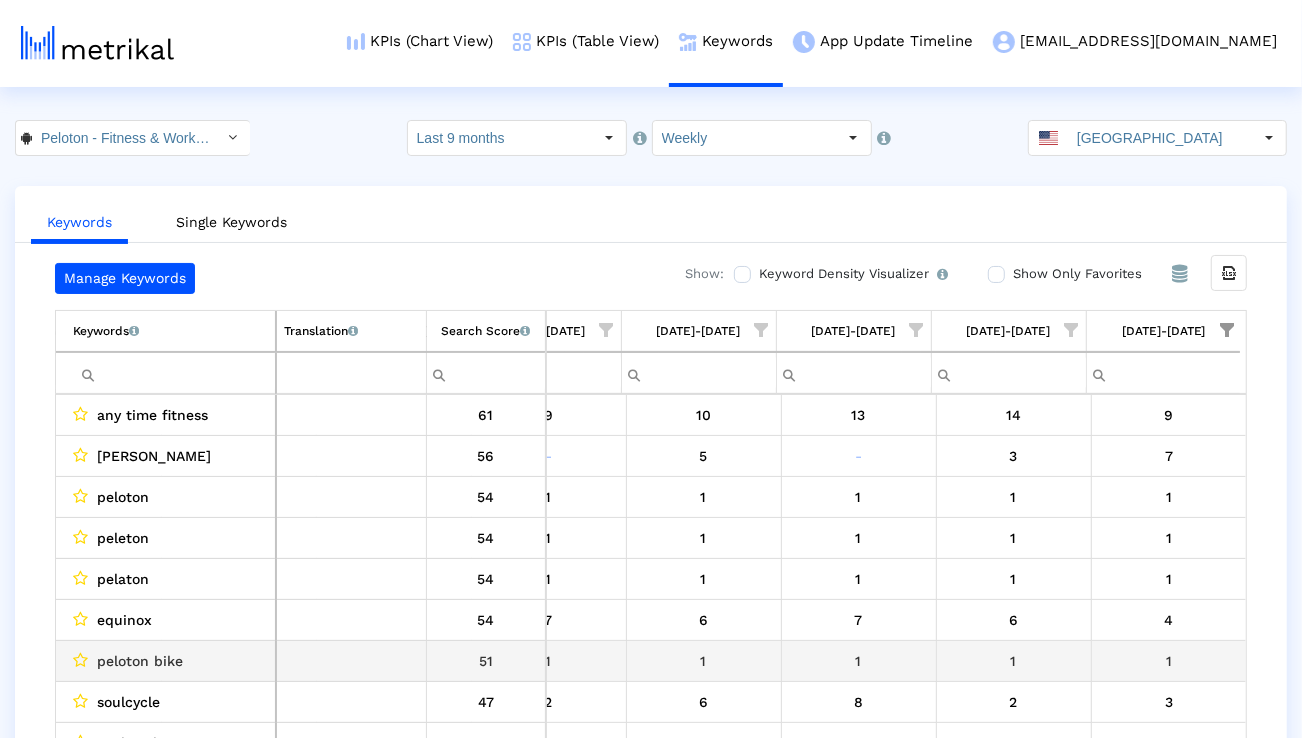 scroll, scrollTop: 25, scrollLeft: 5040, axis: both 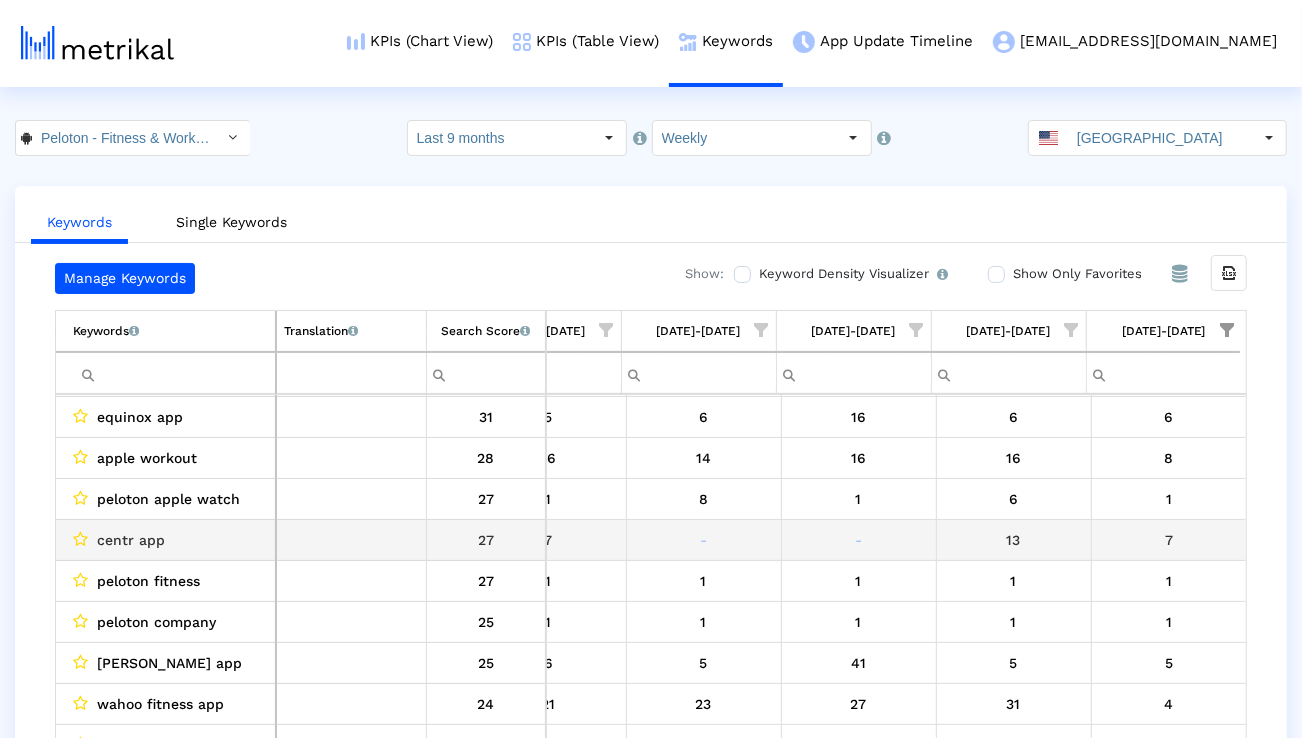 click on "centr app" at bounding box center [170, 540] 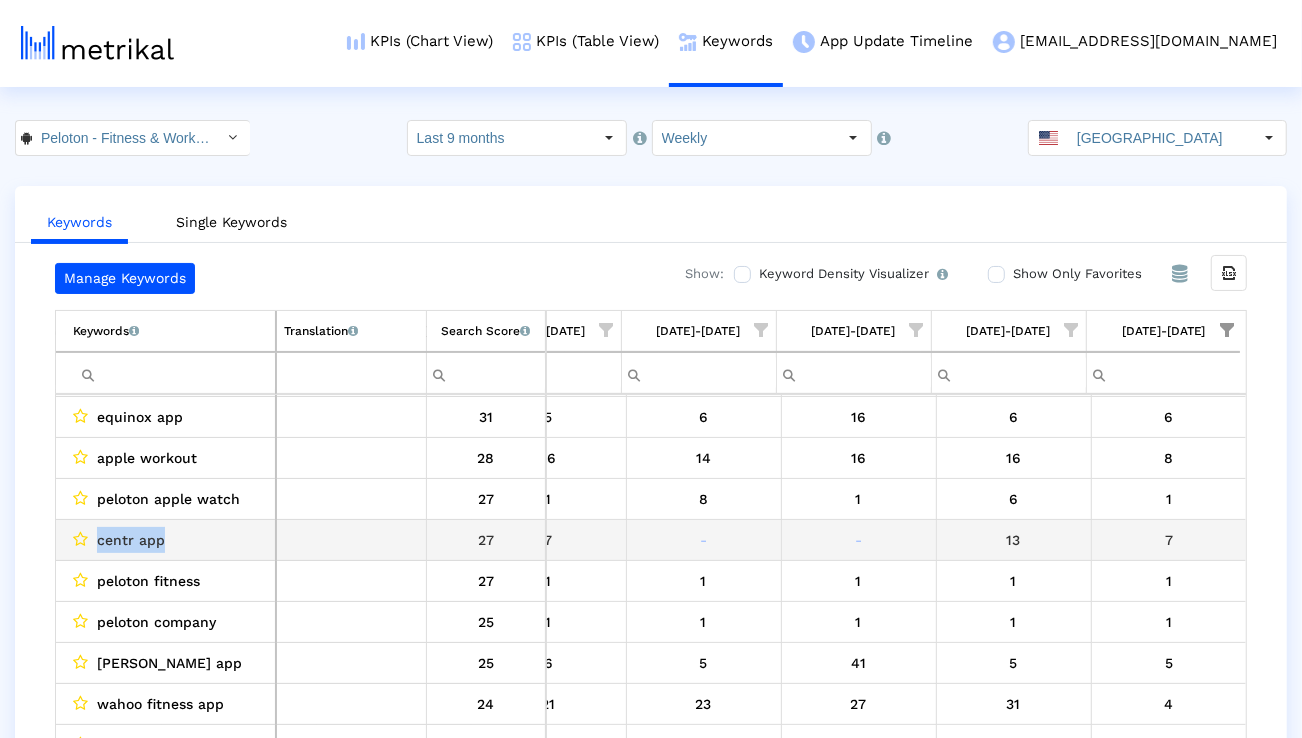 click on "centr app" at bounding box center (170, 540) 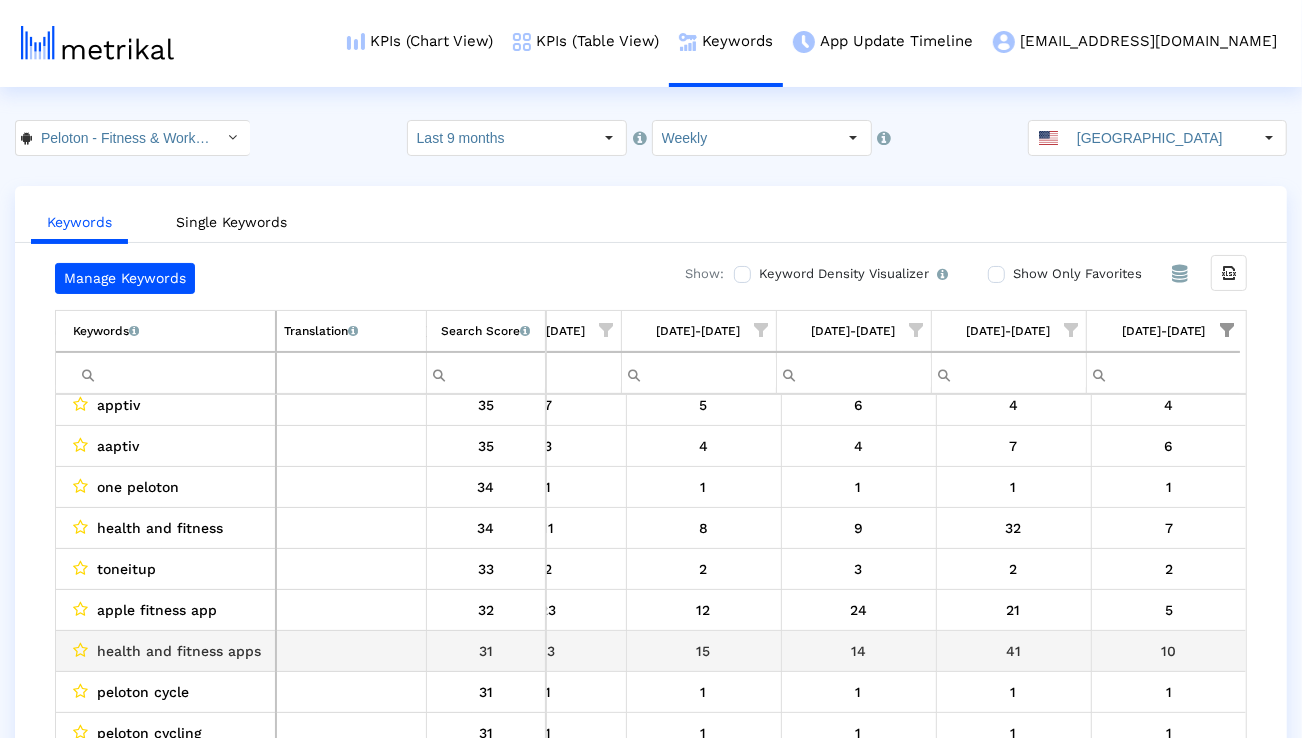 click on "health and fitness apps" at bounding box center [179, 651] 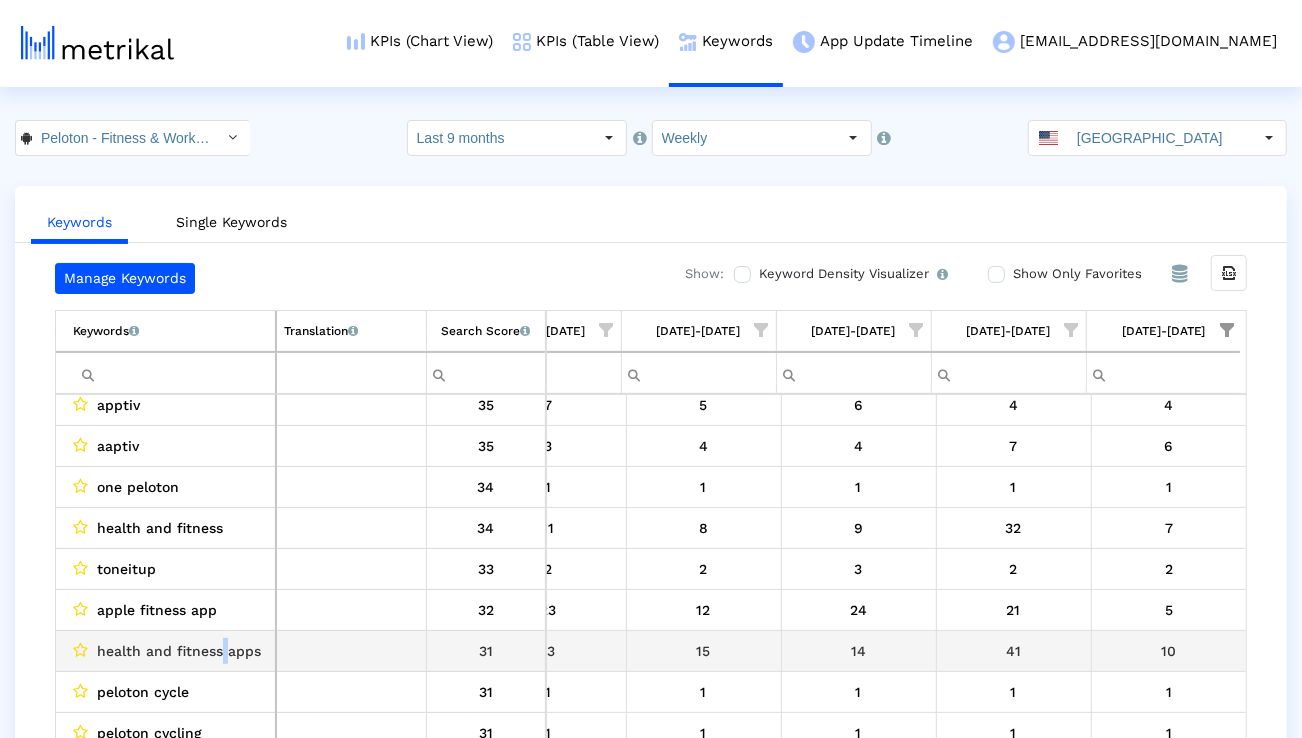 click on "health and fitness apps" at bounding box center (179, 651) 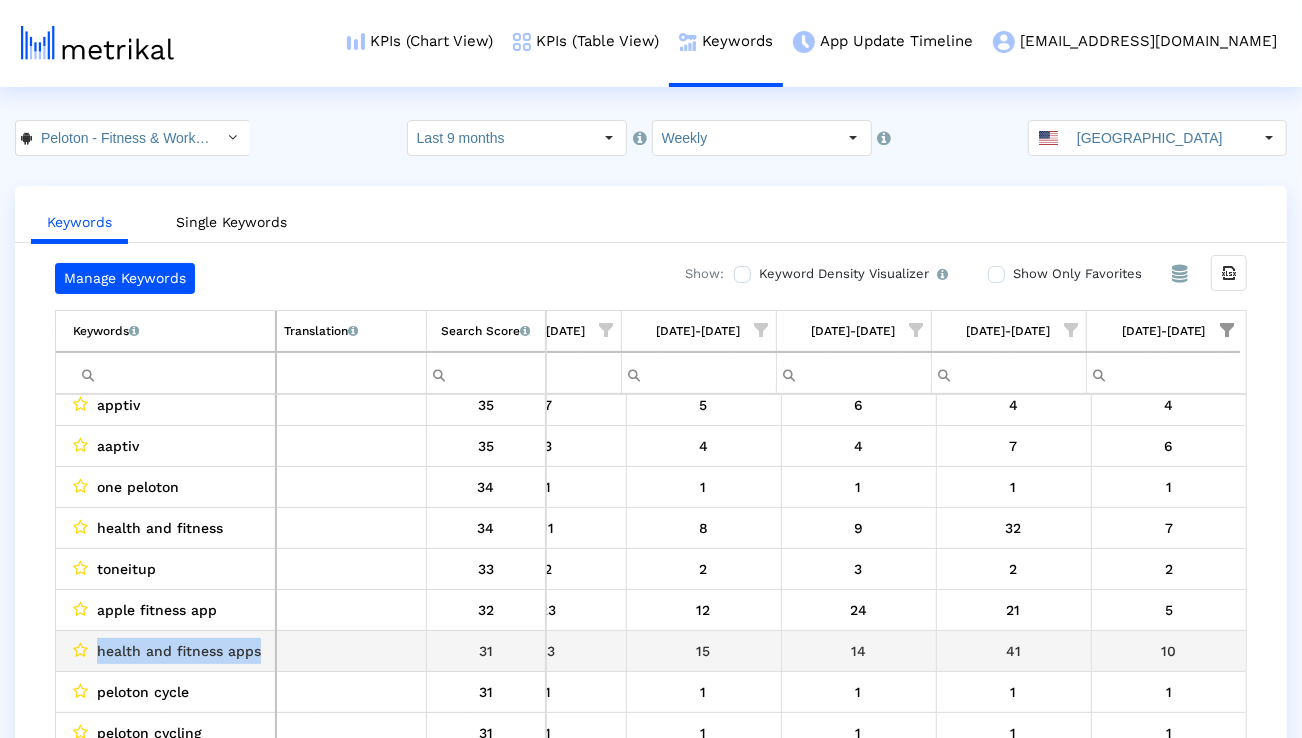 click on "health and fitness apps" at bounding box center (179, 651) 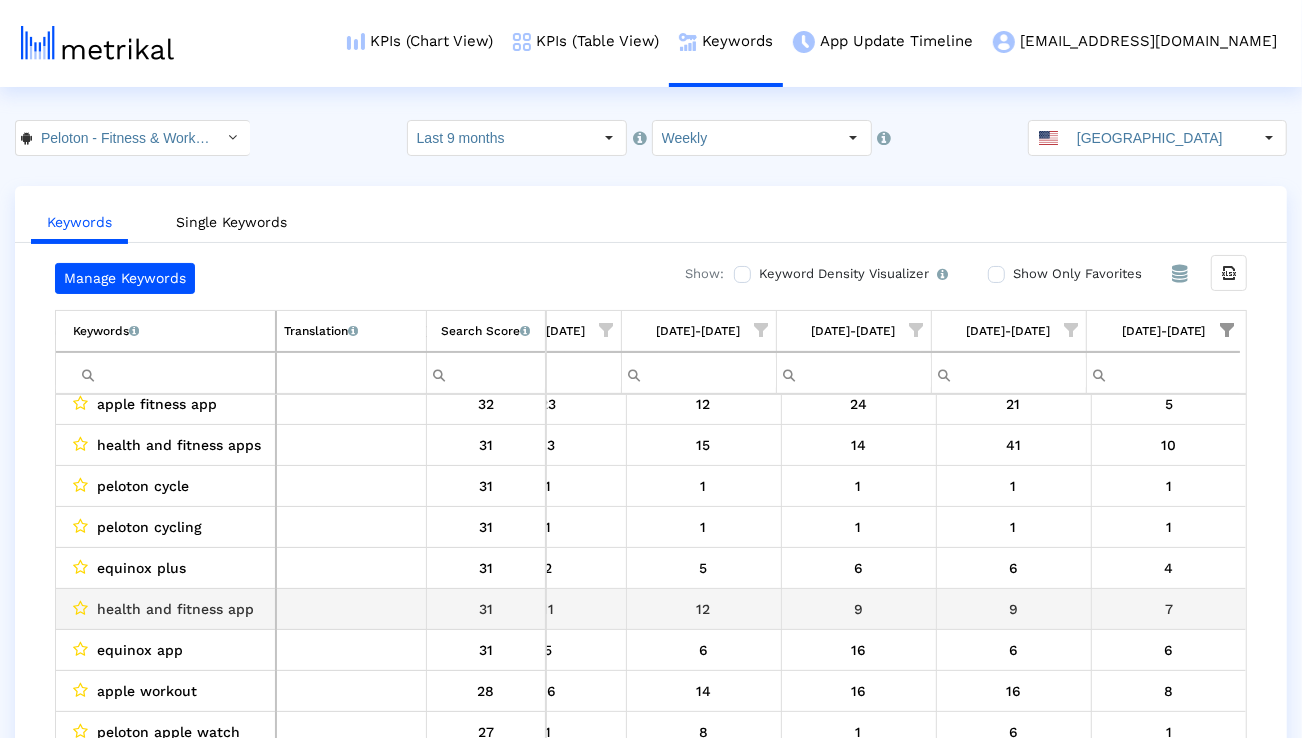 click on "health and fitness app" at bounding box center (175, 609) 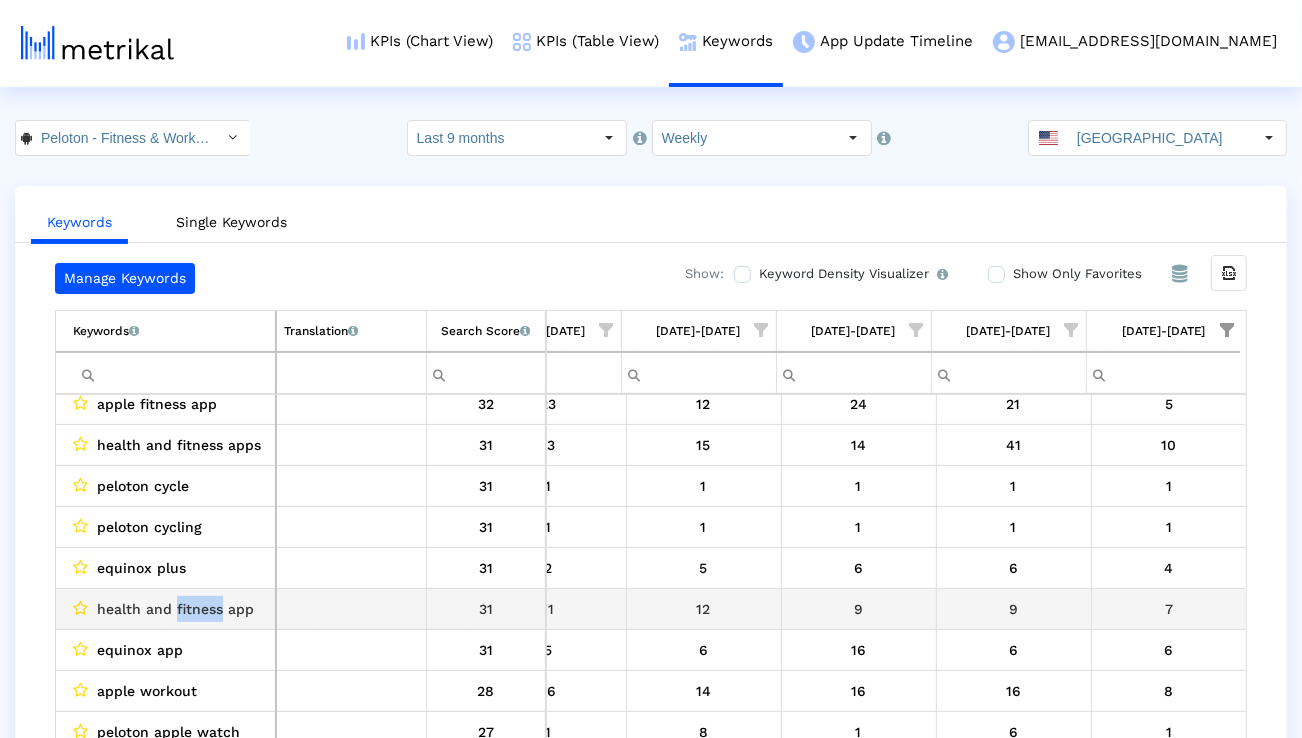 click on "health and fitness app" at bounding box center [175, 609] 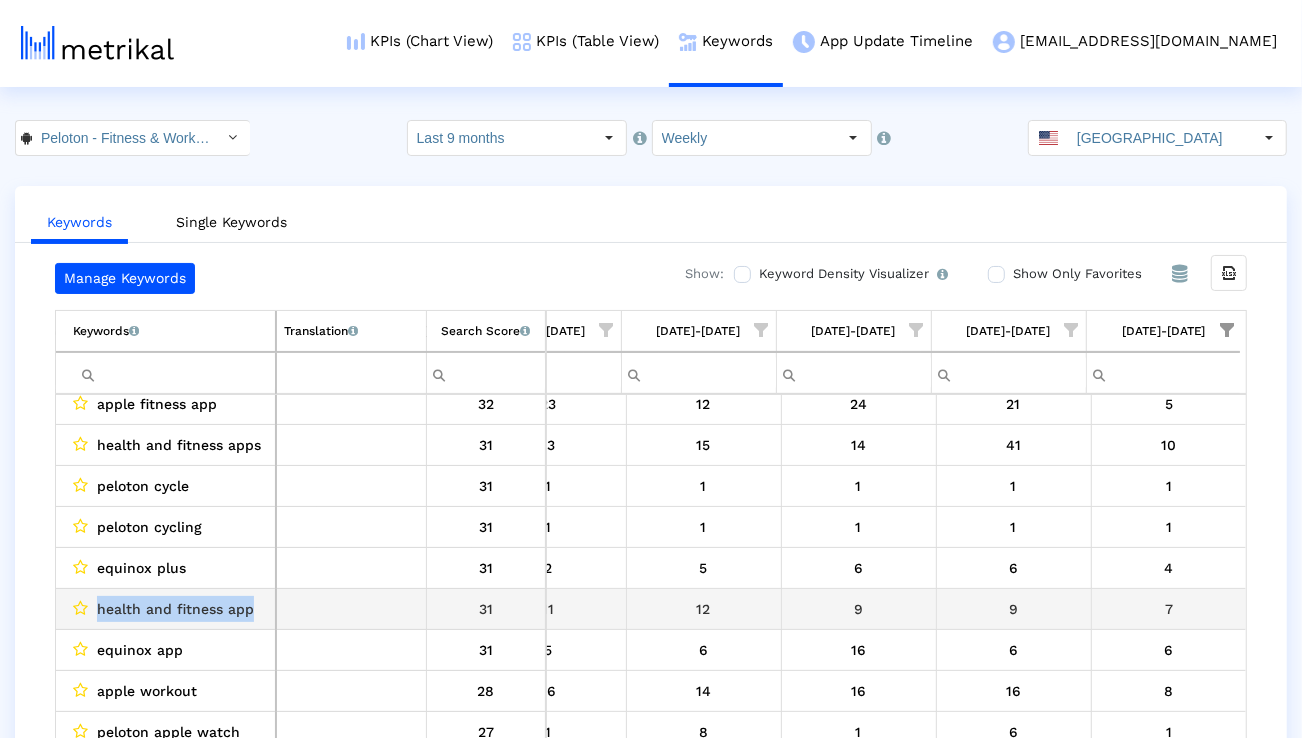 click on "health and fitness app" at bounding box center [175, 609] 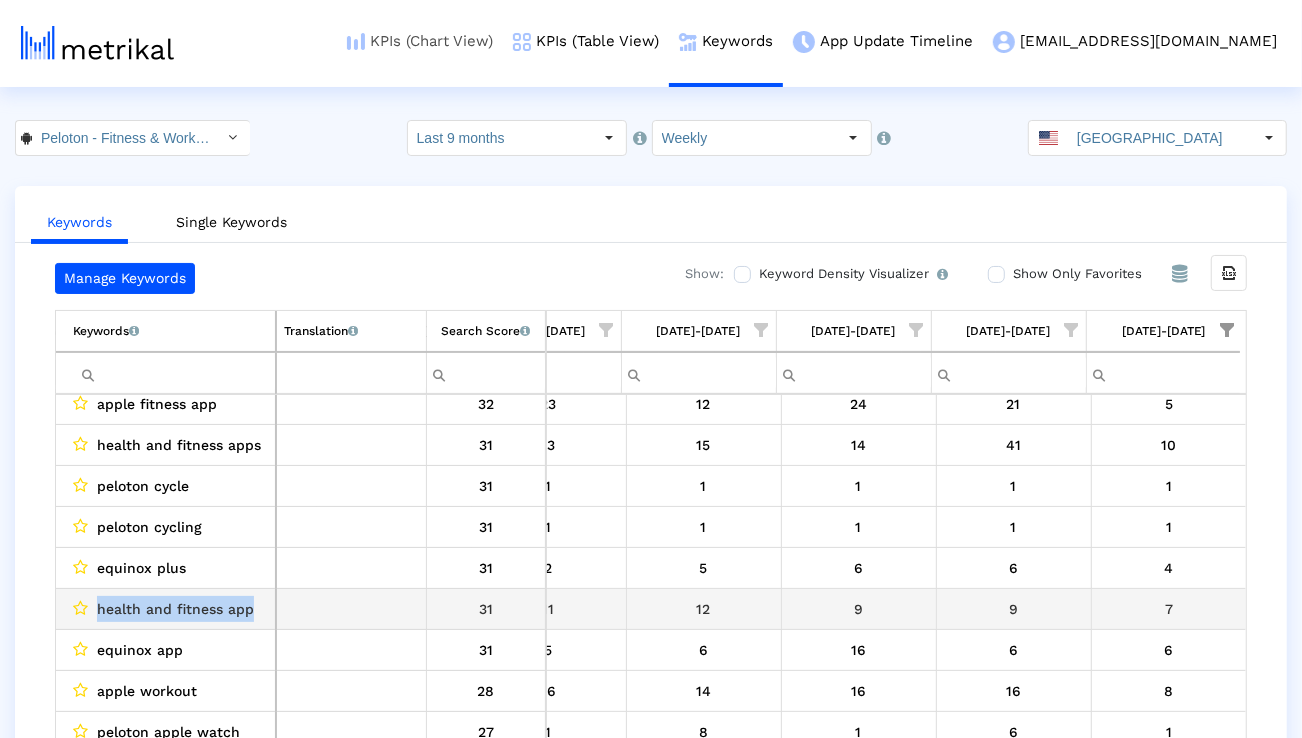 copy on "health and fitness app" 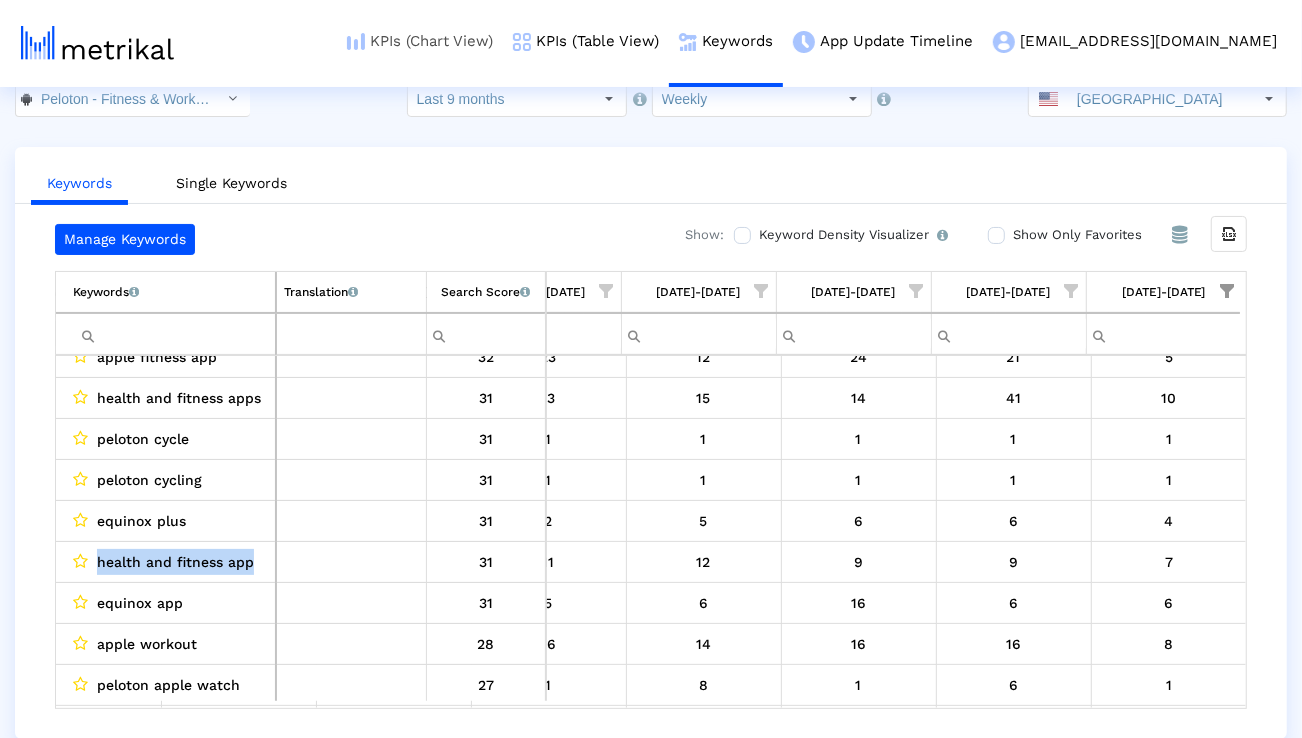 click on "KPIs (Chart View)" at bounding box center [420, 41] 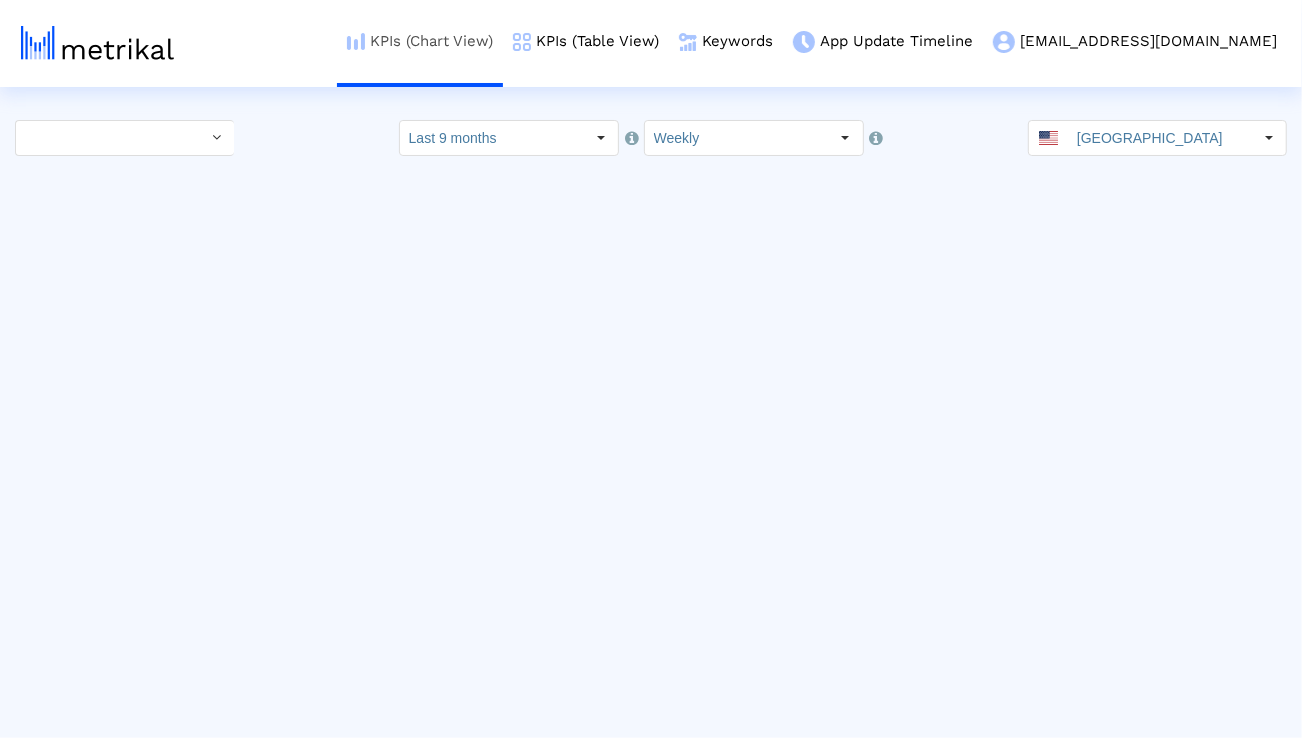 scroll, scrollTop: 0, scrollLeft: 0, axis: both 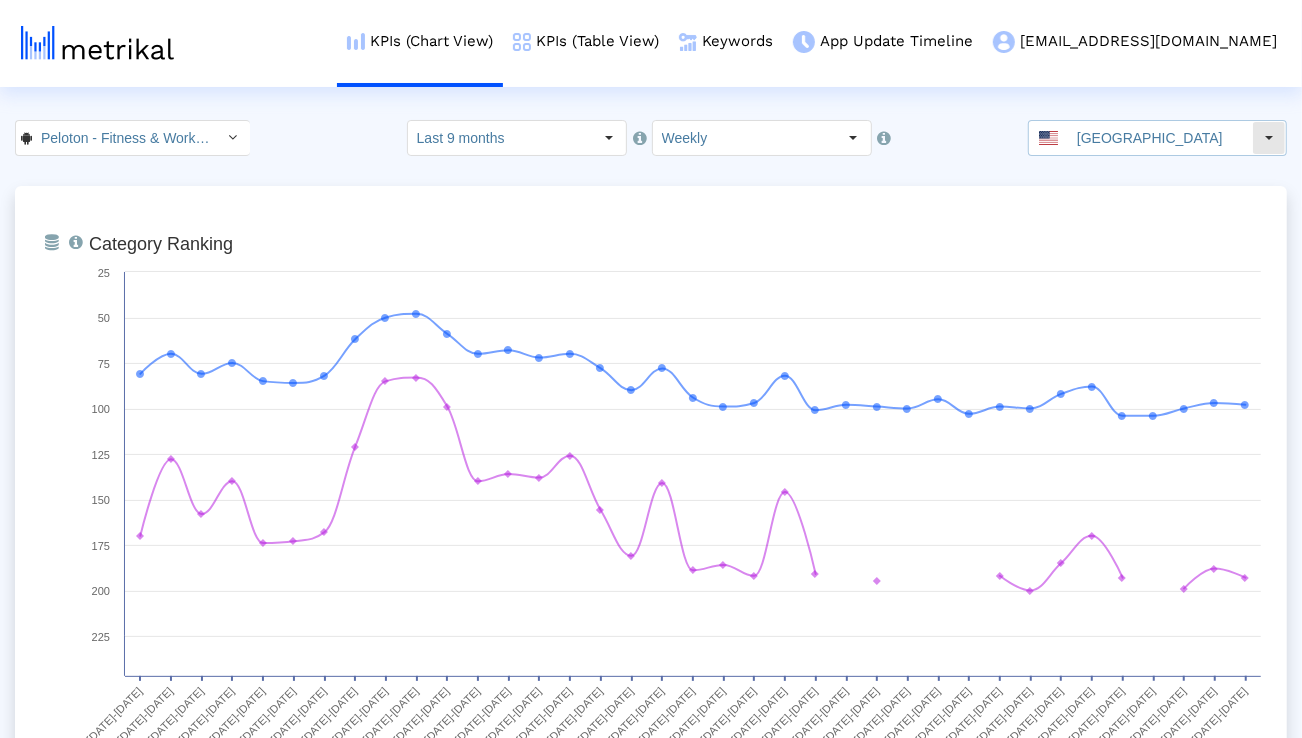 click on "[GEOGRAPHIC_DATA]" 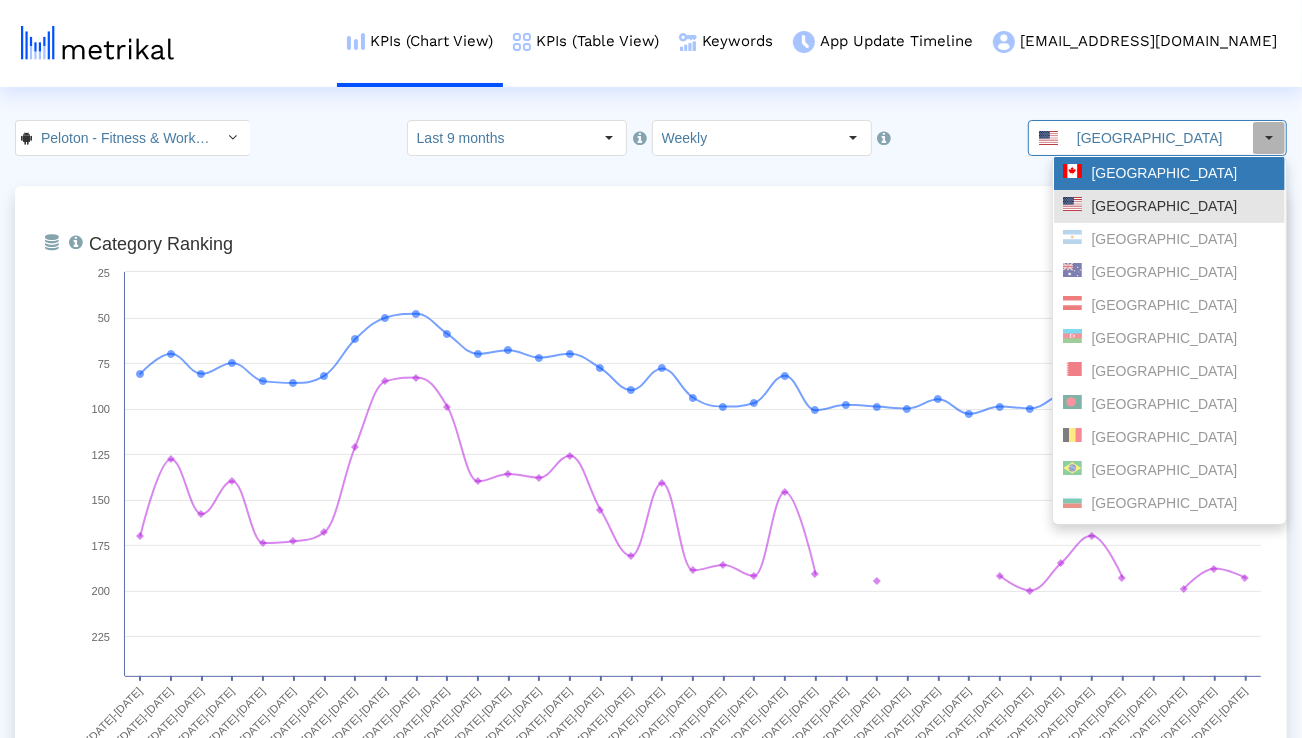 click on "Canada" at bounding box center (1169, 173) 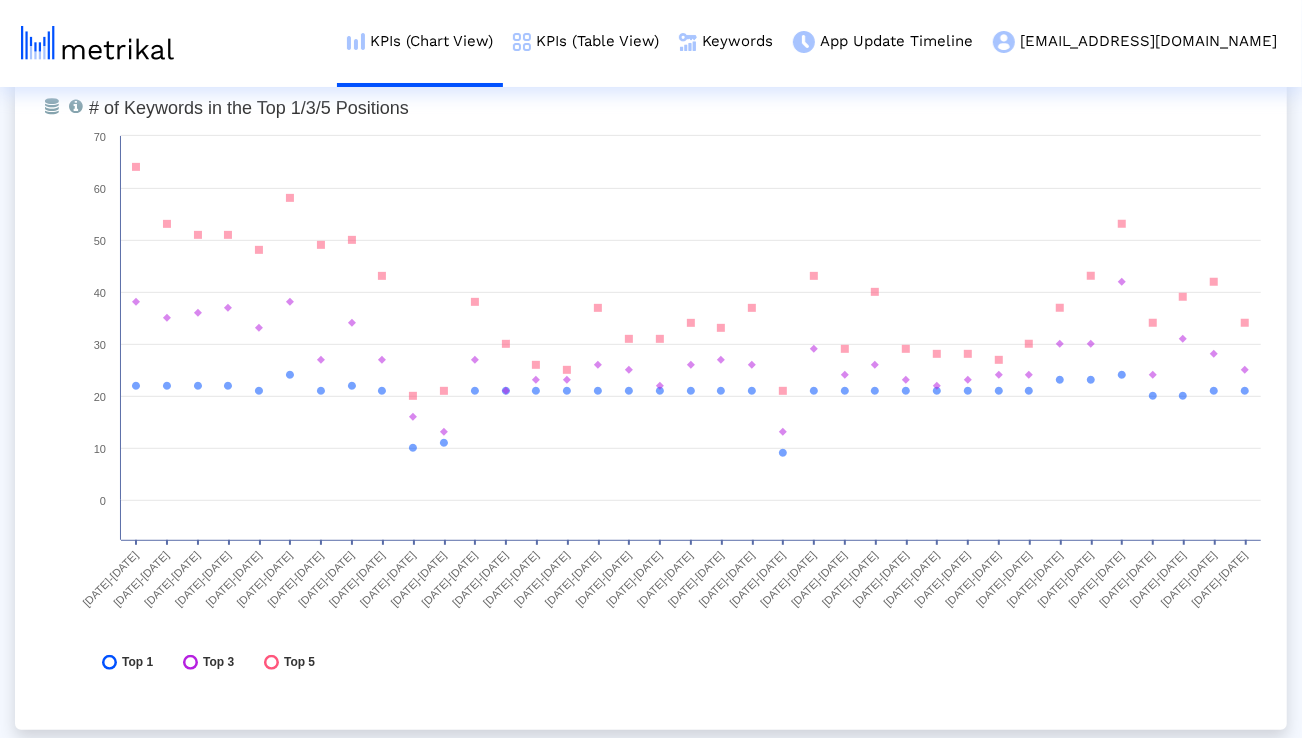 scroll, scrollTop: 5231, scrollLeft: 0, axis: vertical 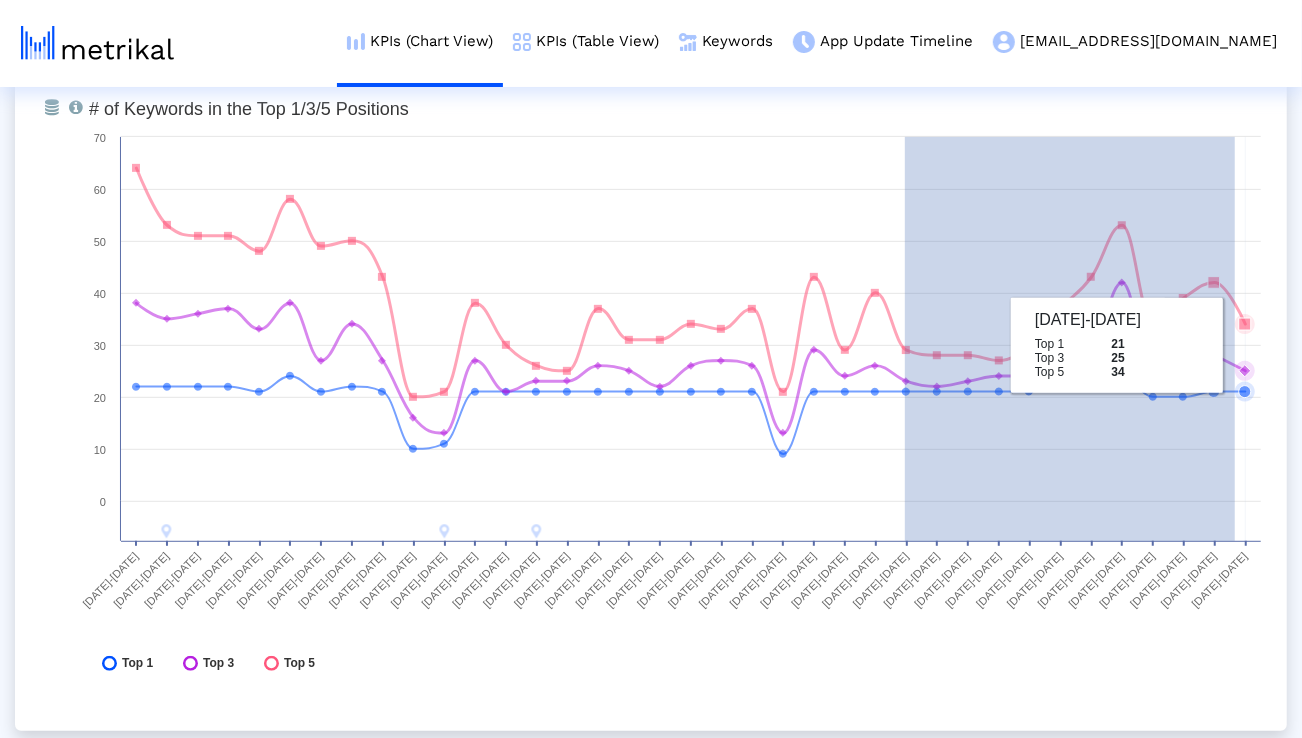 drag, startPoint x: 905, startPoint y: 344, endPoint x: 1240, endPoint y: 345, distance: 335.0015 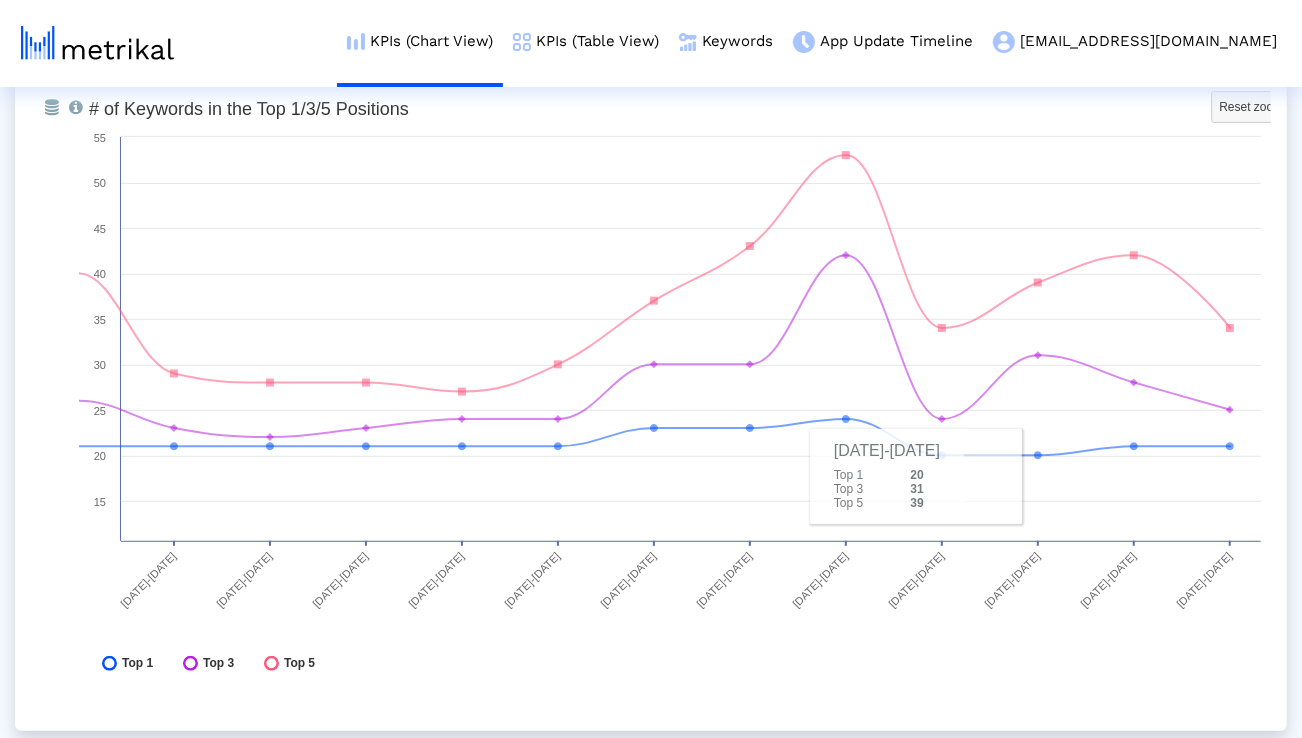 scroll, scrollTop: 5221, scrollLeft: 0, axis: vertical 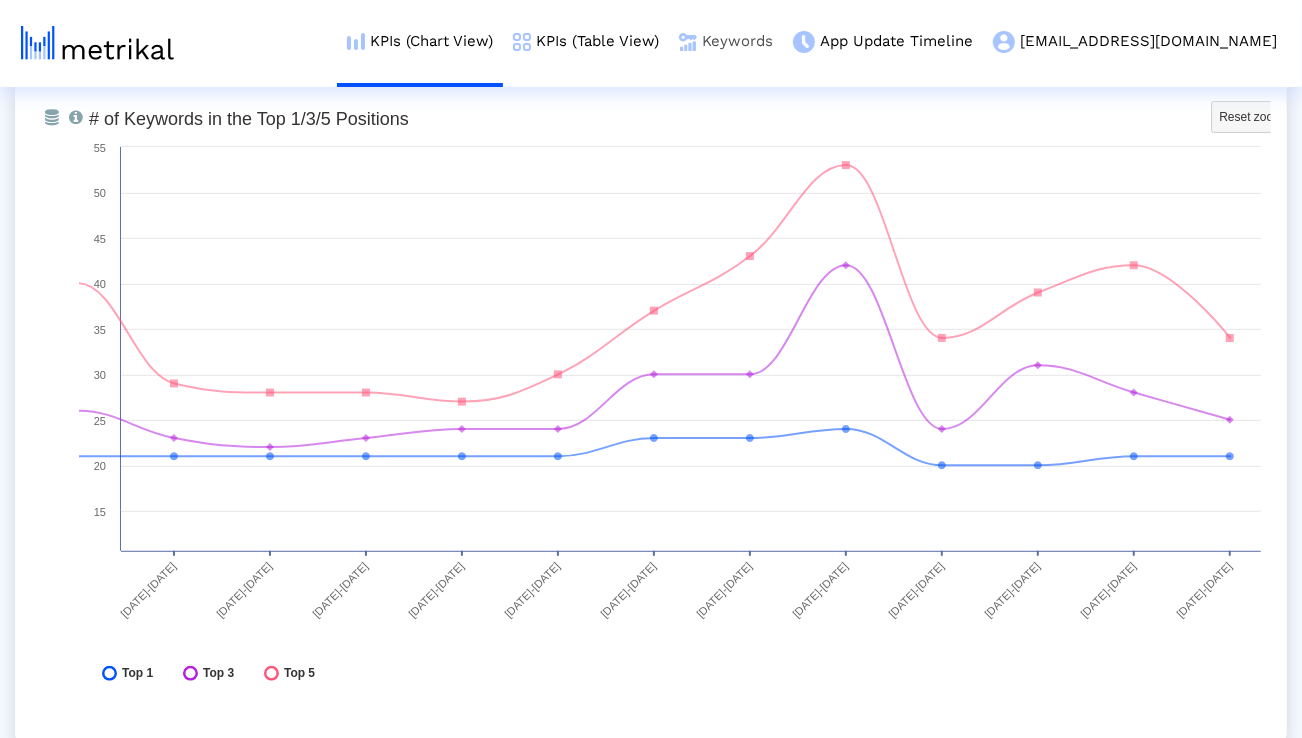 click on "Keywords" at bounding box center [726, 41] 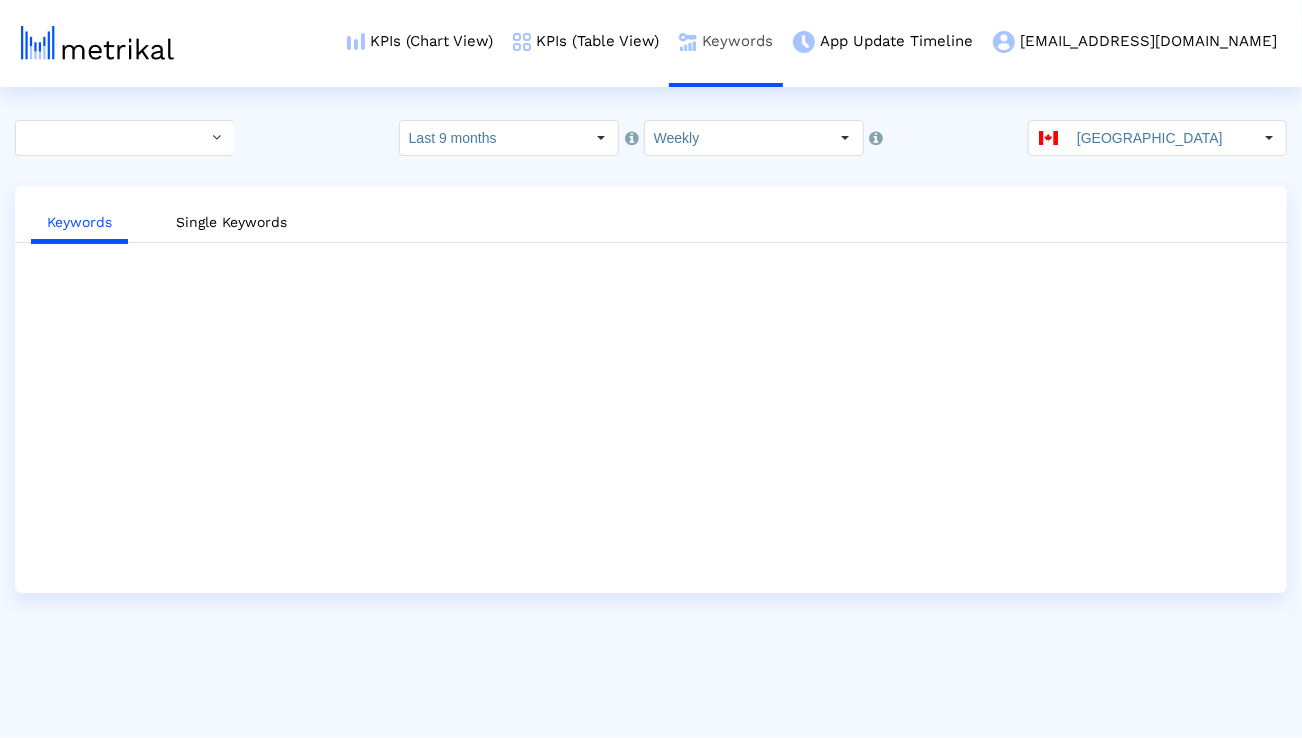 scroll, scrollTop: 0, scrollLeft: 0, axis: both 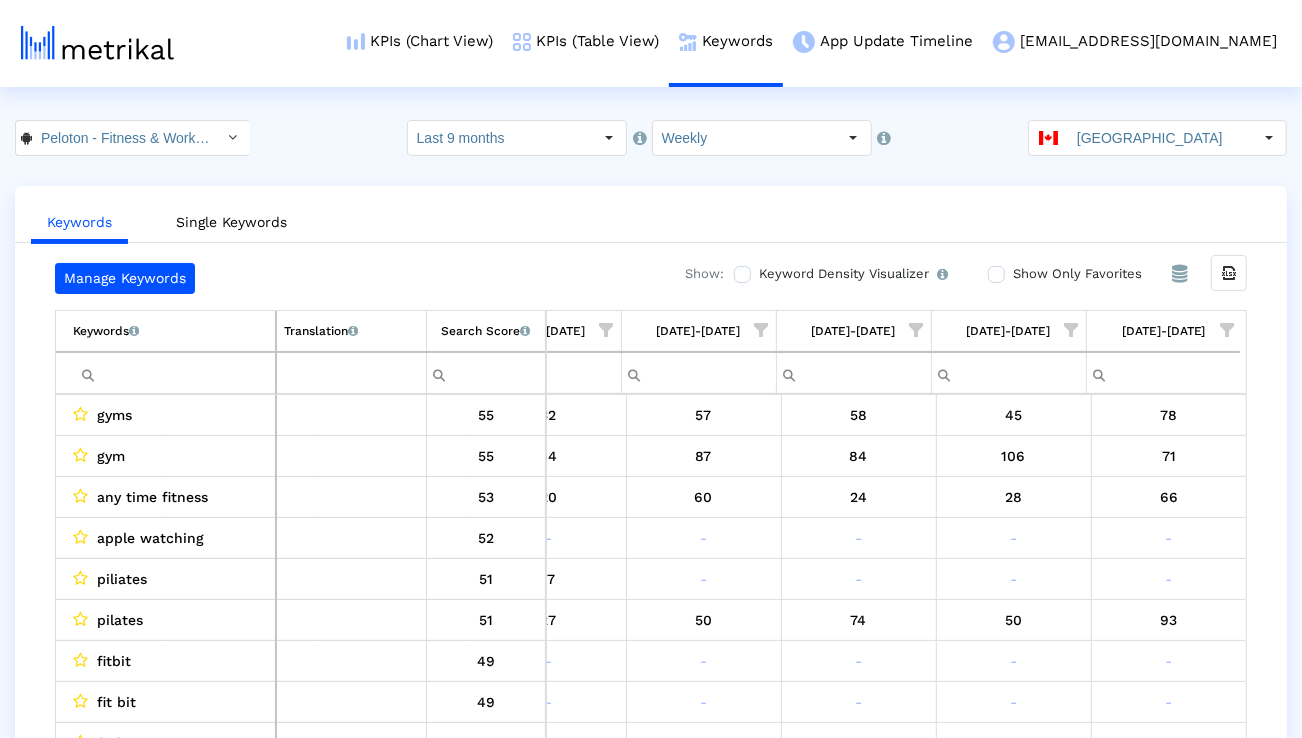 click at bounding box center [1227, 330] 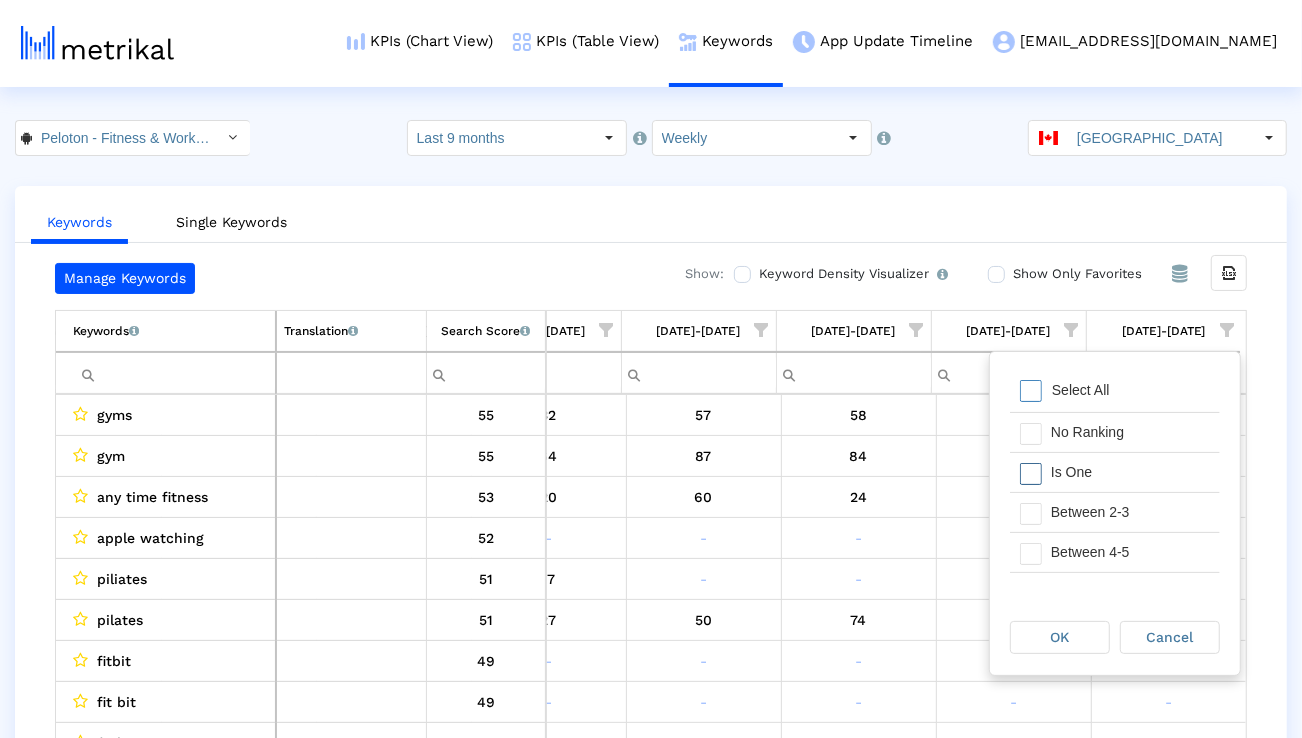 click on "Is One" at bounding box center [1130, 472] 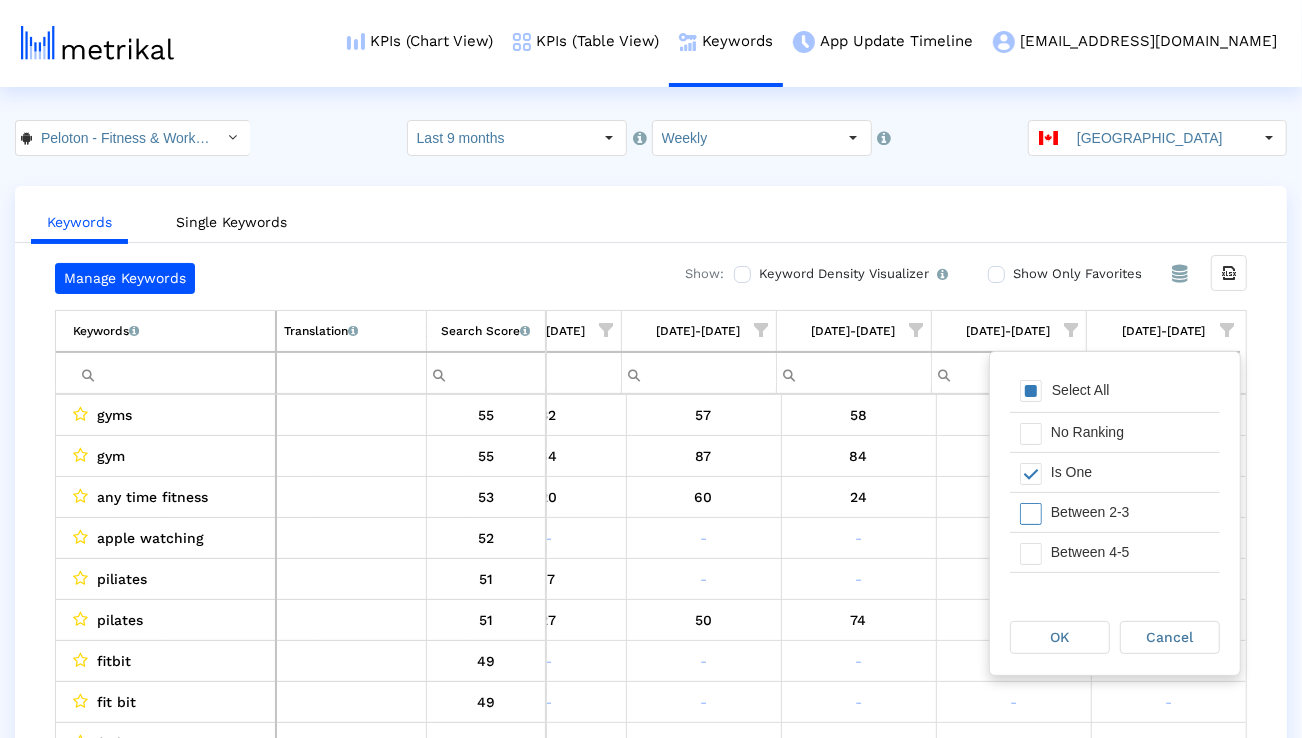 click on "Between 2-3" at bounding box center (1130, 512) 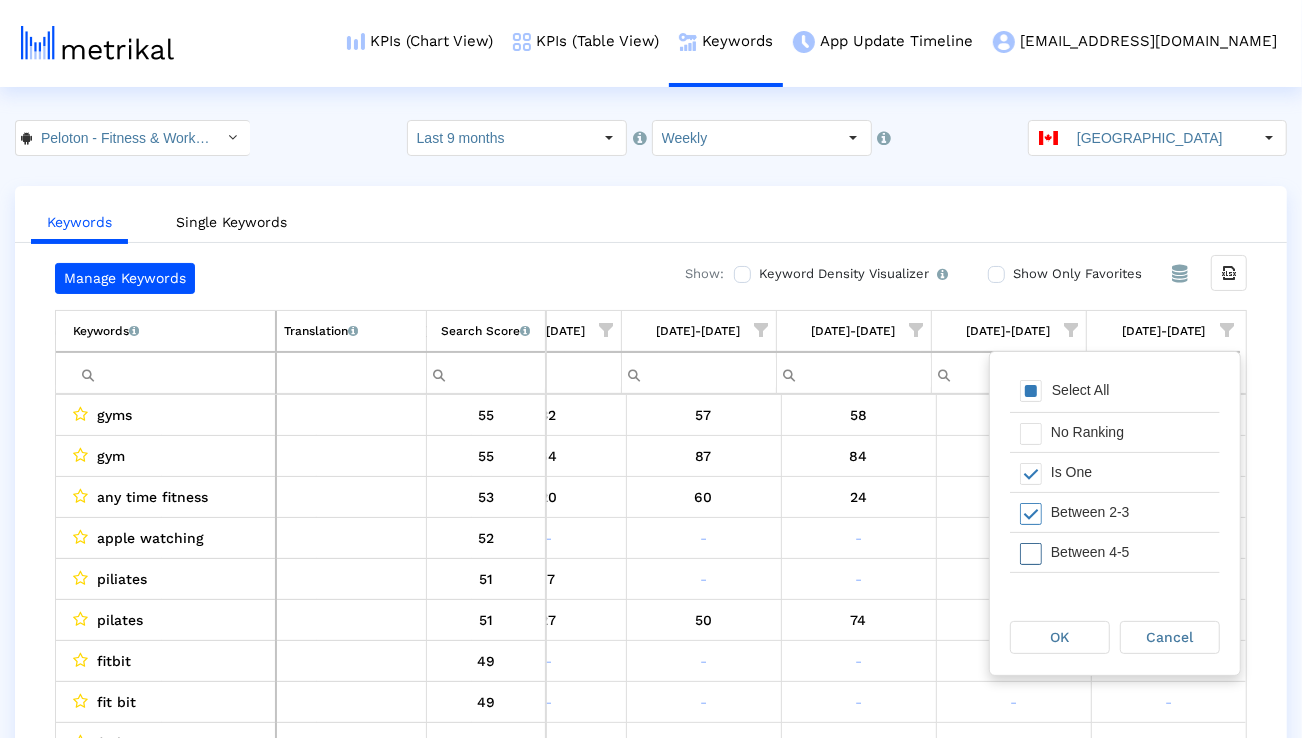 click on "Between 4-5" at bounding box center (1130, 552) 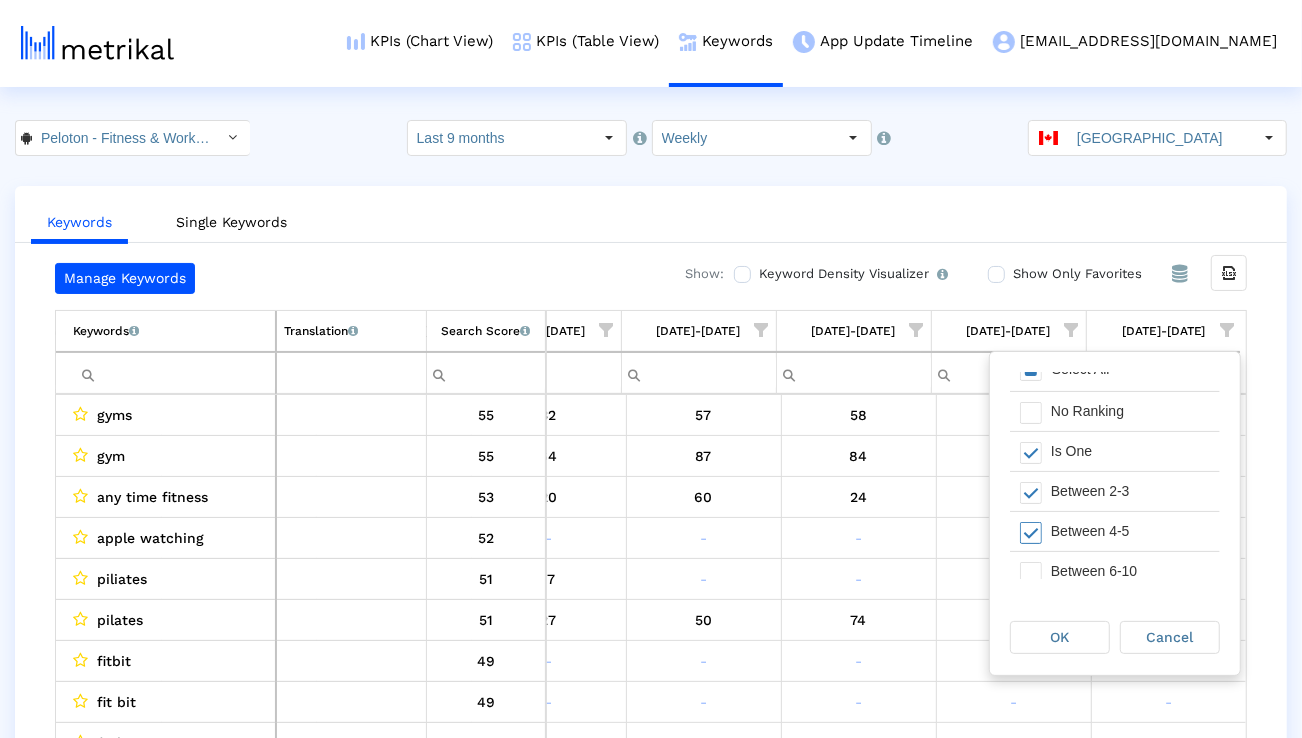 scroll, scrollTop: 29, scrollLeft: 0, axis: vertical 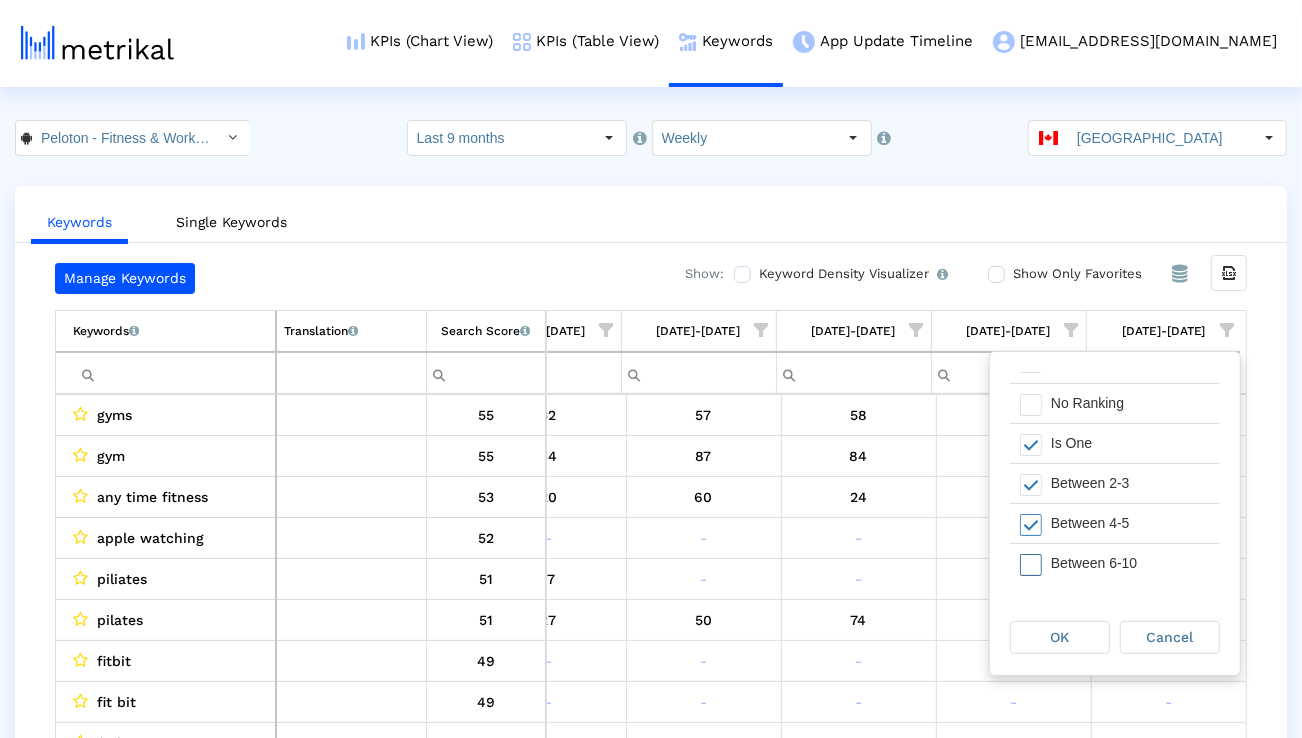click on "Between 6-10" at bounding box center (1130, 563) 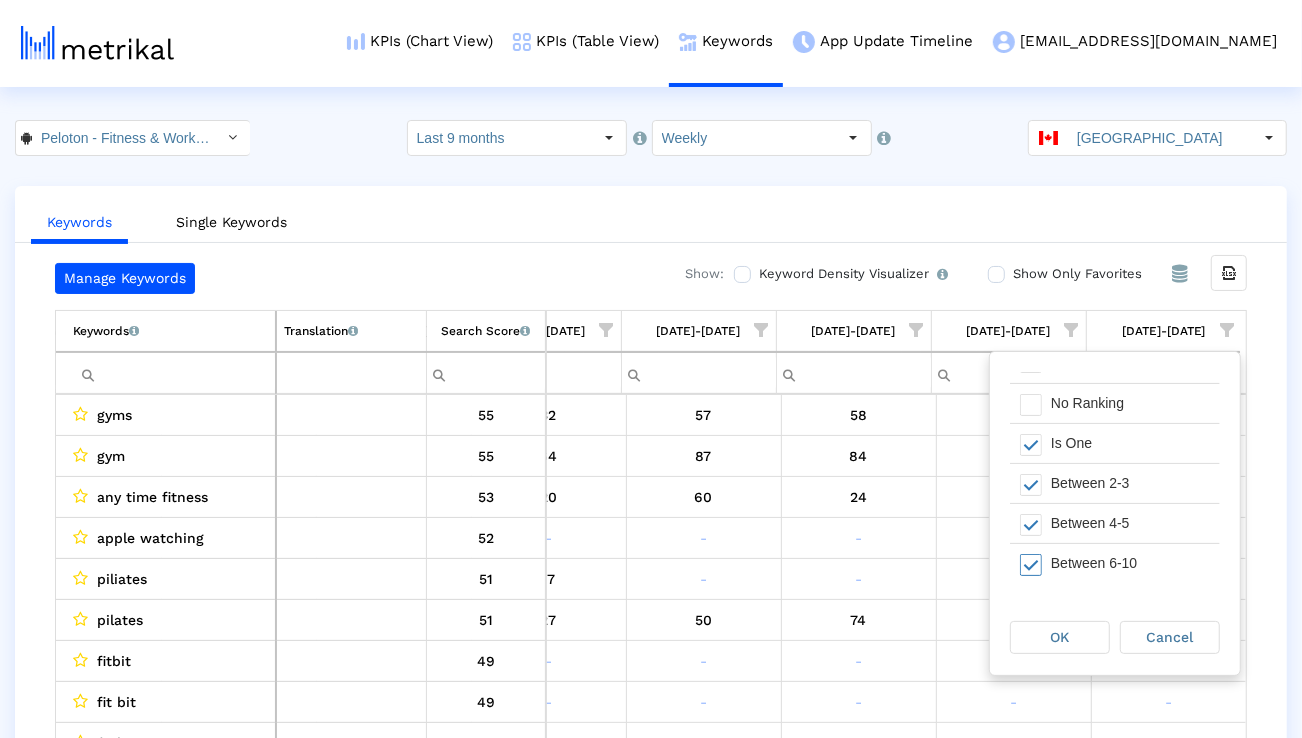 click on "OK Cancel" at bounding box center [1115, 637] 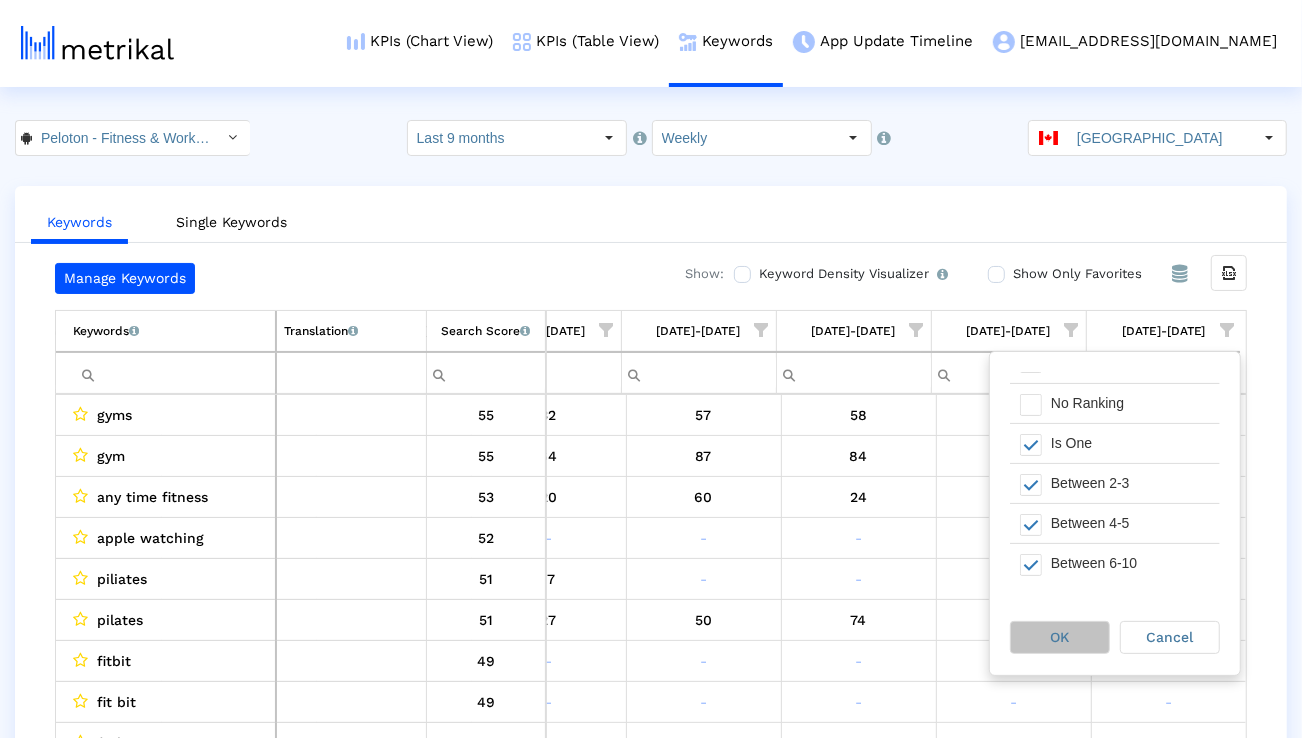 click on "OK" at bounding box center (1060, 637) 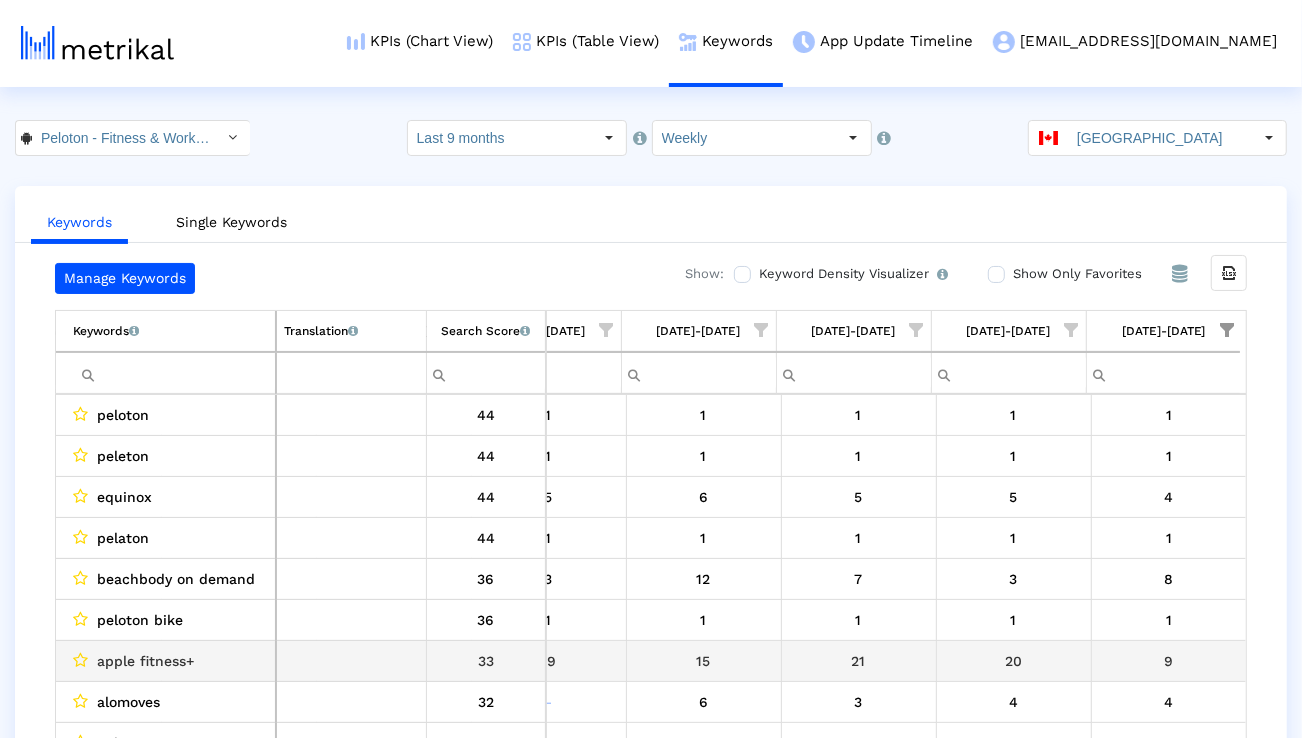 scroll, scrollTop: 50, scrollLeft: 5040, axis: both 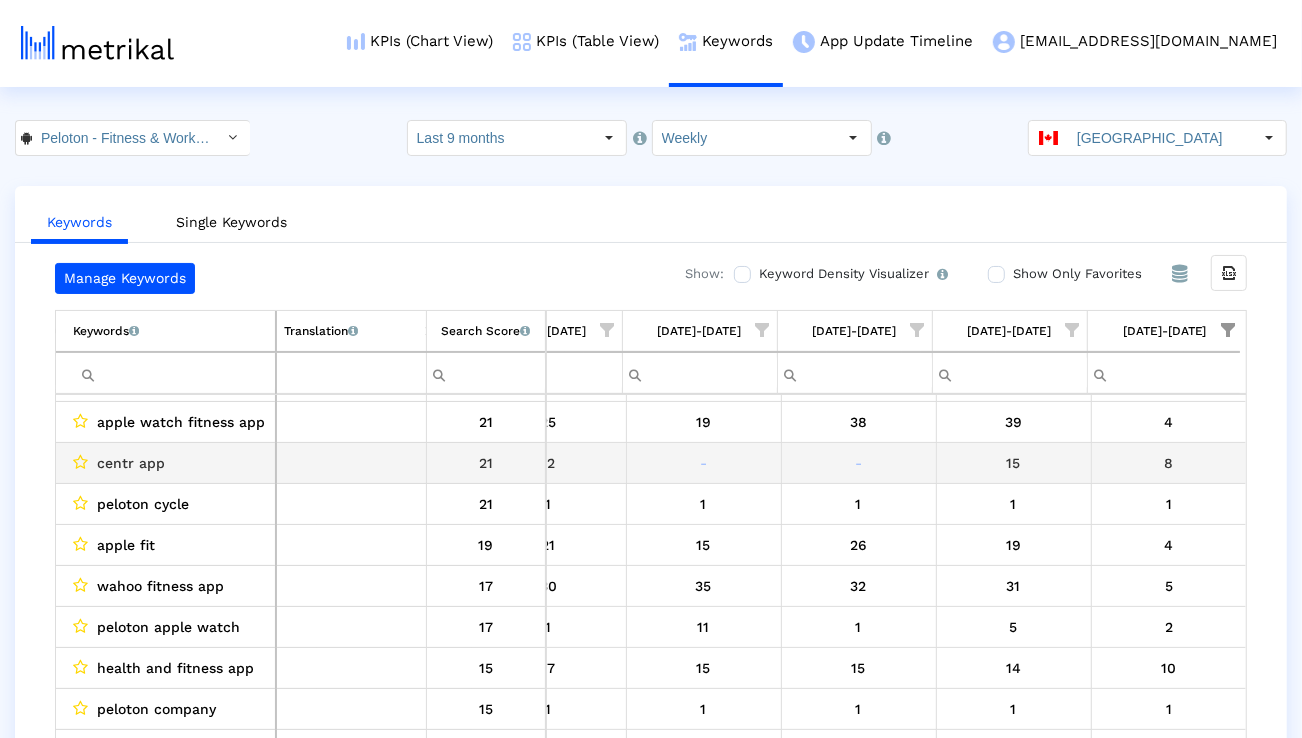 click on "centr app" at bounding box center (170, 463) 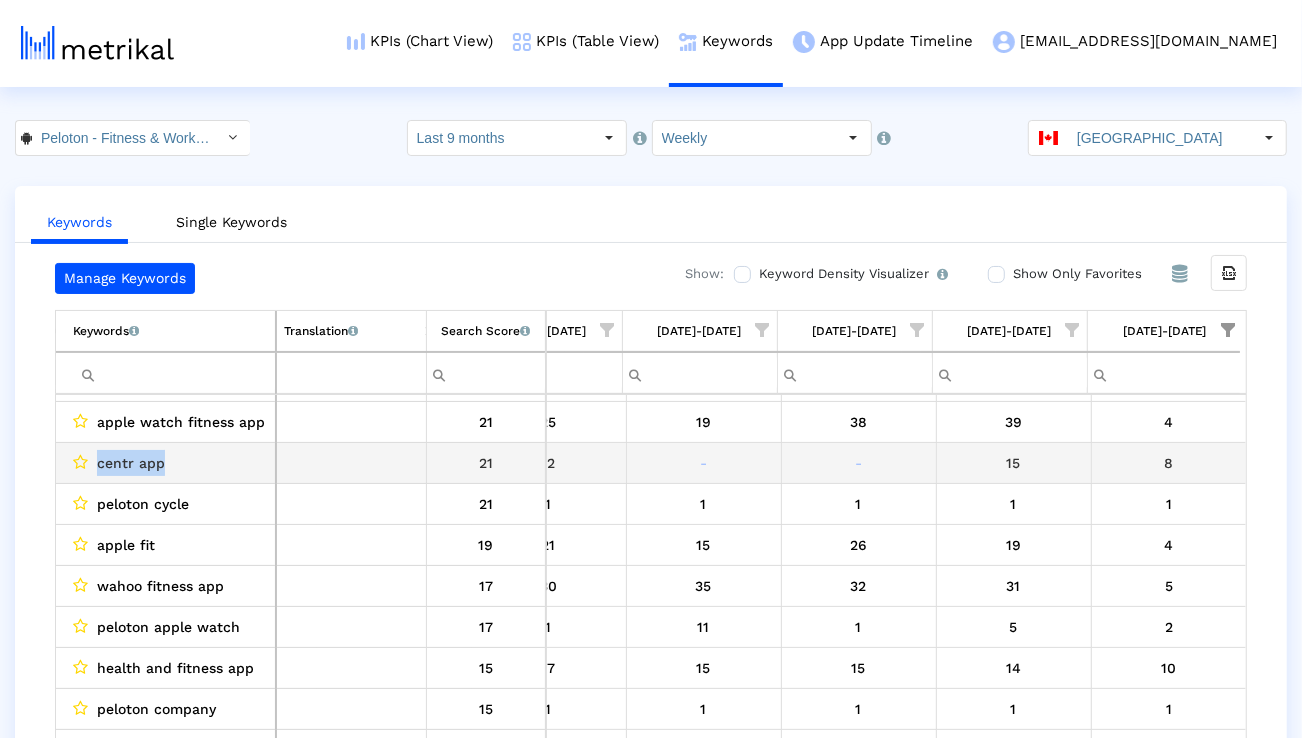 click on "centr app" at bounding box center (170, 463) 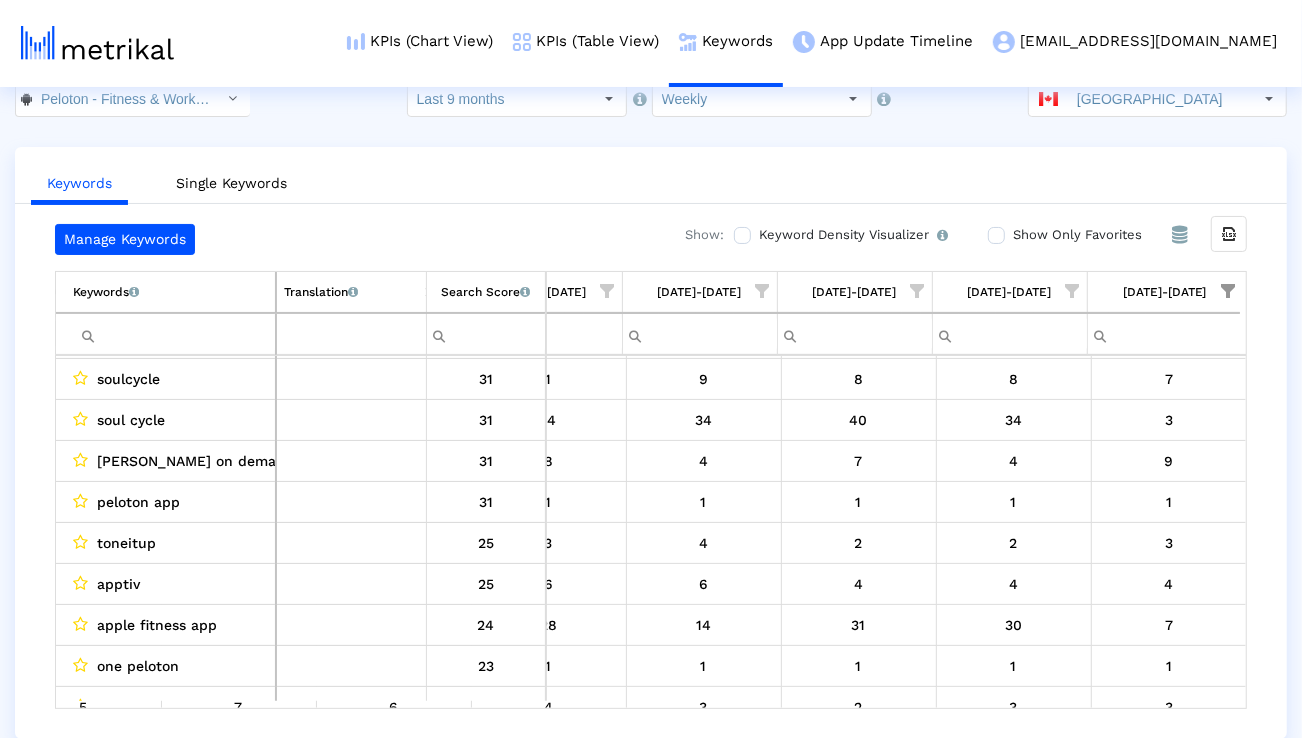 click on "Peloton - Fitness & Workouts < com.onepeloton.callisto >" 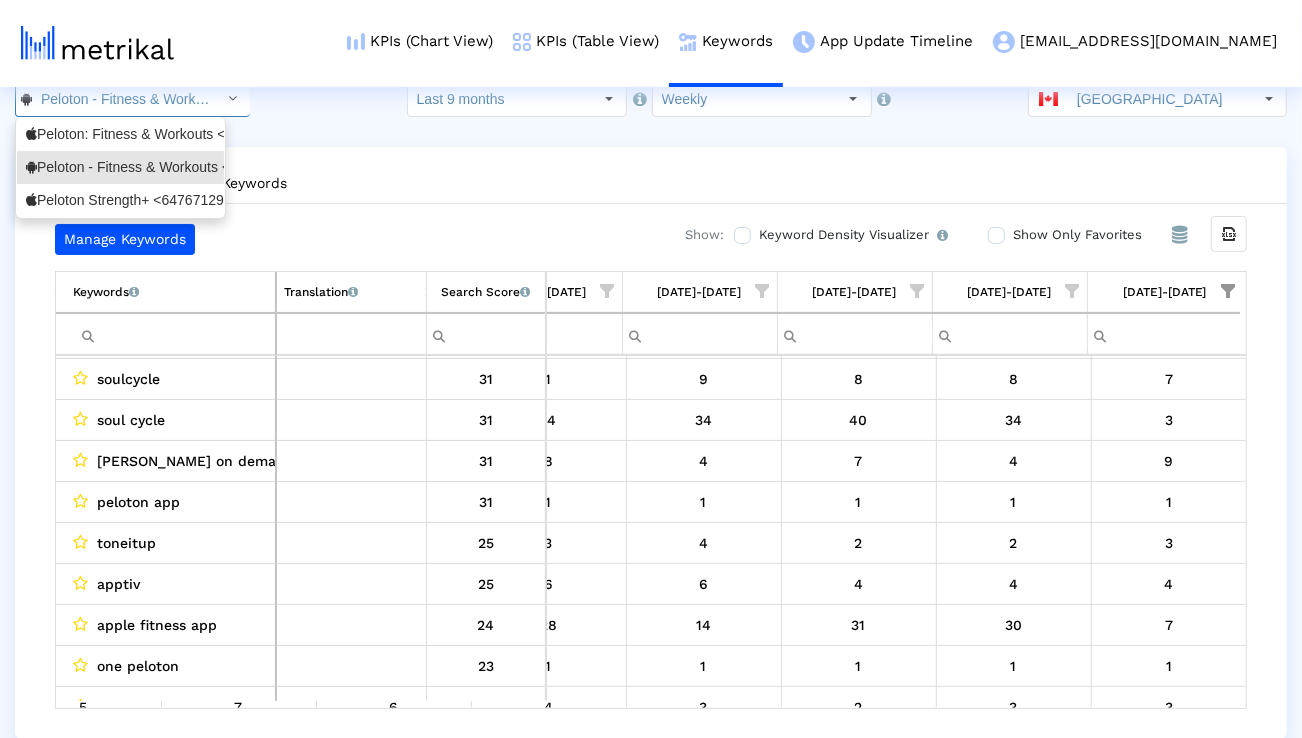 click on "Peloton: Fitness & Workouts <792750948>" at bounding box center [120, 134] 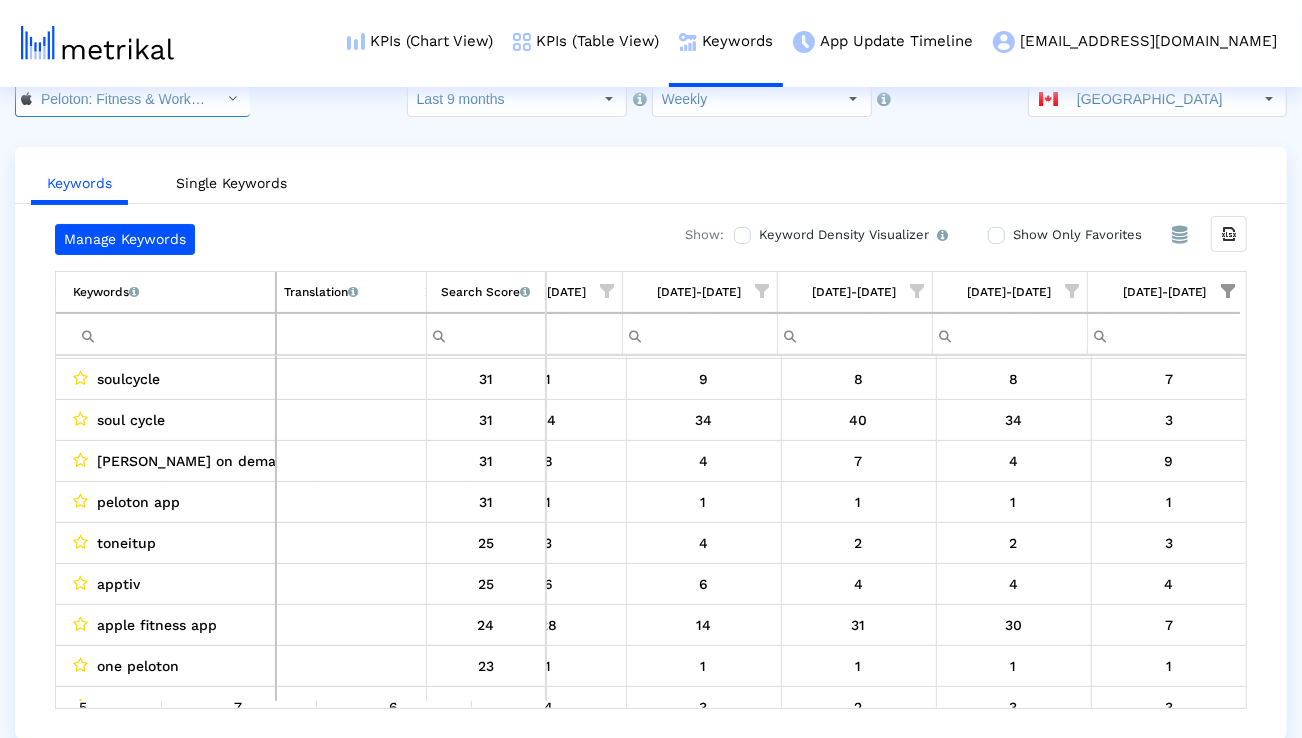 scroll, scrollTop: 0, scrollLeft: 129, axis: horizontal 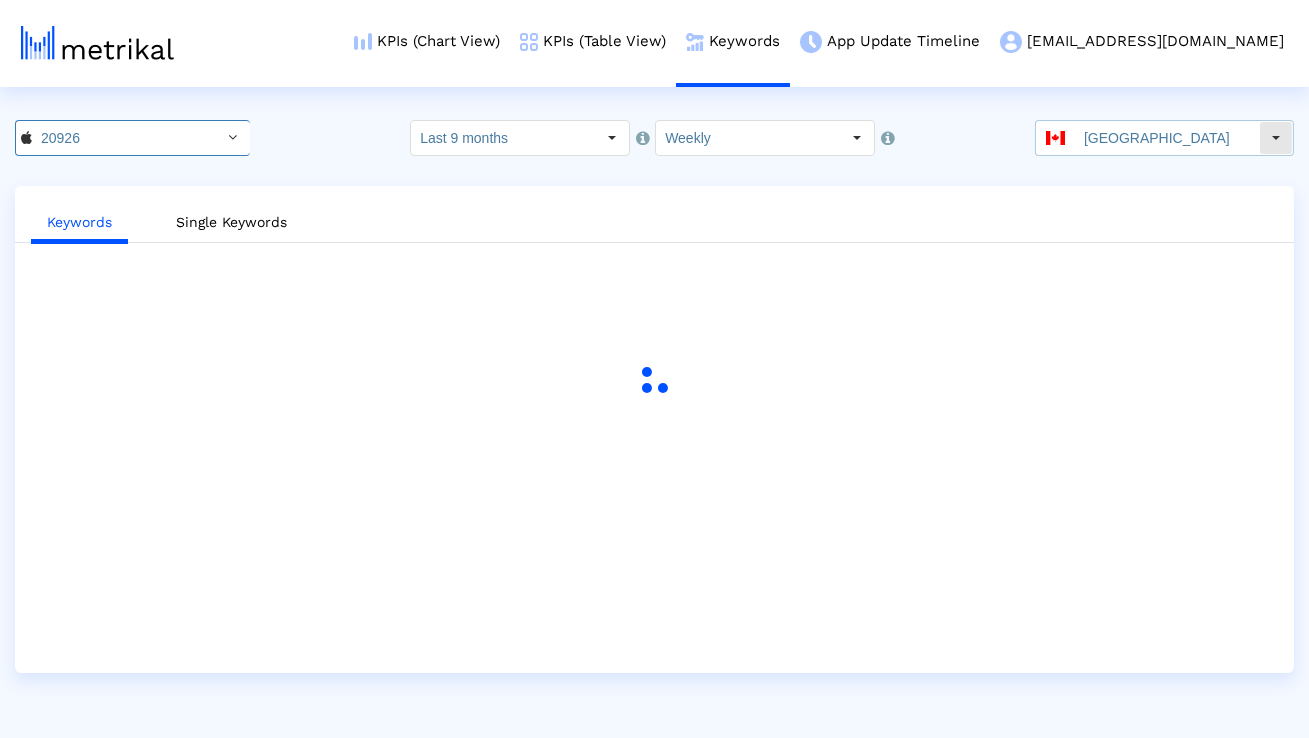 click 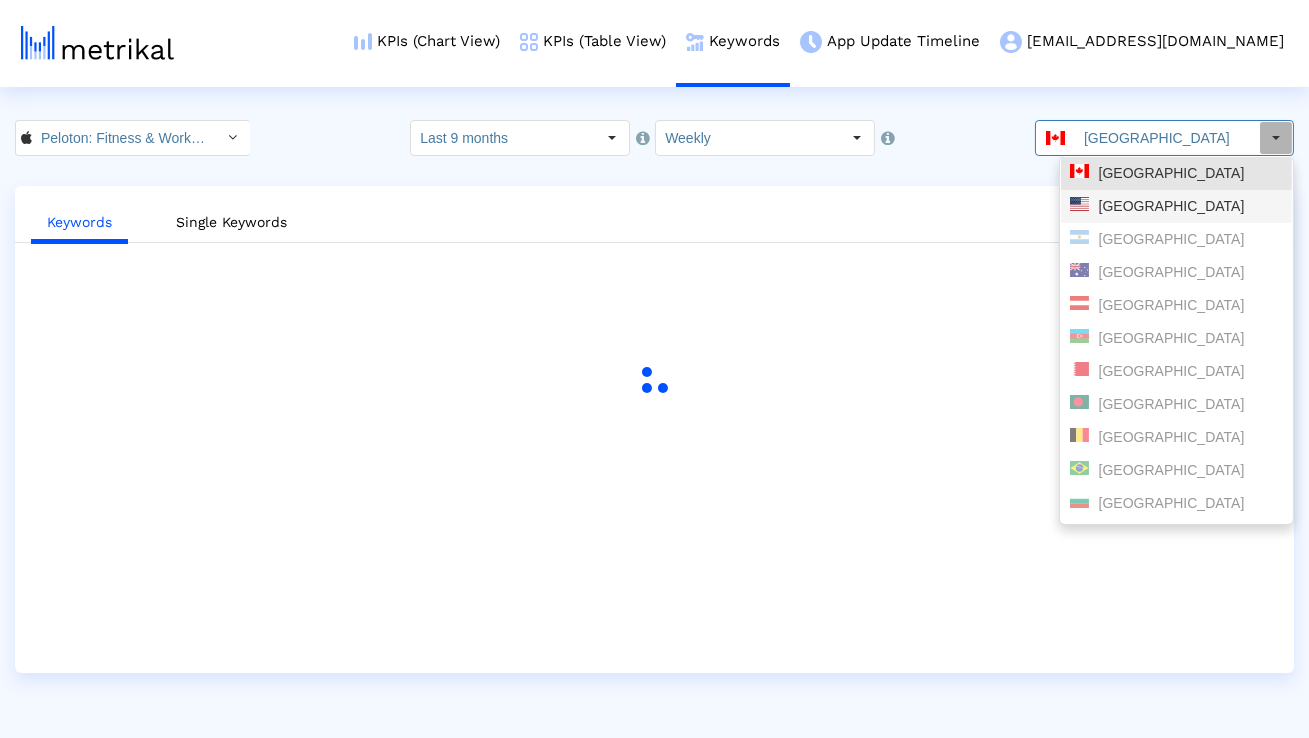 click on "[GEOGRAPHIC_DATA]" at bounding box center [1176, 206] 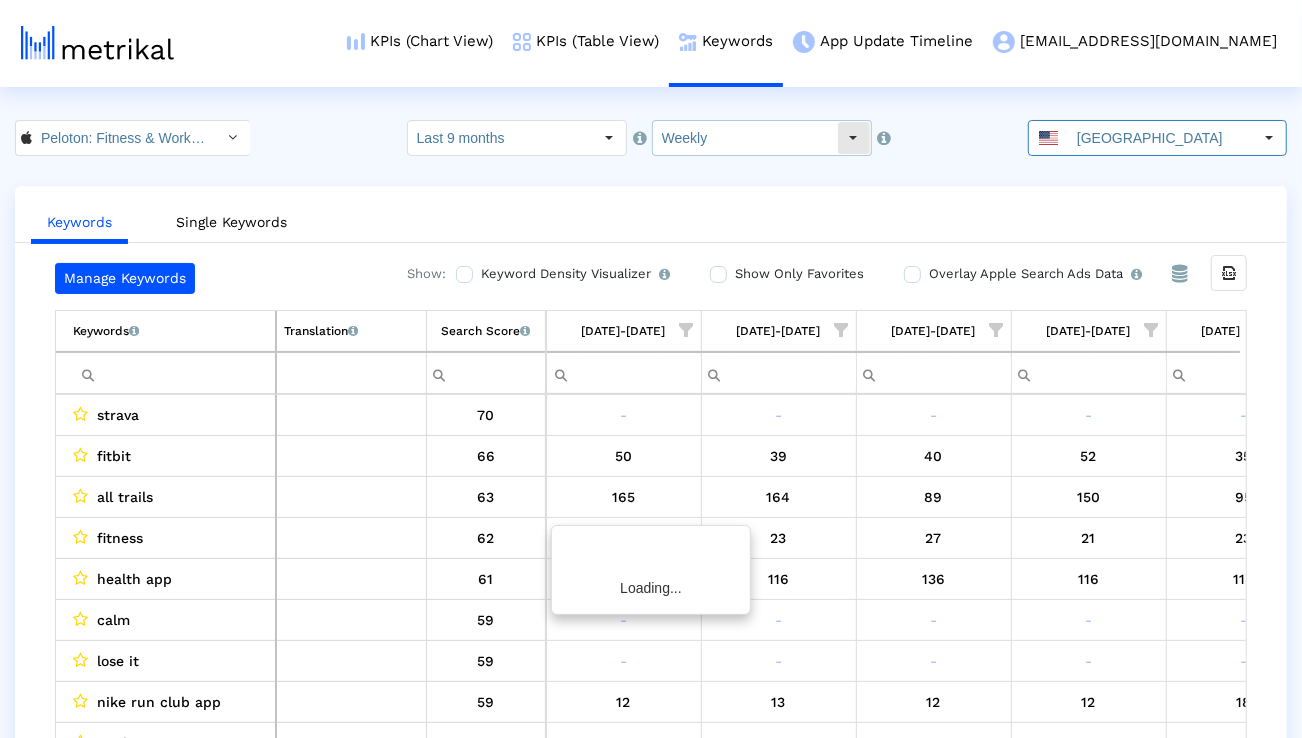 scroll, scrollTop: 0, scrollLeft: 5040, axis: horizontal 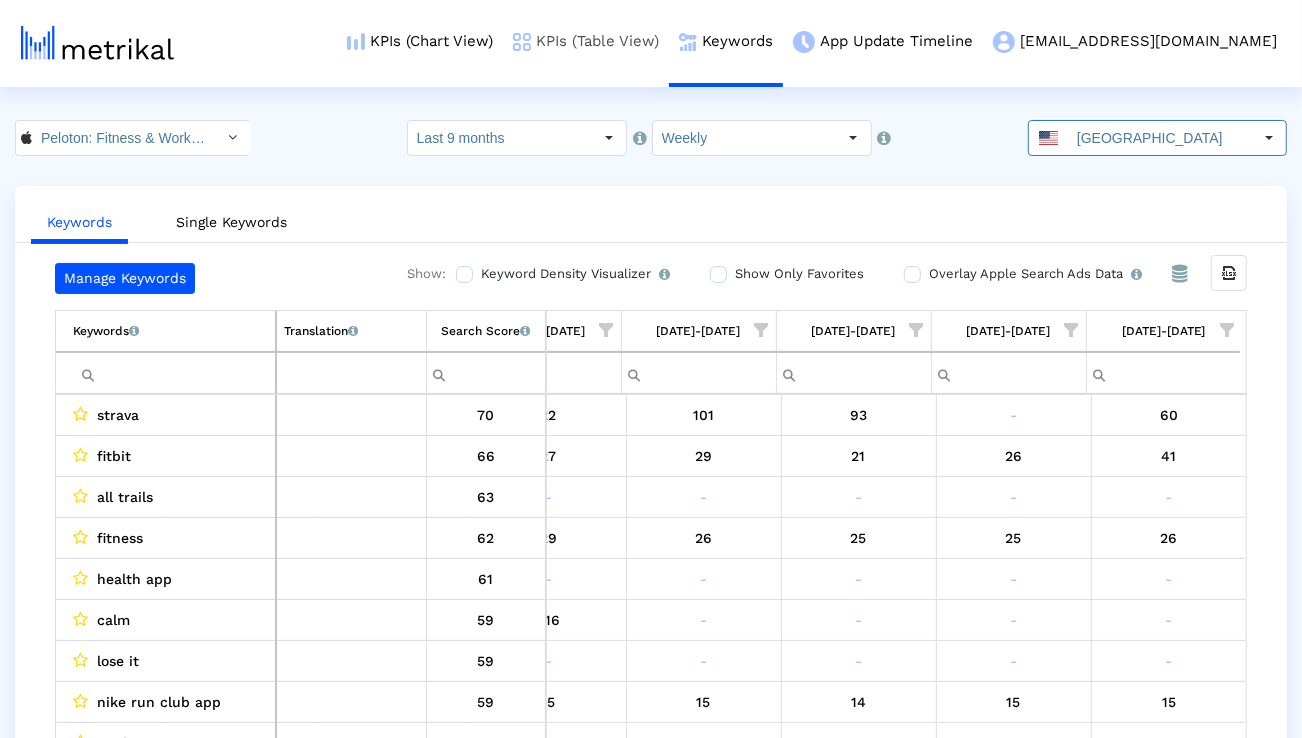 click on "KPIs (Table View)" at bounding box center [586, 41] 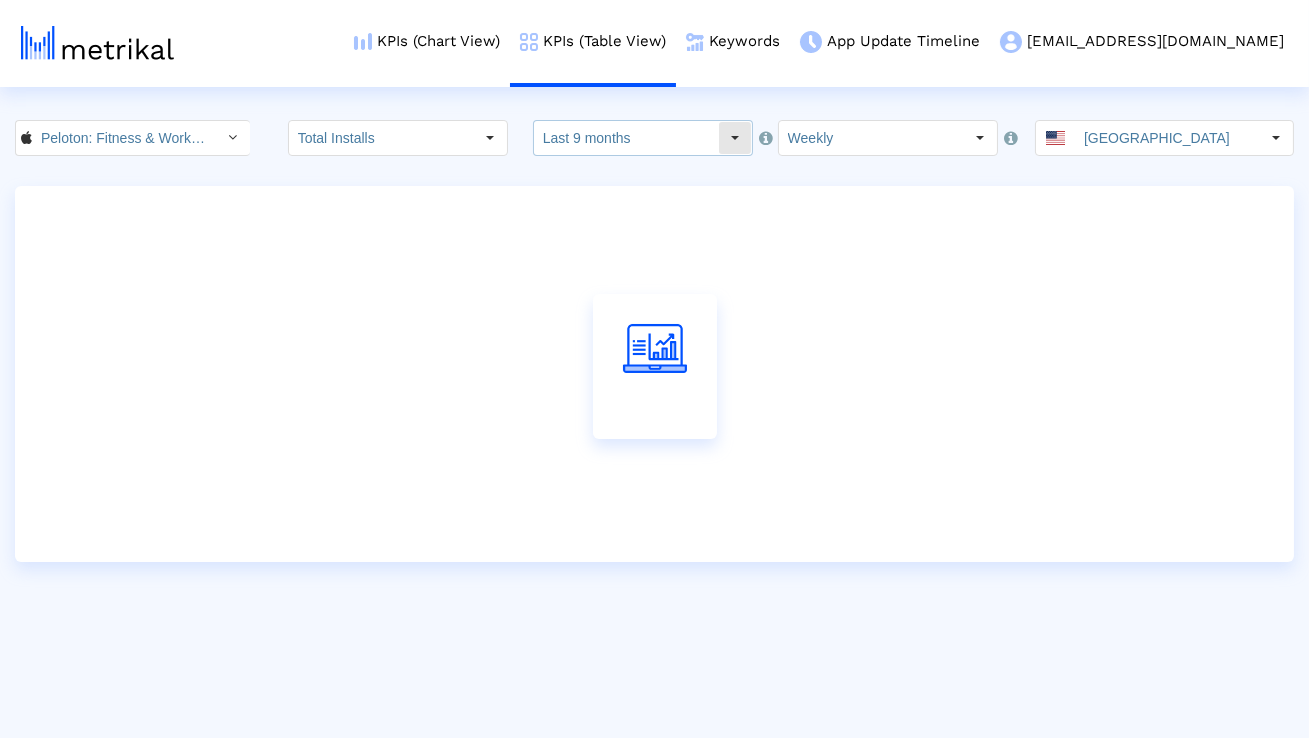 click on "Last 9 months" 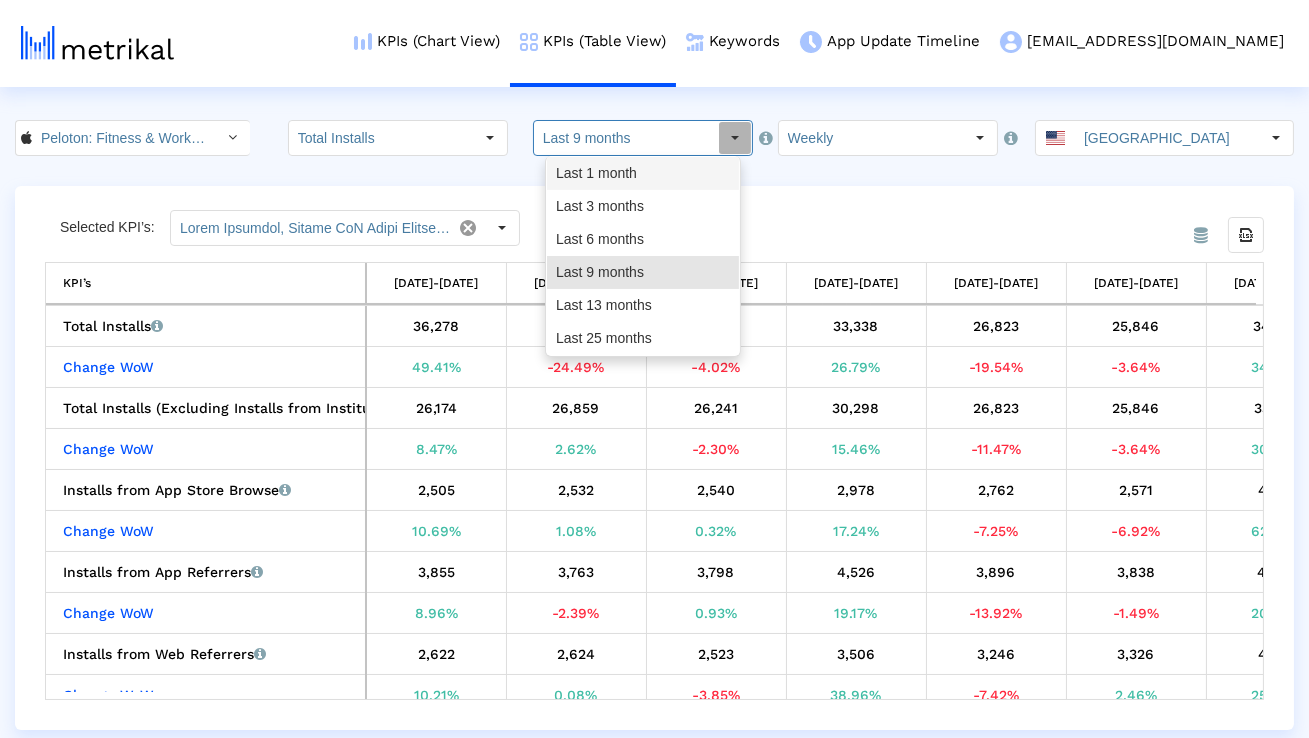 click on "Last 3 months" at bounding box center (643, 206) 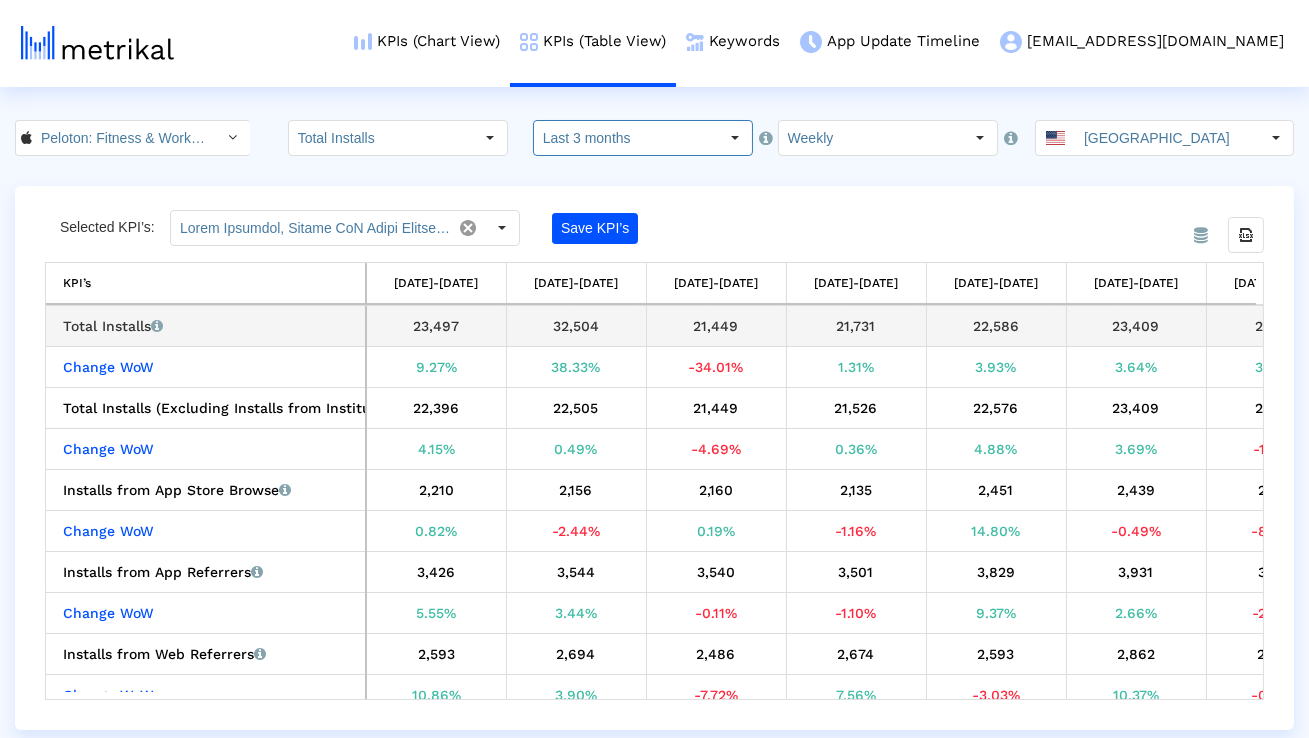 scroll, scrollTop: 0, scrollLeft: 799, axis: horizontal 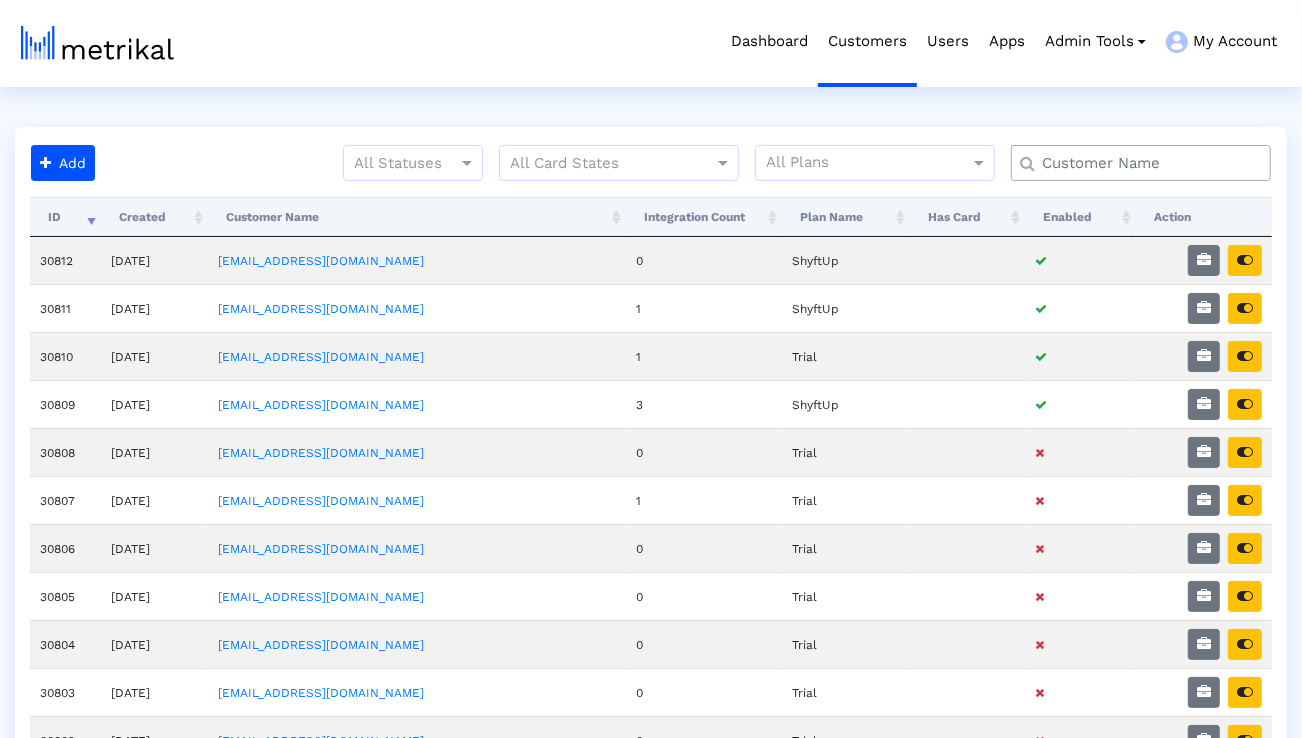 click 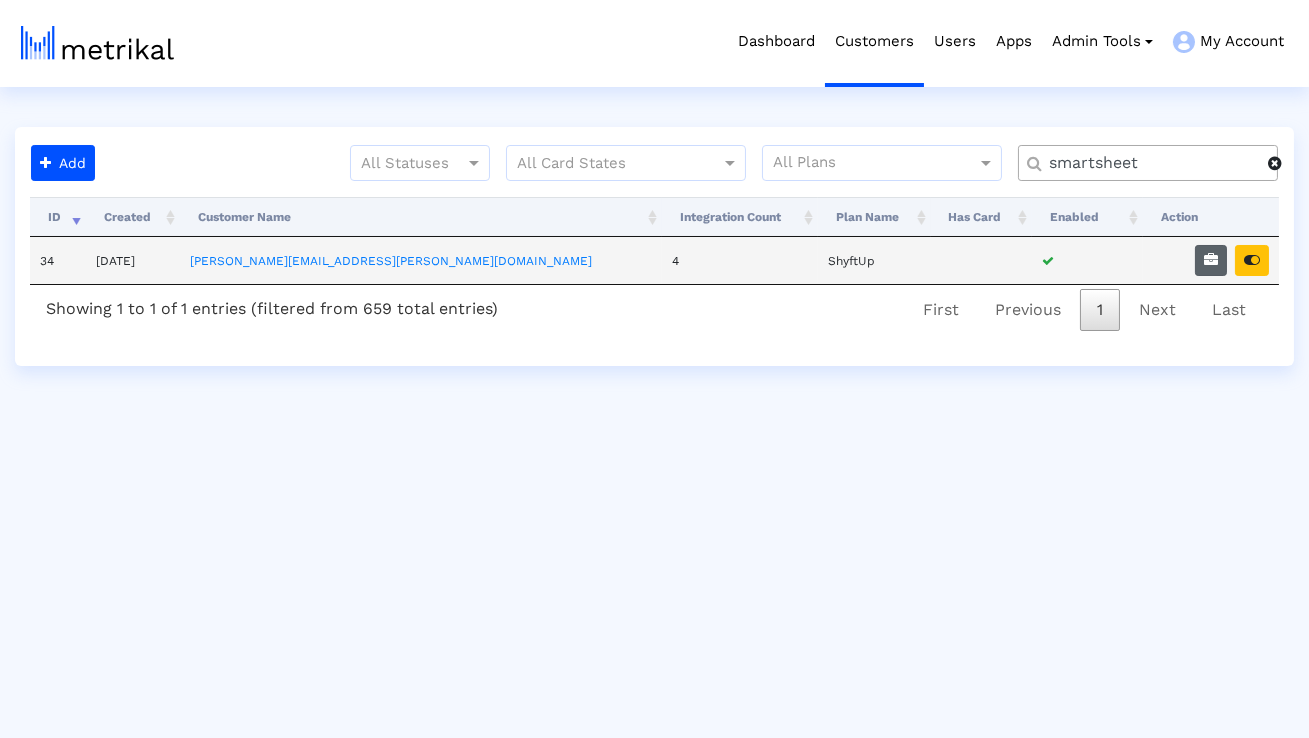 type on "smartsheet" 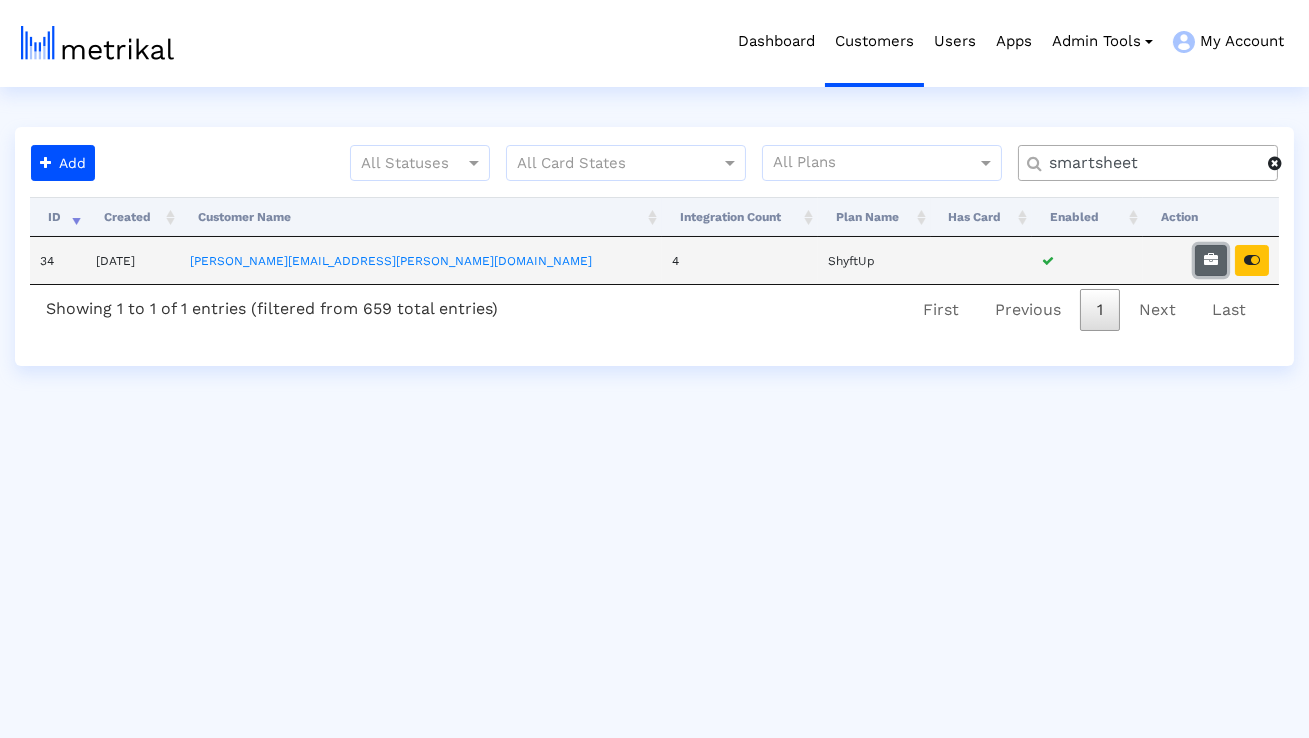 click at bounding box center [1211, 260] 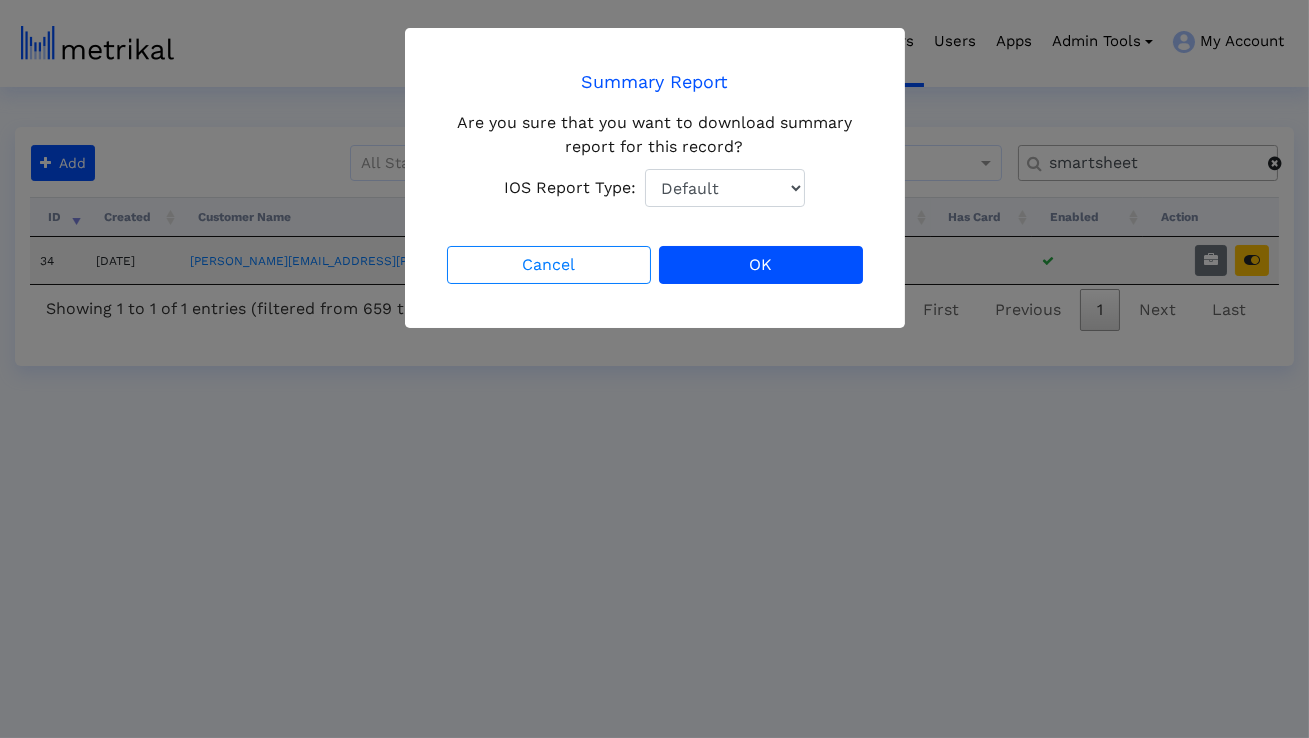 click on "Default Total Downloads New Downloads Redownloads" 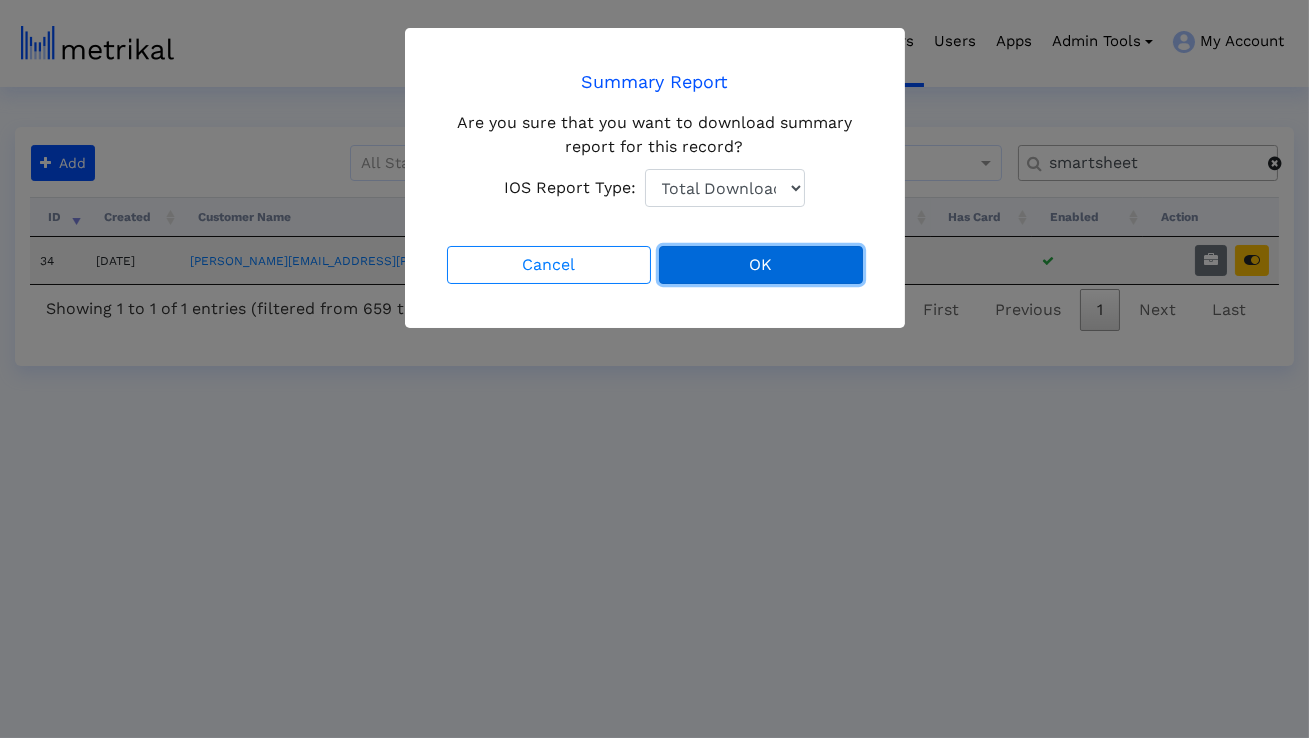 click on "OK" 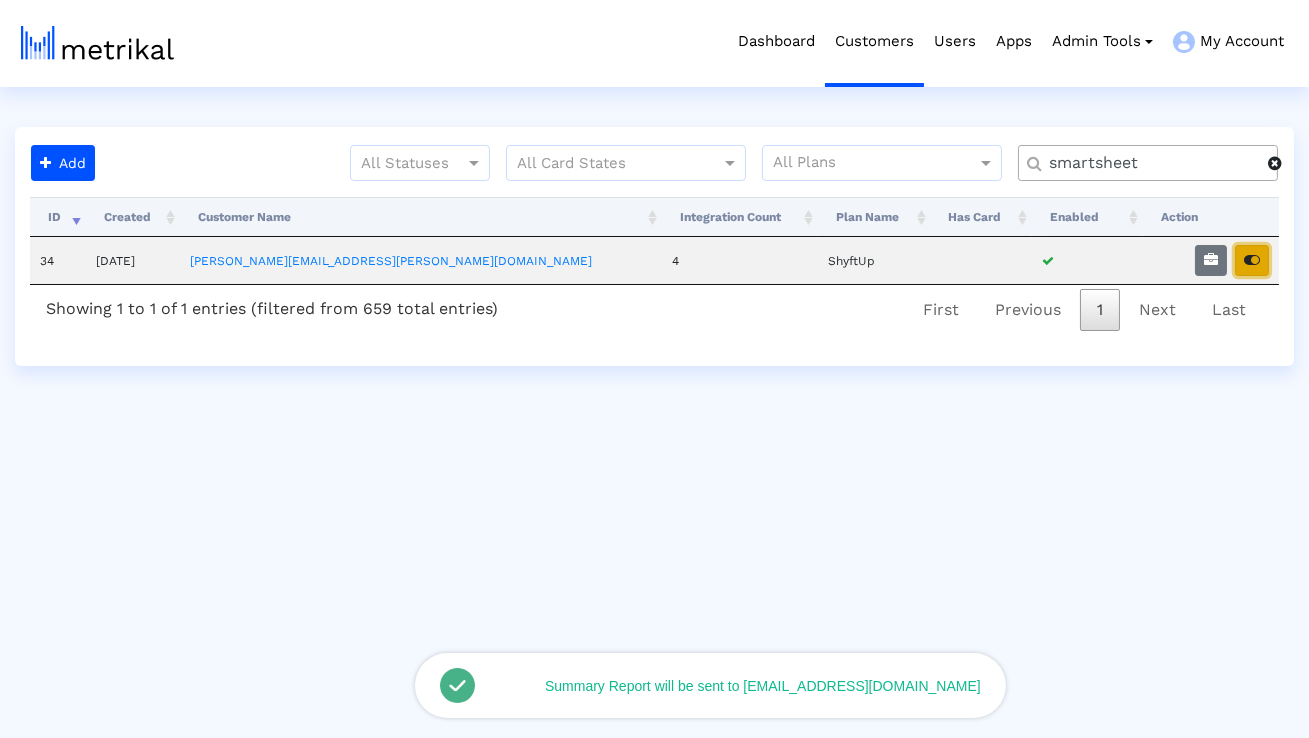 click at bounding box center [1252, 260] 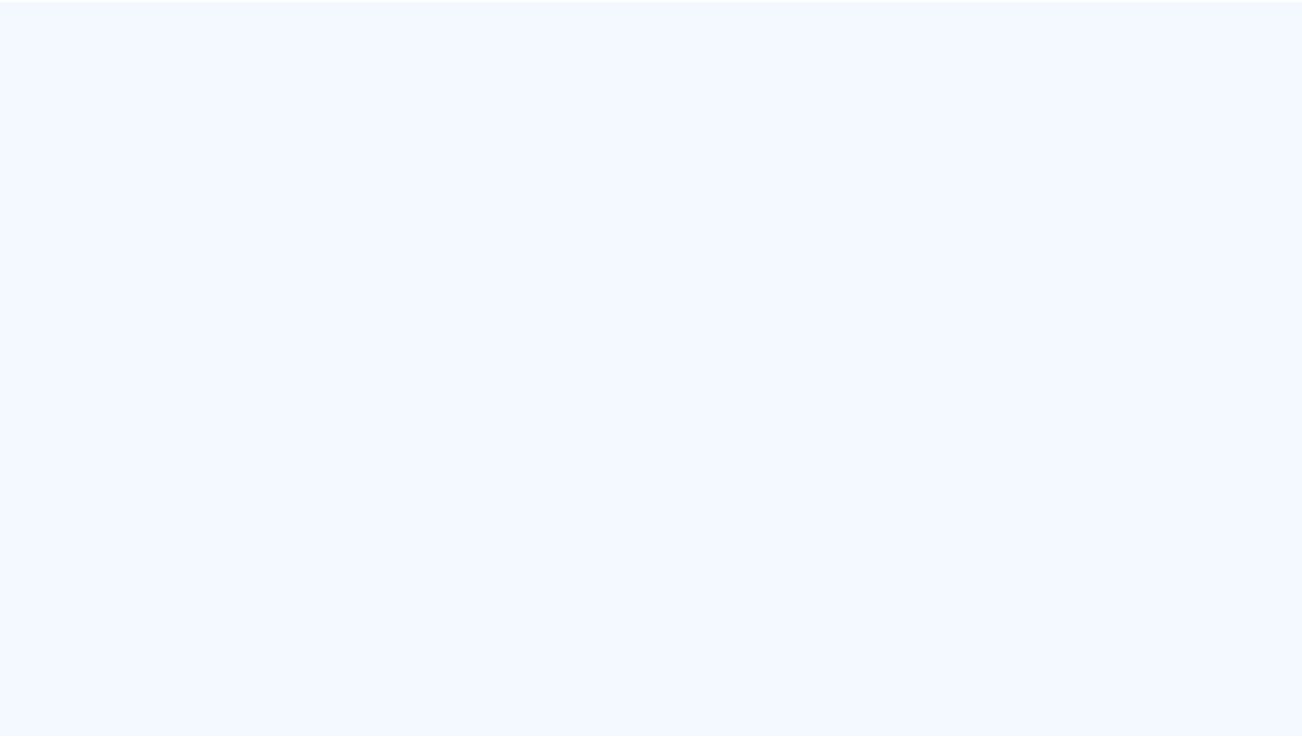 scroll, scrollTop: 0, scrollLeft: 0, axis: both 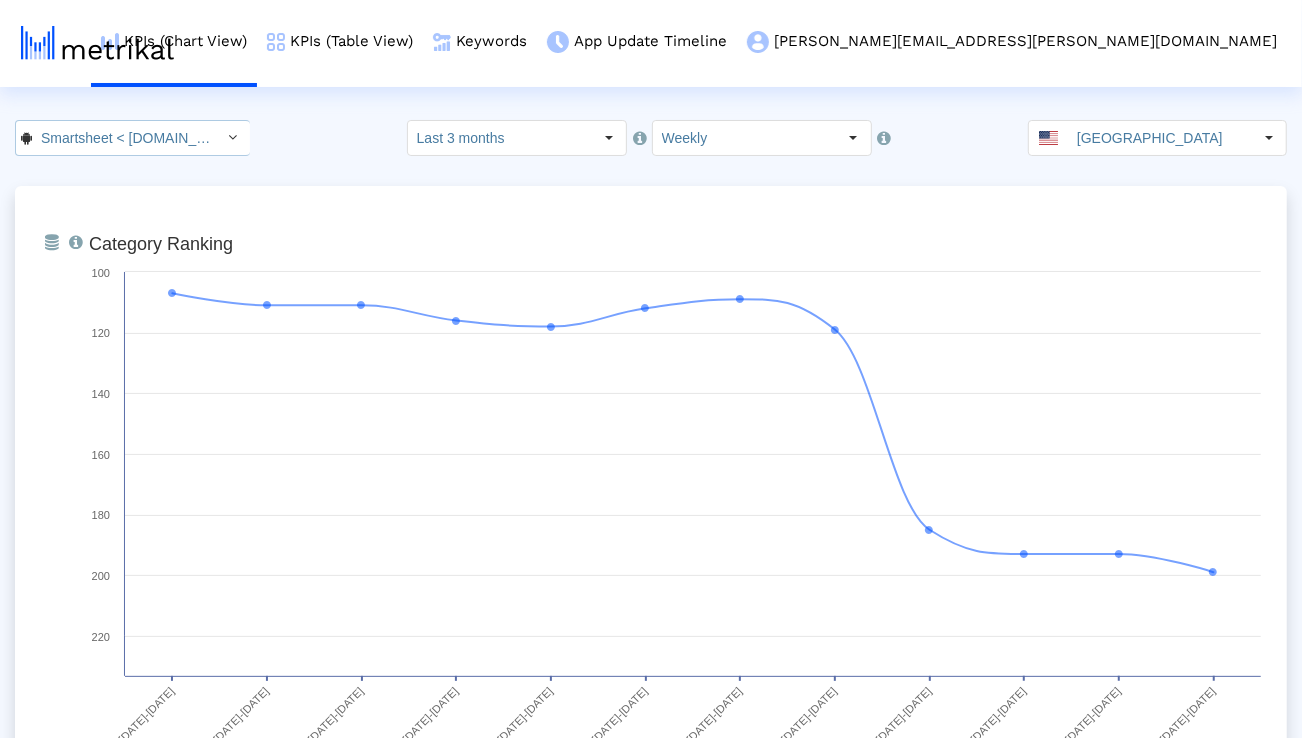 click 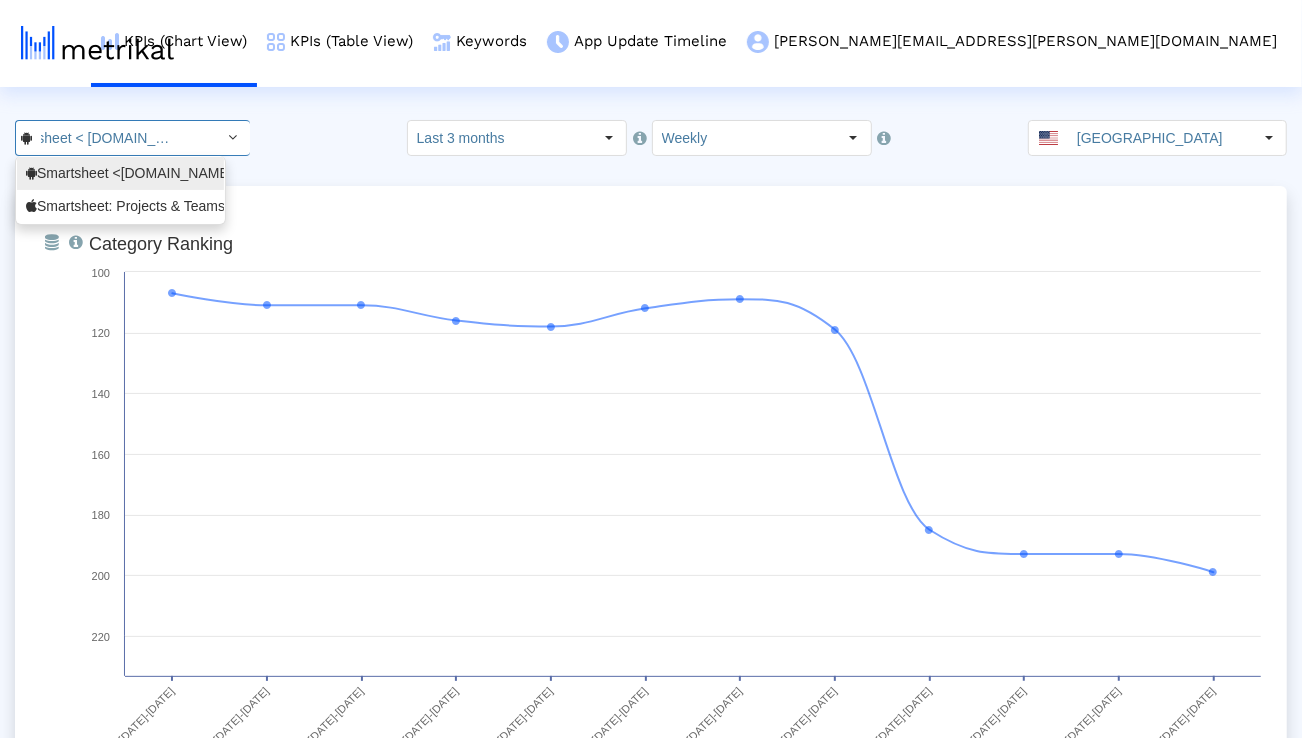 click on "Smartsheet: Projects & Teams <568421135>" at bounding box center (120, 206) 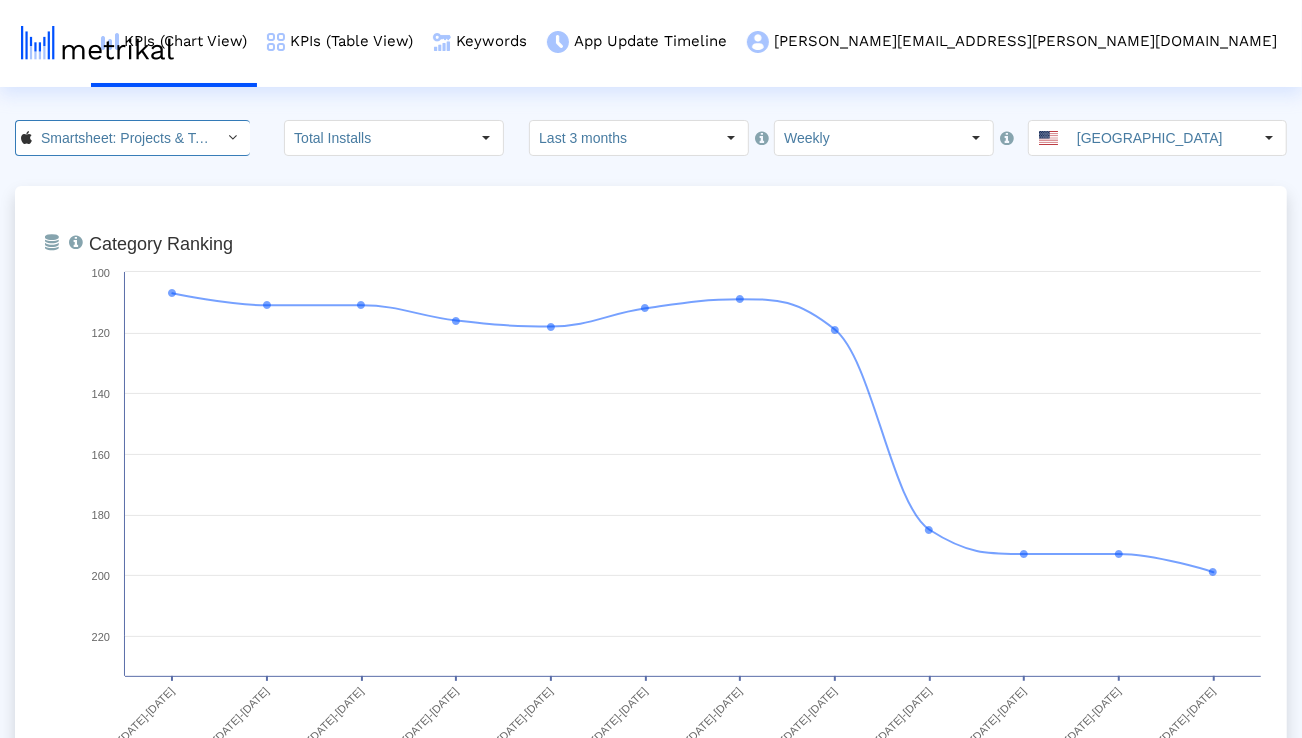 scroll, scrollTop: 0, scrollLeft: 140, axis: horizontal 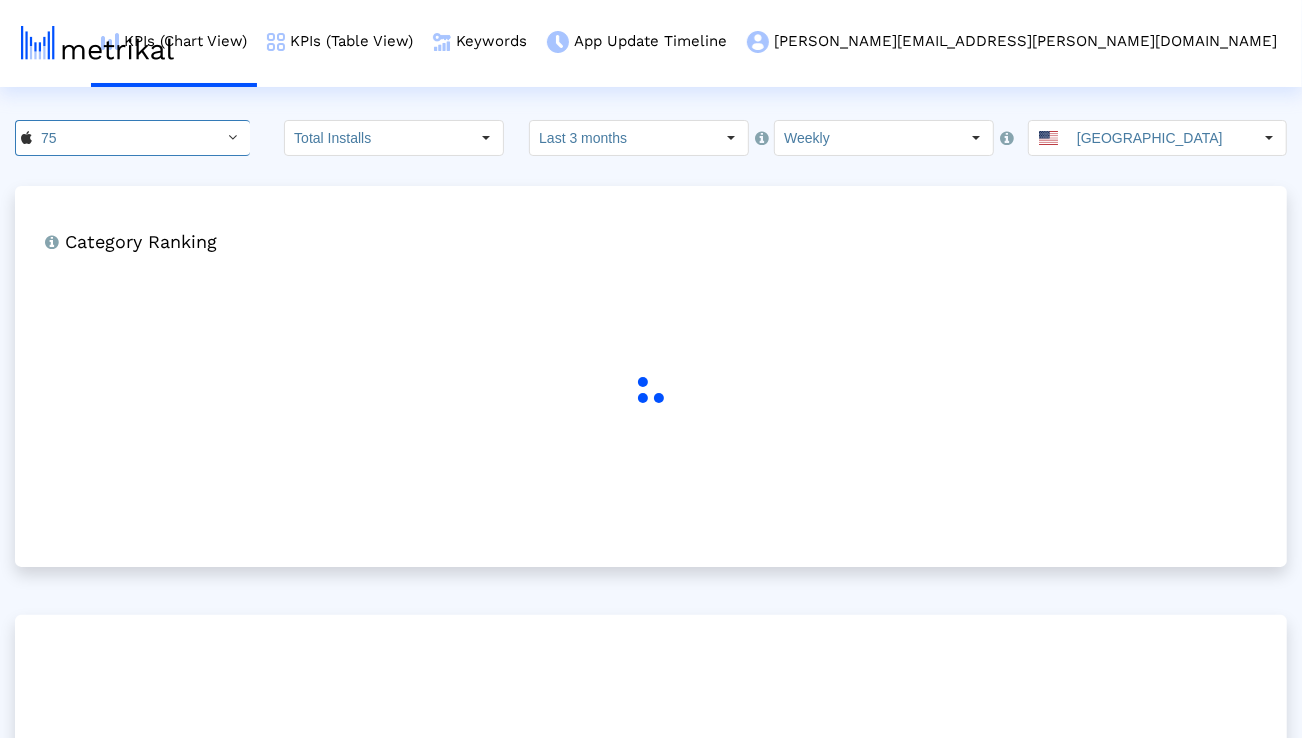 click on "Last 3 months" 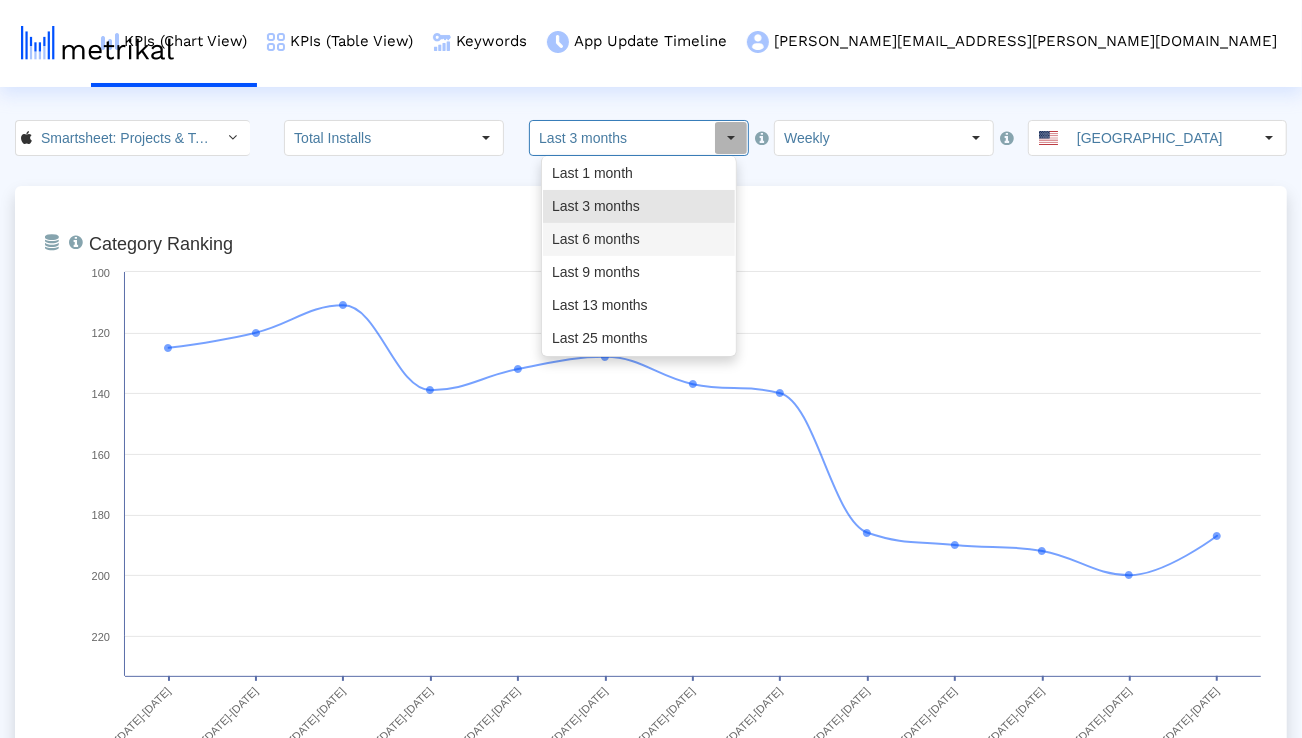 click on "Last 6 months" at bounding box center [639, 239] 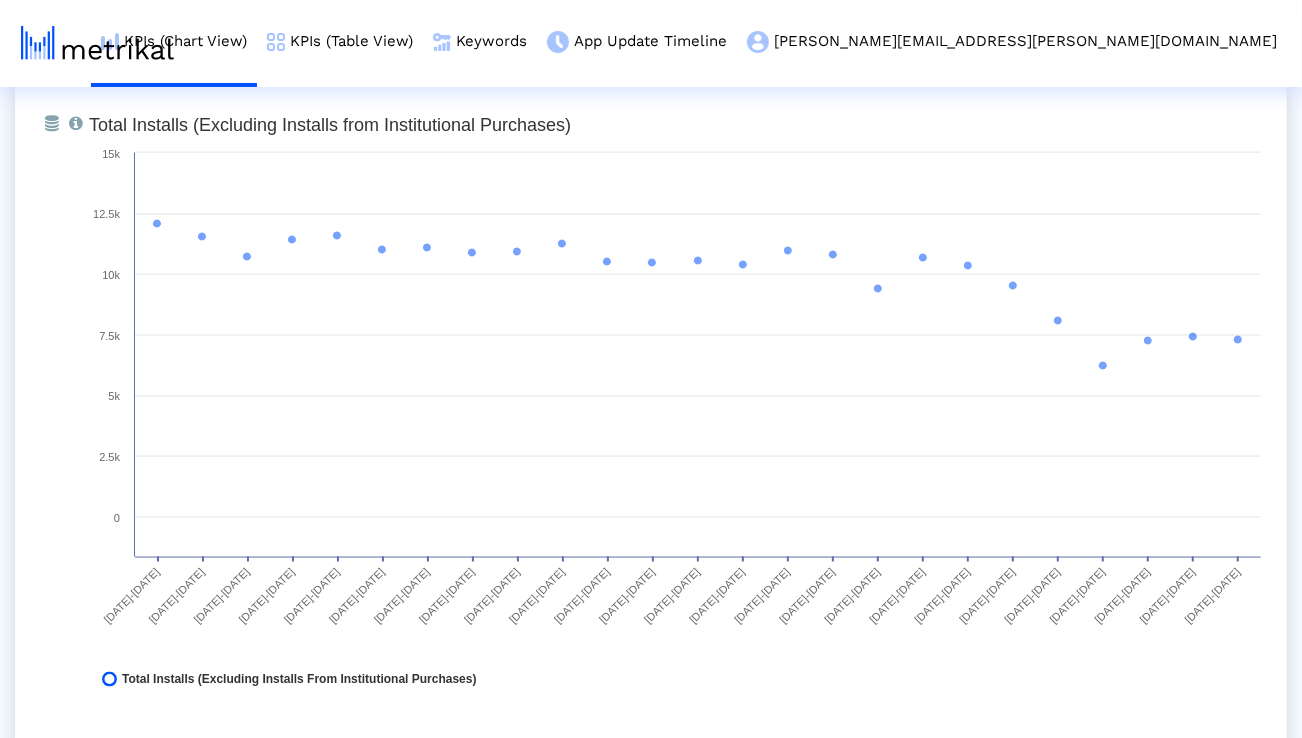 scroll, scrollTop: 1573, scrollLeft: 0, axis: vertical 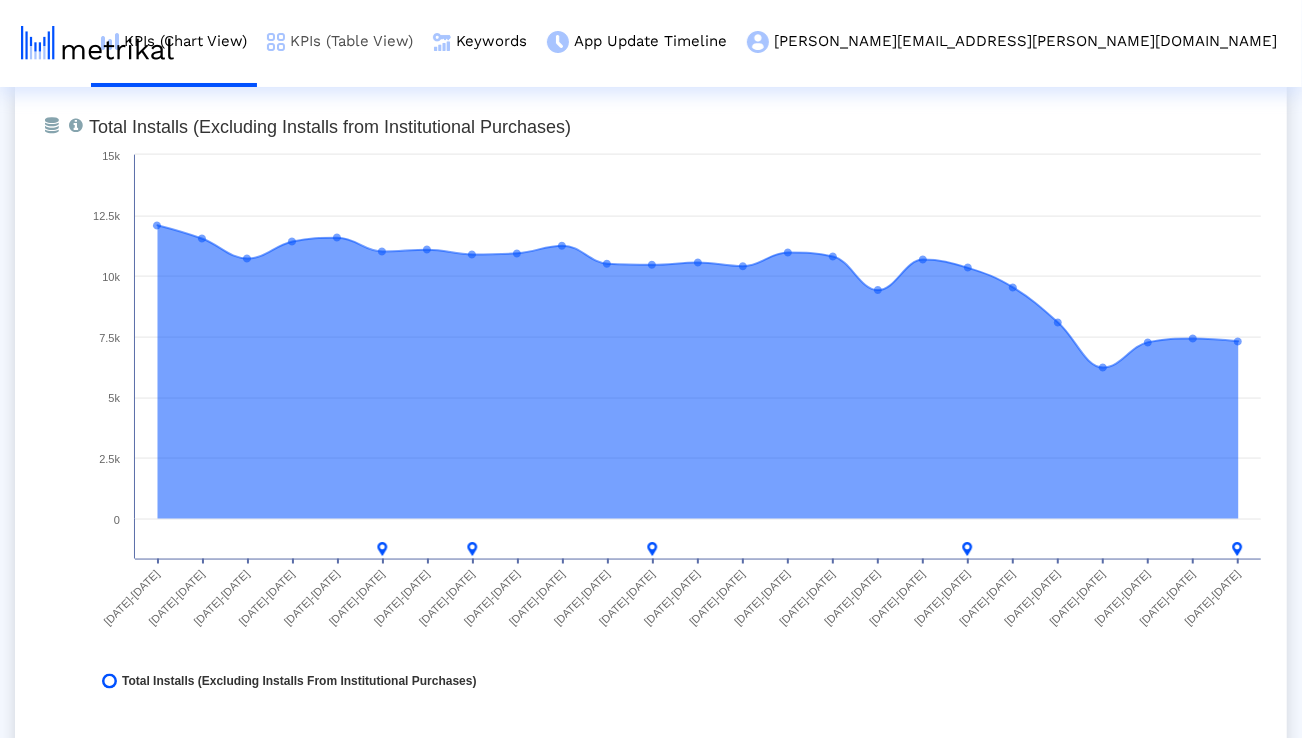 click on "KPIs (Table View)" at bounding box center (340, 41) 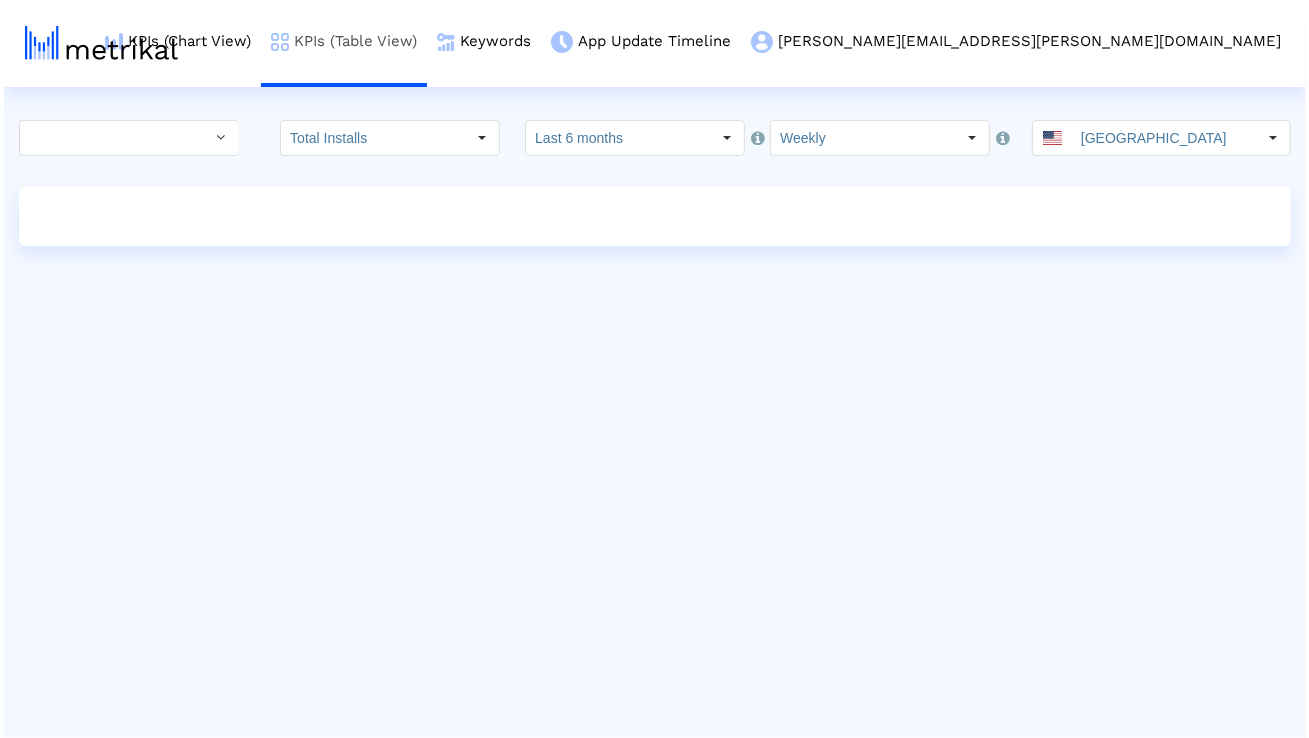 scroll, scrollTop: 0, scrollLeft: 0, axis: both 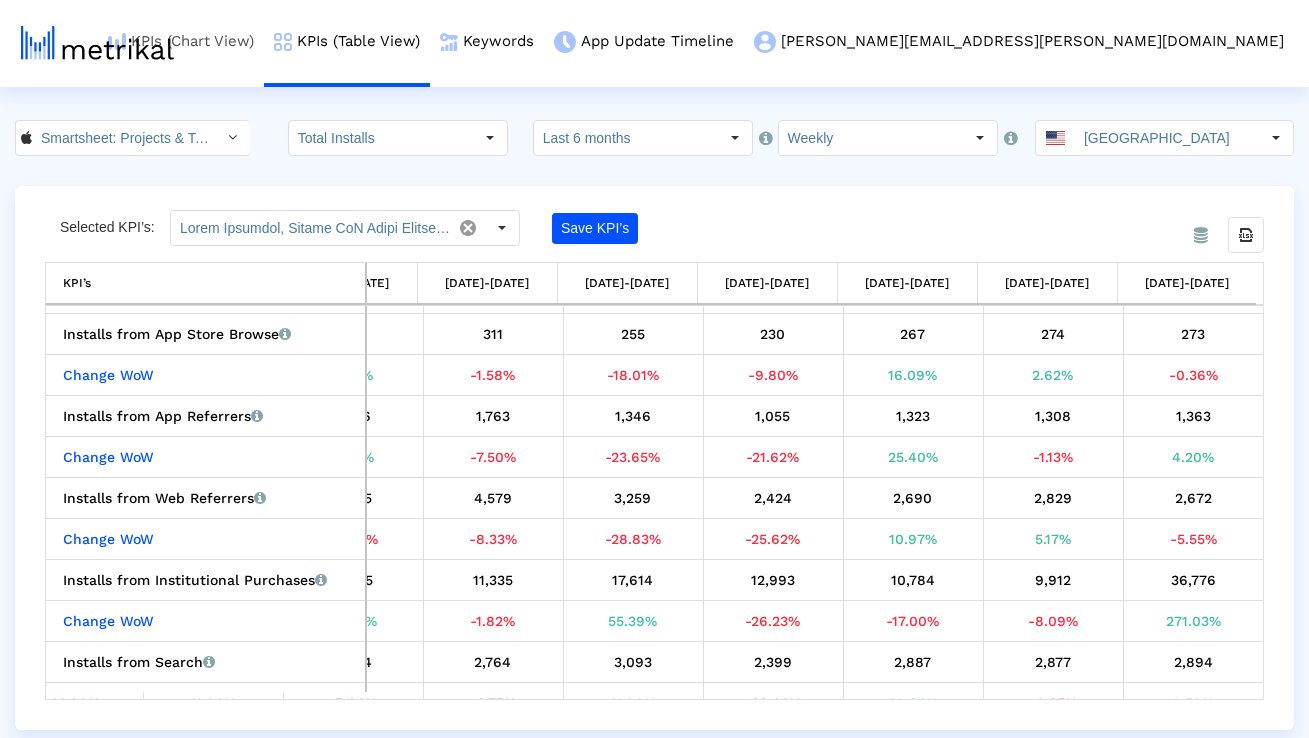 click on "KPIs (Chart View)" at bounding box center (181, 41) 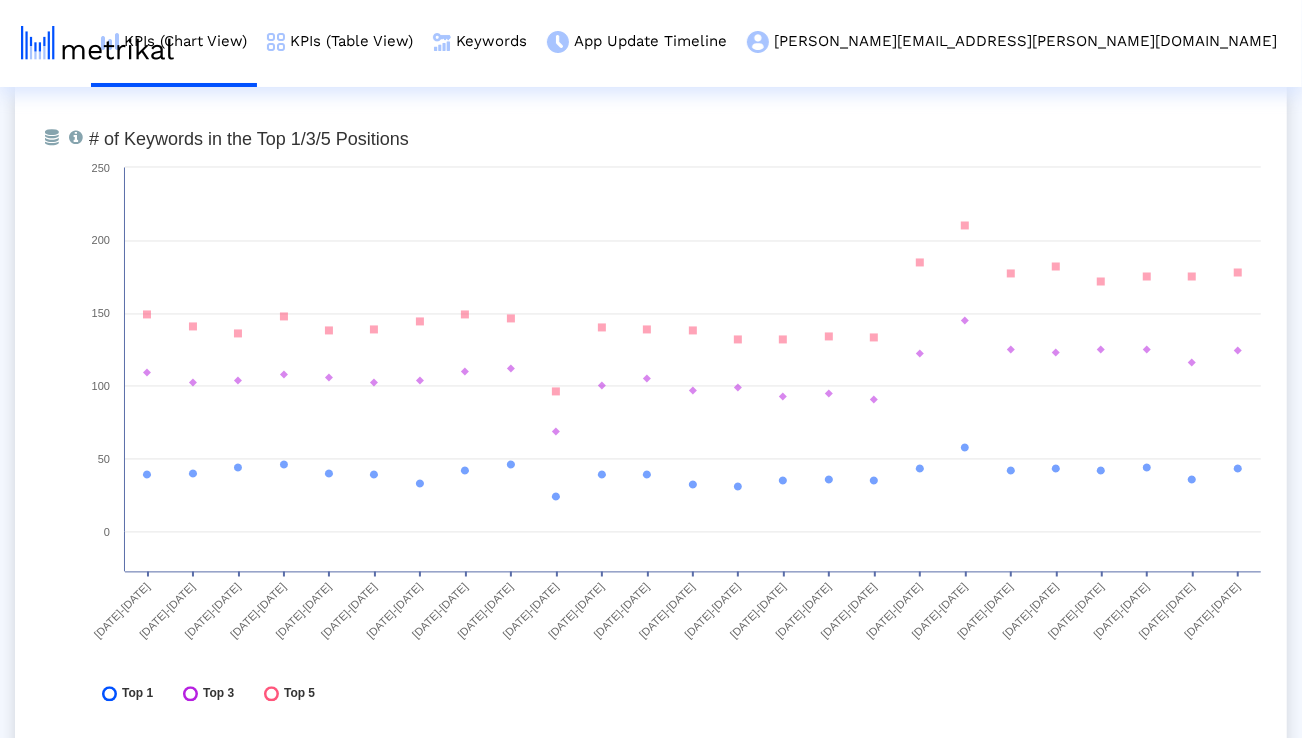 scroll, scrollTop: 7150, scrollLeft: 0, axis: vertical 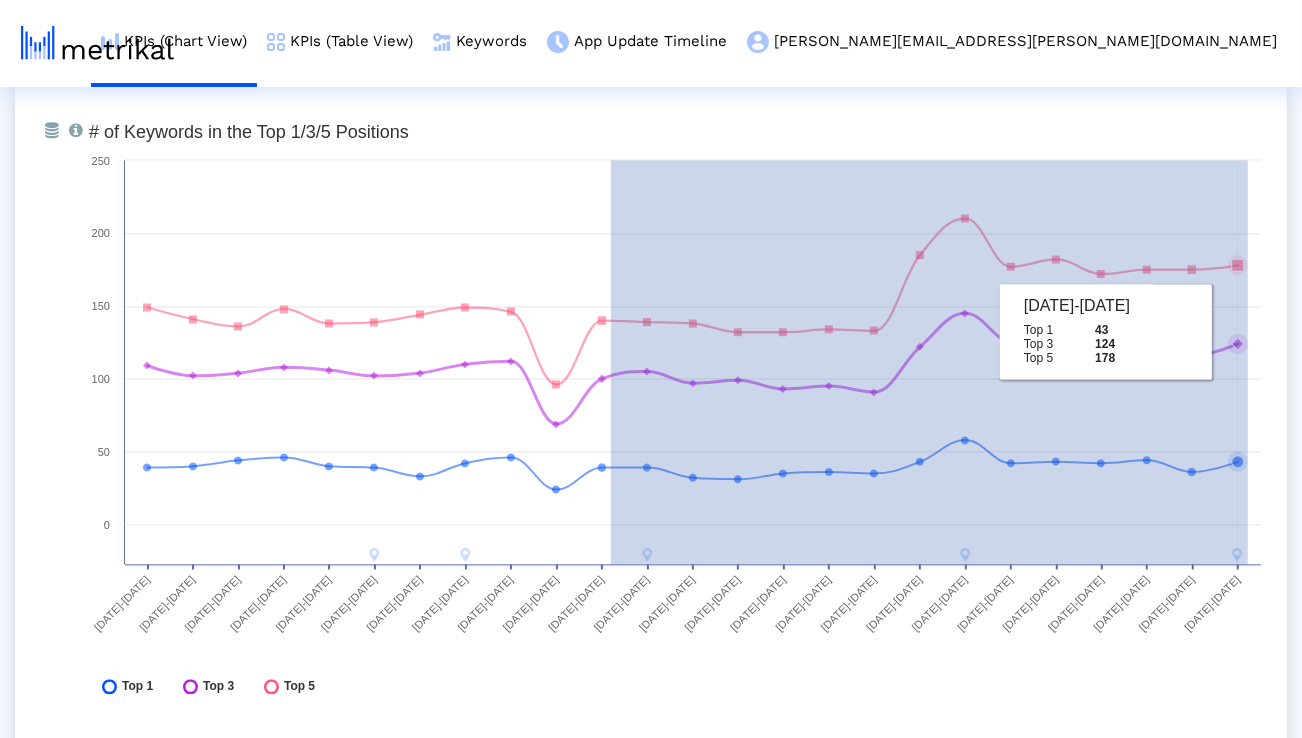 drag, startPoint x: 611, startPoint y: 321, endPoint x: 1248, endPoint y: 334, distance: 637.1326 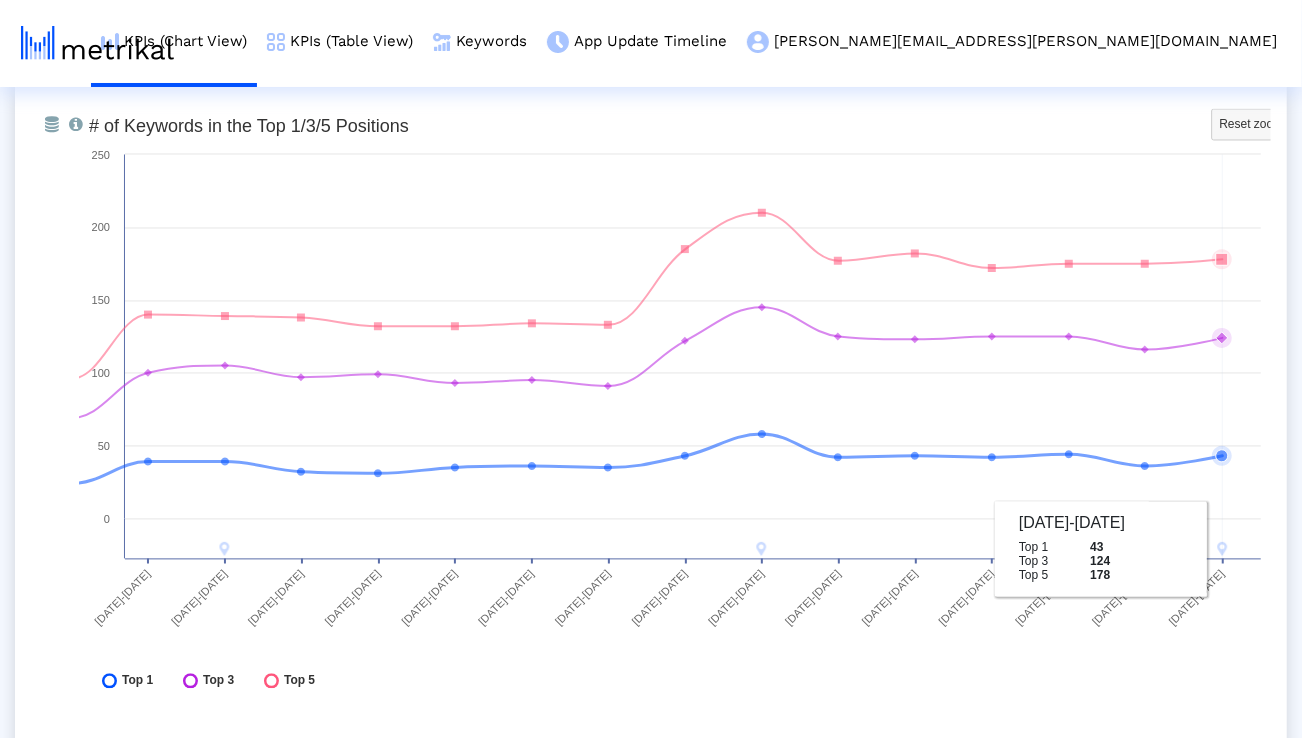 scroll, scrollTop: 7160, scrollLeft: 0, axis: vertical 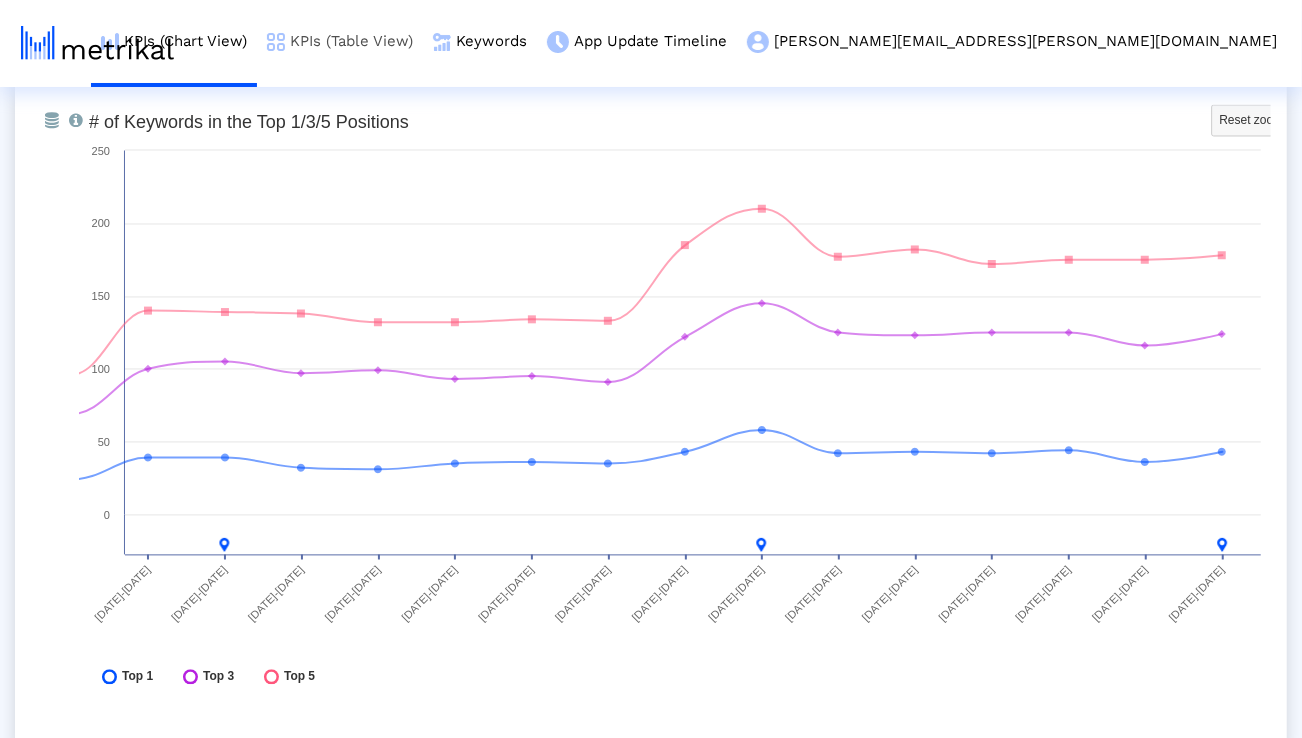 click on "KPIs (Table View)" at bounding box center (340, 41) 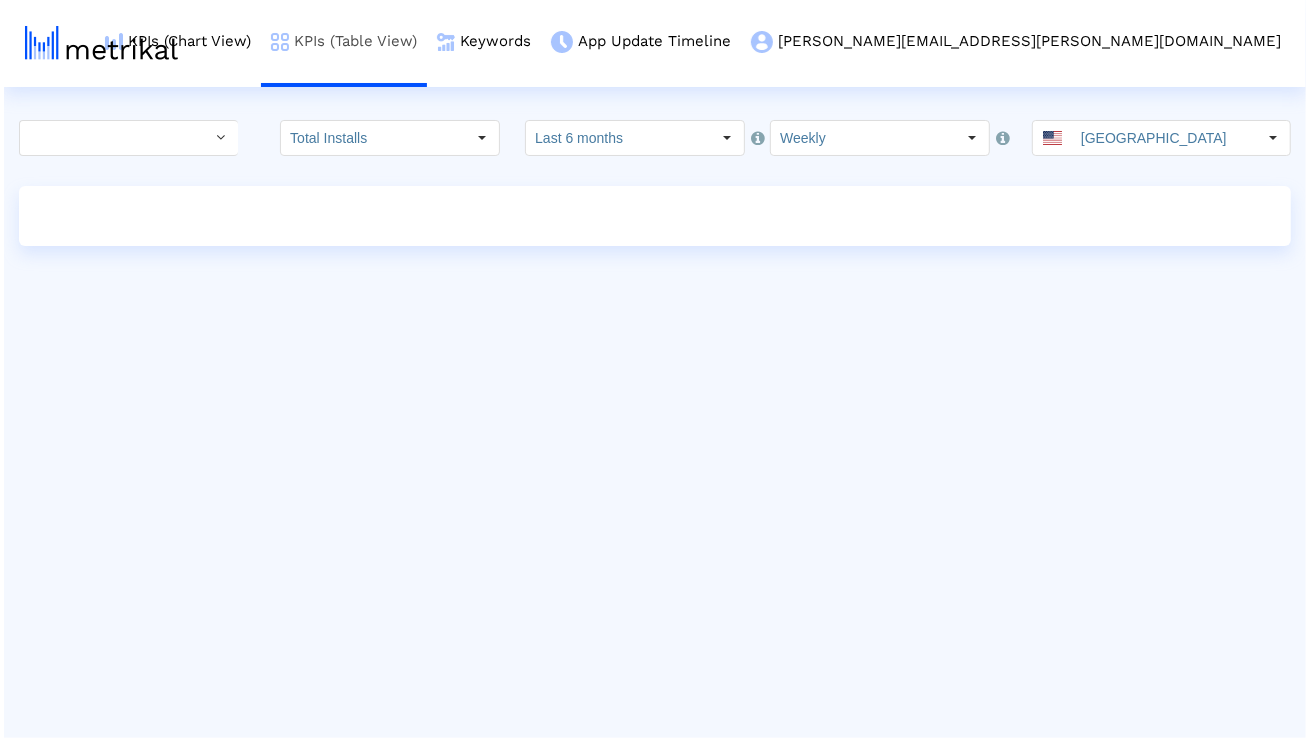scroll, scrollTop: 0, scrollLeft: 0, axis: both 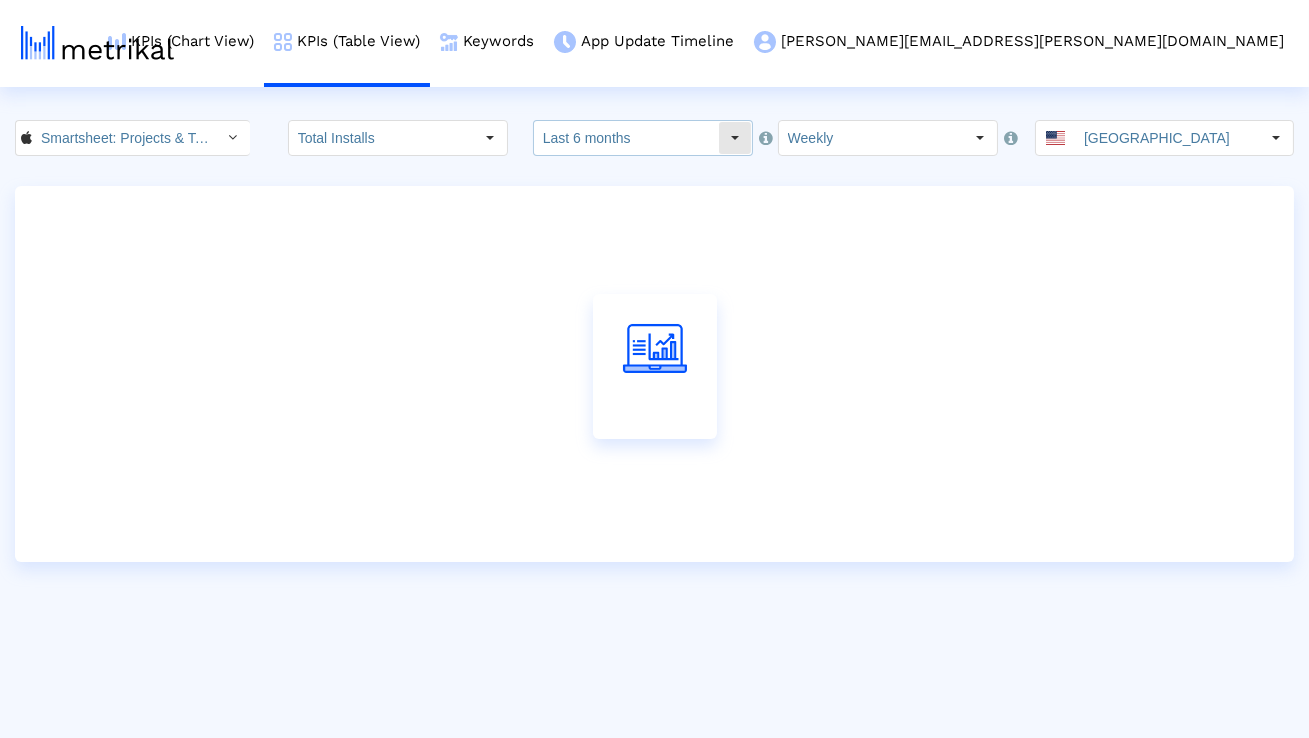 click on "Last 6 months" 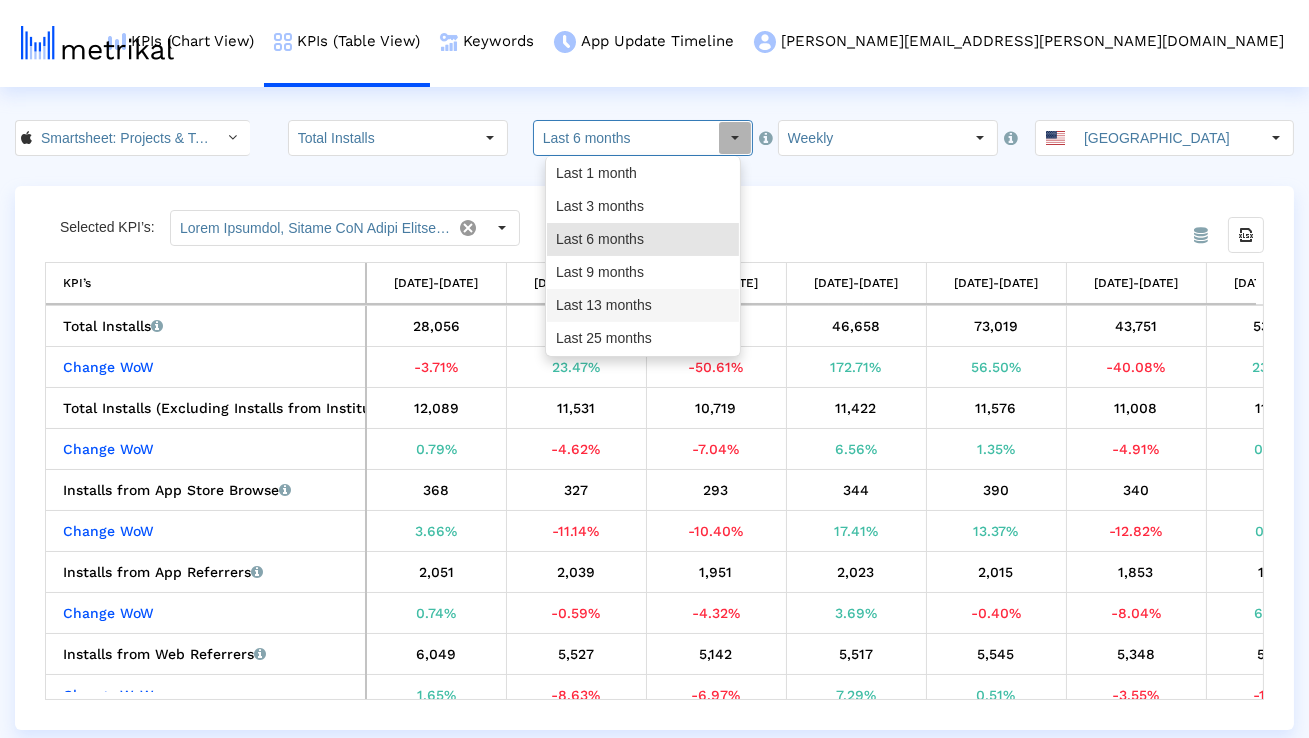 click on "Last 13 months" at bounding box center (643, 305) 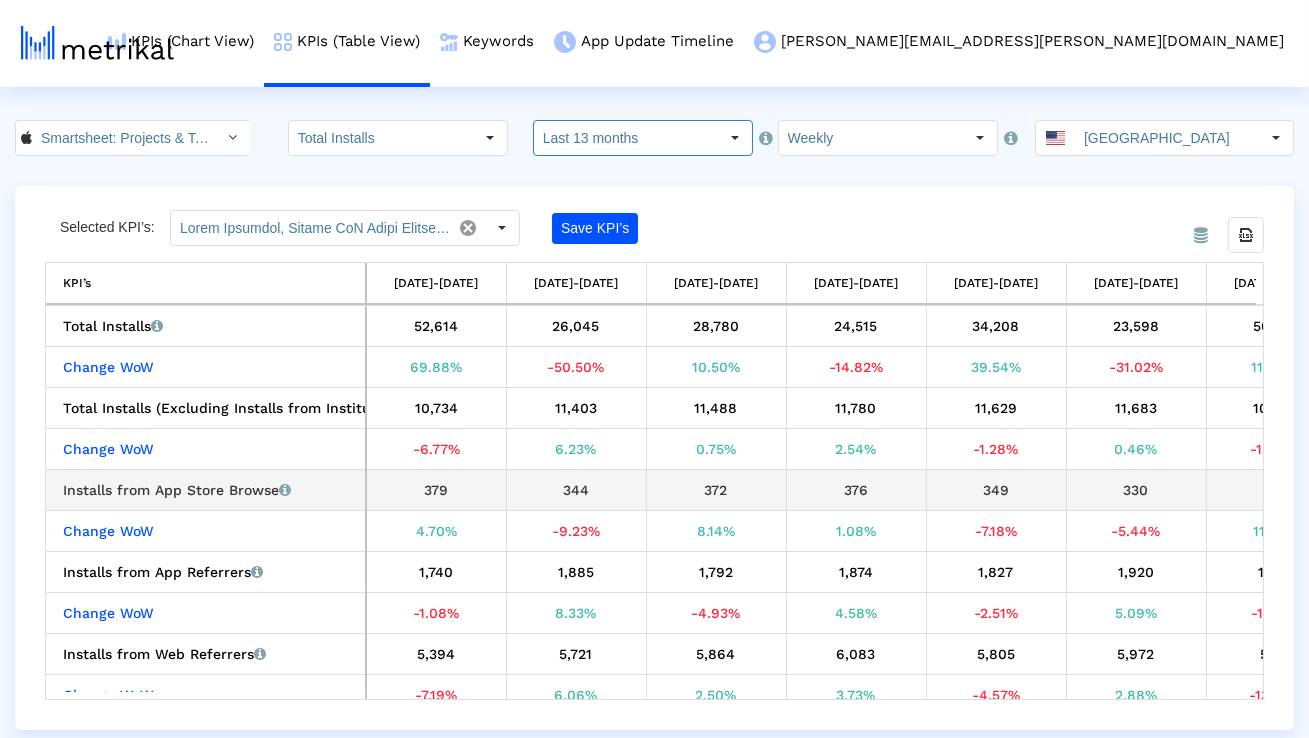 scroll, scrollTop: 0, scrollLeft: 354, axis: horizontal 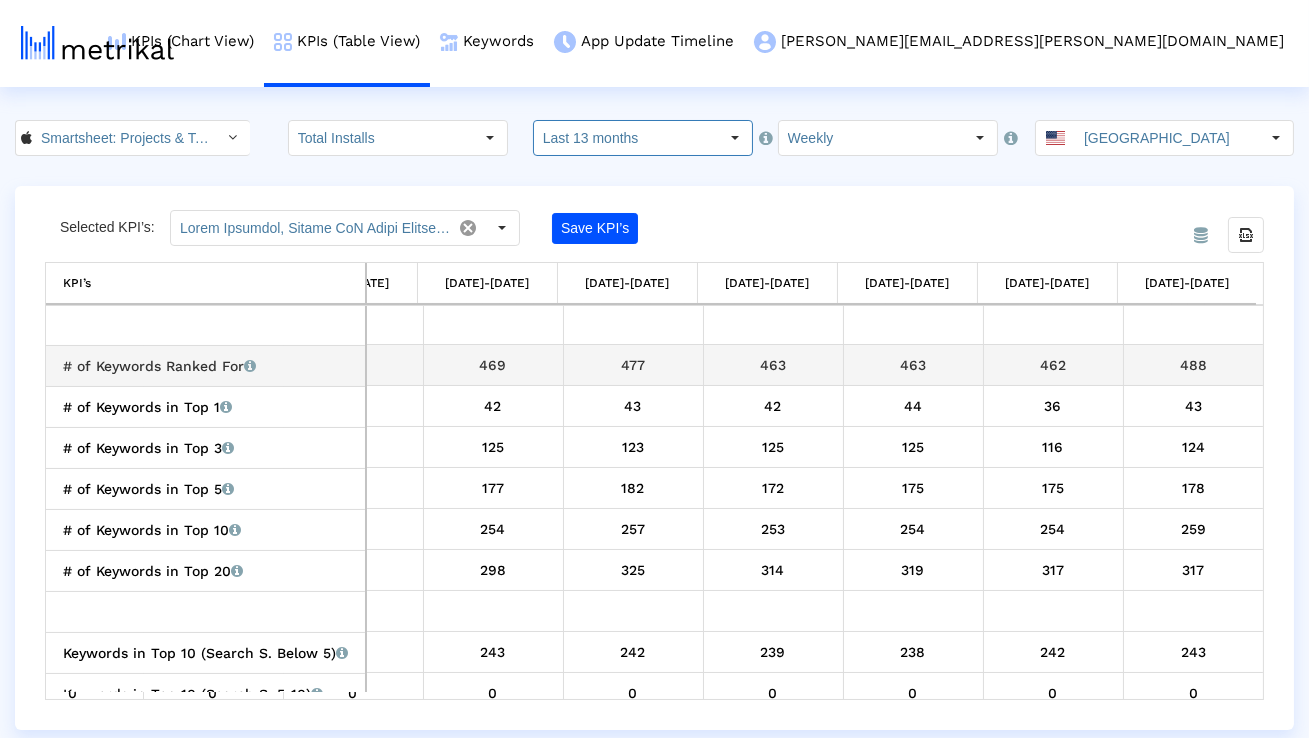 click on "488" at bounding box center [1194, 365] 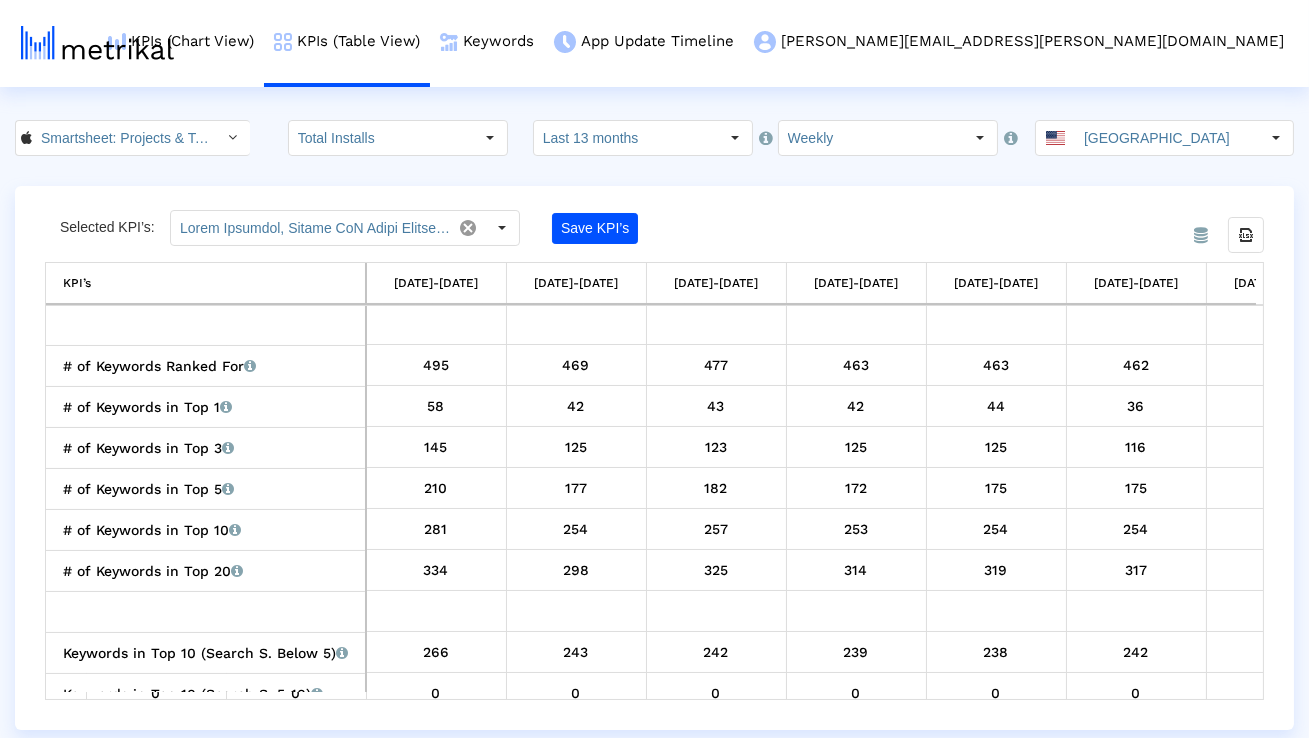 click on "Smartsheet: Projects & Teams < 568421135 > Total Installs  Select how far back from today you would like to view the data below.  Last 13 months Pull down to refresh... Release to refresh... Refreshing... Last 1 month Last 3 months Last 6 months Last 9 months Last 13 months Last 25 months Loading...  Select how would like to group the data below.  Weekly United States  From Database Selected KPI’s: Save KPI’s Export all data KPI’s   KPI’s 07/21/24-07/27/24 07/28/24-08/03/24 08/04/24-08/10/24 08/11/24-08/17/24 08/18/24-08/24/24 08/25/24-08/31/24 09/01/24-09/07/24 09/08/24-09/14/24 09/15/24-09/21/24 09/22/24-09/28/24 09/29/24-10/05/24 10/06/24-10/12/24 10/13/24-10/19/24 10/20/24-10/26/24 10/27/24-11/02/24 11/03/24-11/09/24 11/10/24-11/16/24 11/17/24-11/23/24 11/24/24-11/30/24 12/01/24-12/07/24 12/08/24-12/14/24 12/15/24-12/21/24 12/22/24-12/28/24 12/29/24-01/04/25 01/05/25-01/11/25 01/12/25-01/18/25 01/19/25-01/25/25 01/26/25-02/01/25 02/02/25-02/08/25 02/09/25-02/15/25 02/16/25-02/22/25" 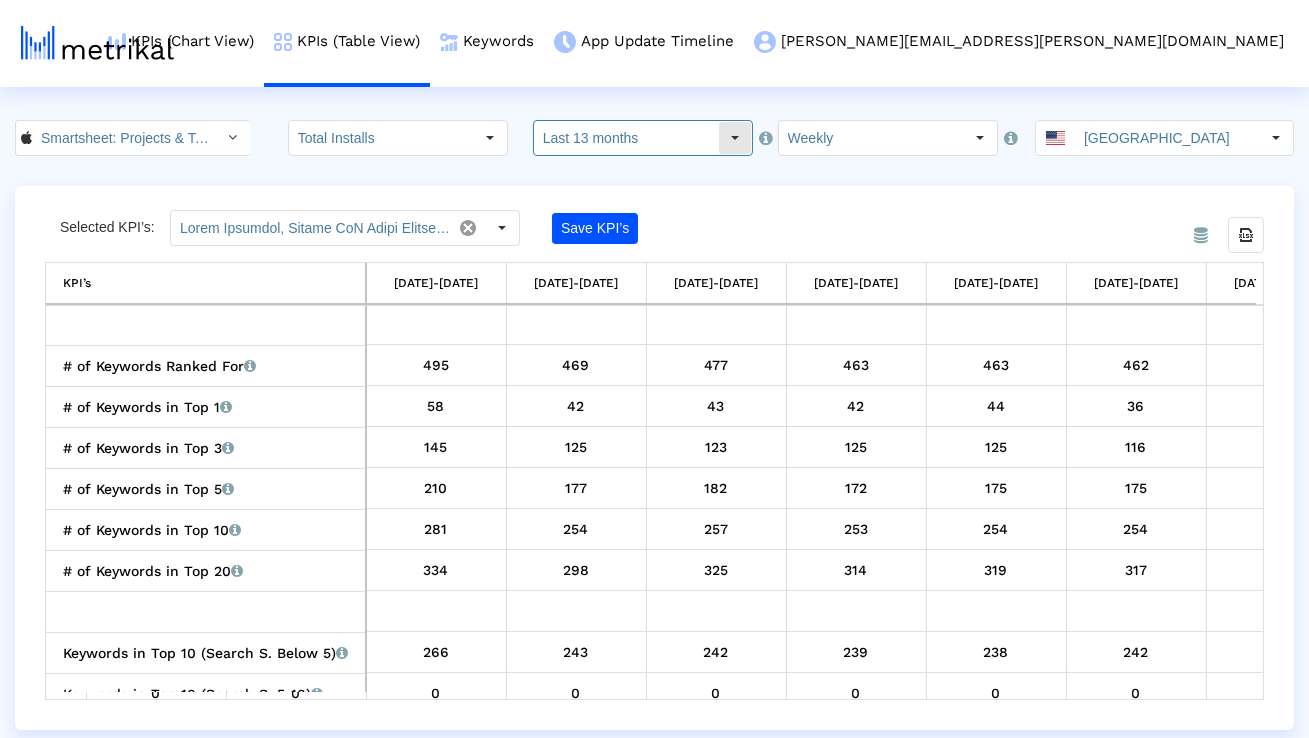 click on "Last 13 months" 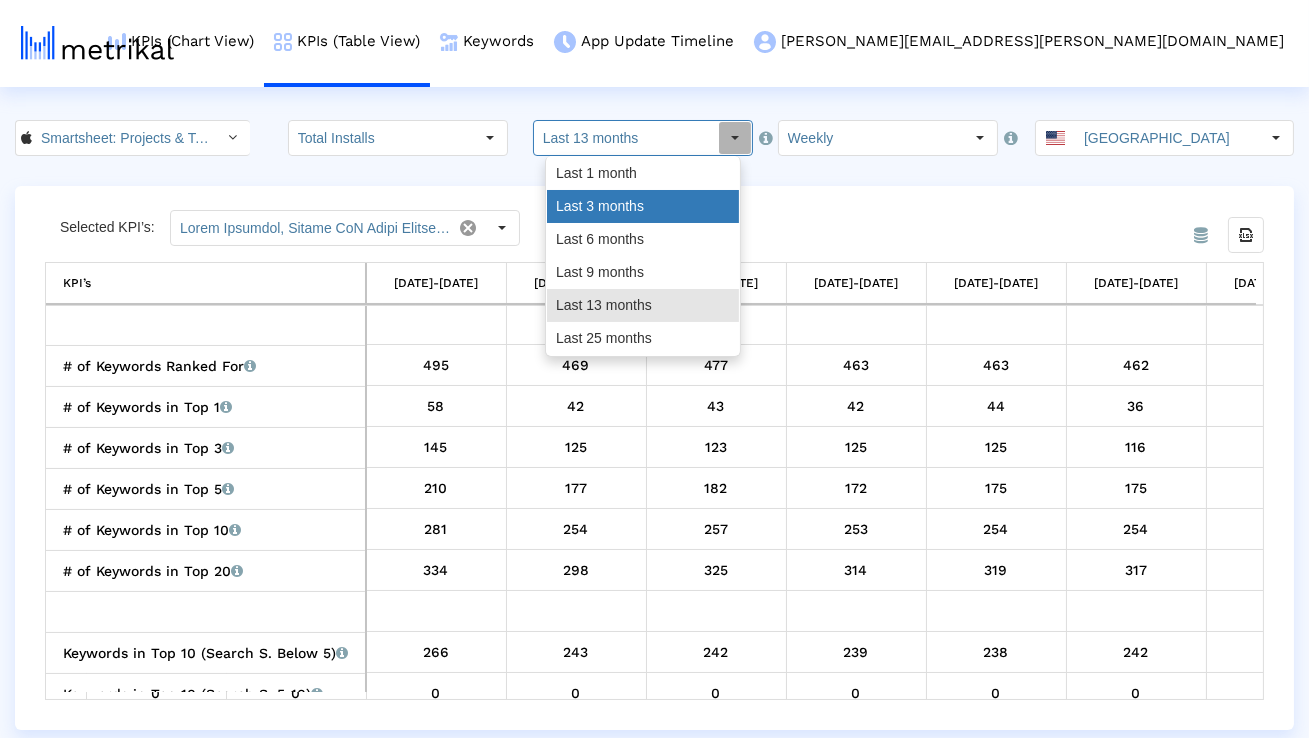 click on "Last 3 months" at bounding box center [643, 206] 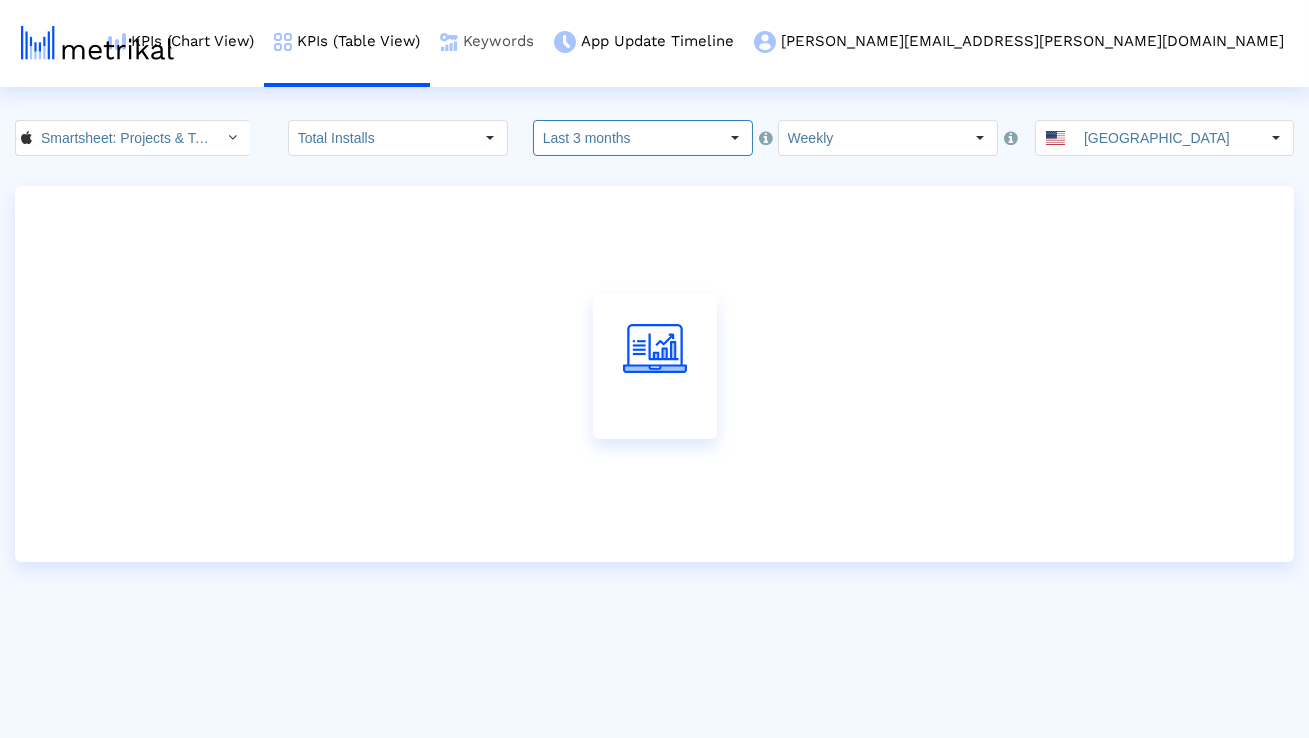 click on "Keywords" at bounding box center (487, 41) 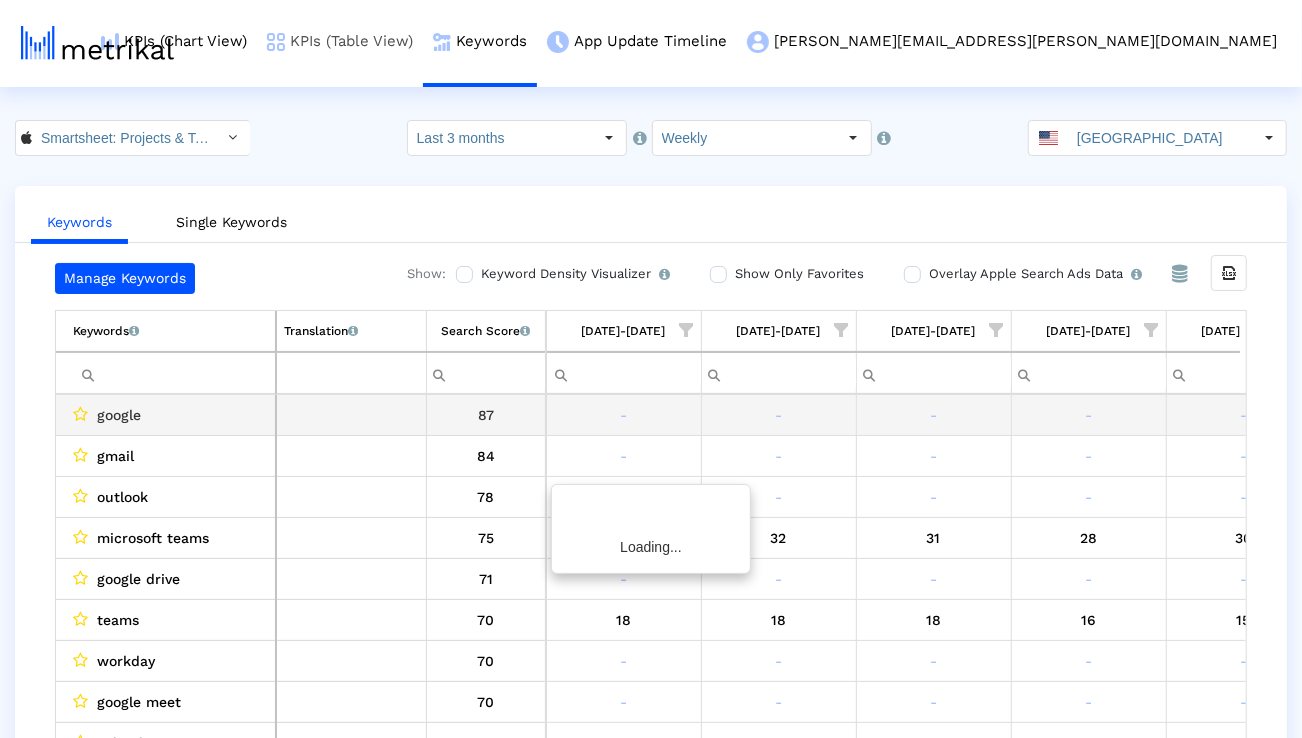 scroll, scrollTop: 0, scrollLeft: 1320, axis: horizontal 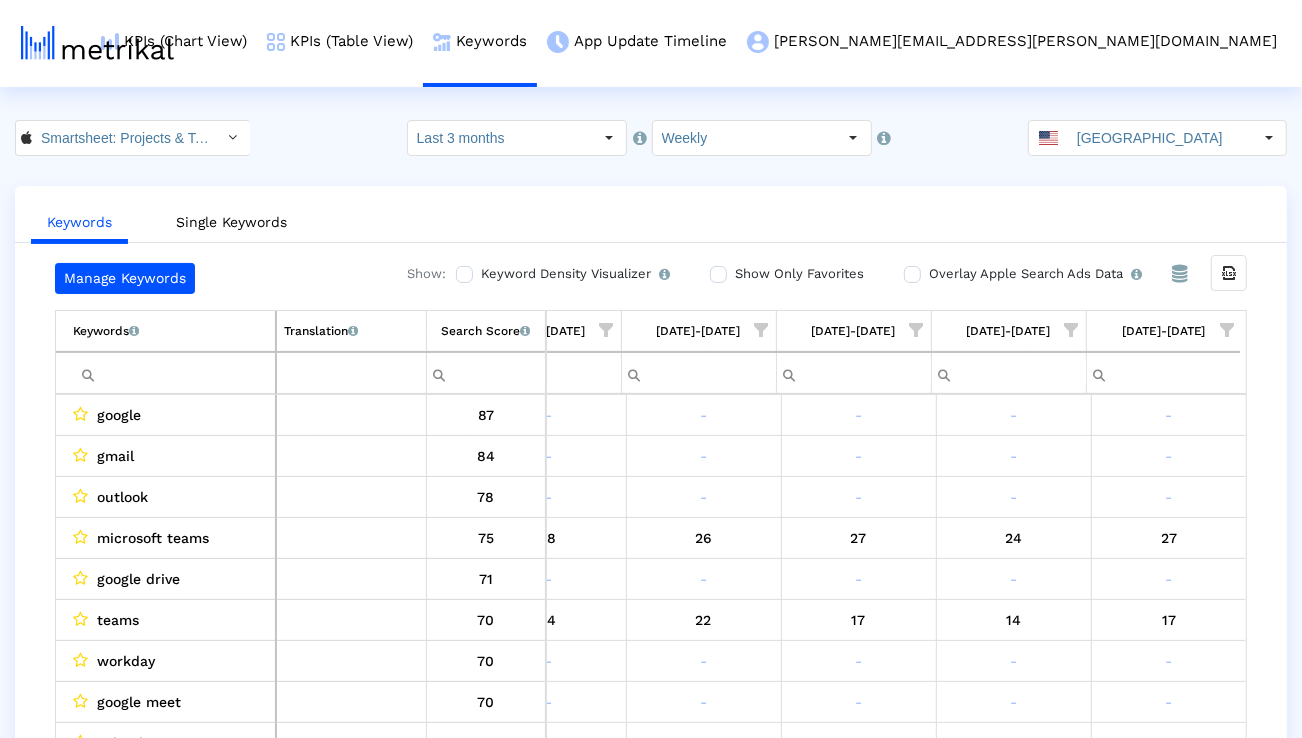 click at bounding box center (174, 373) 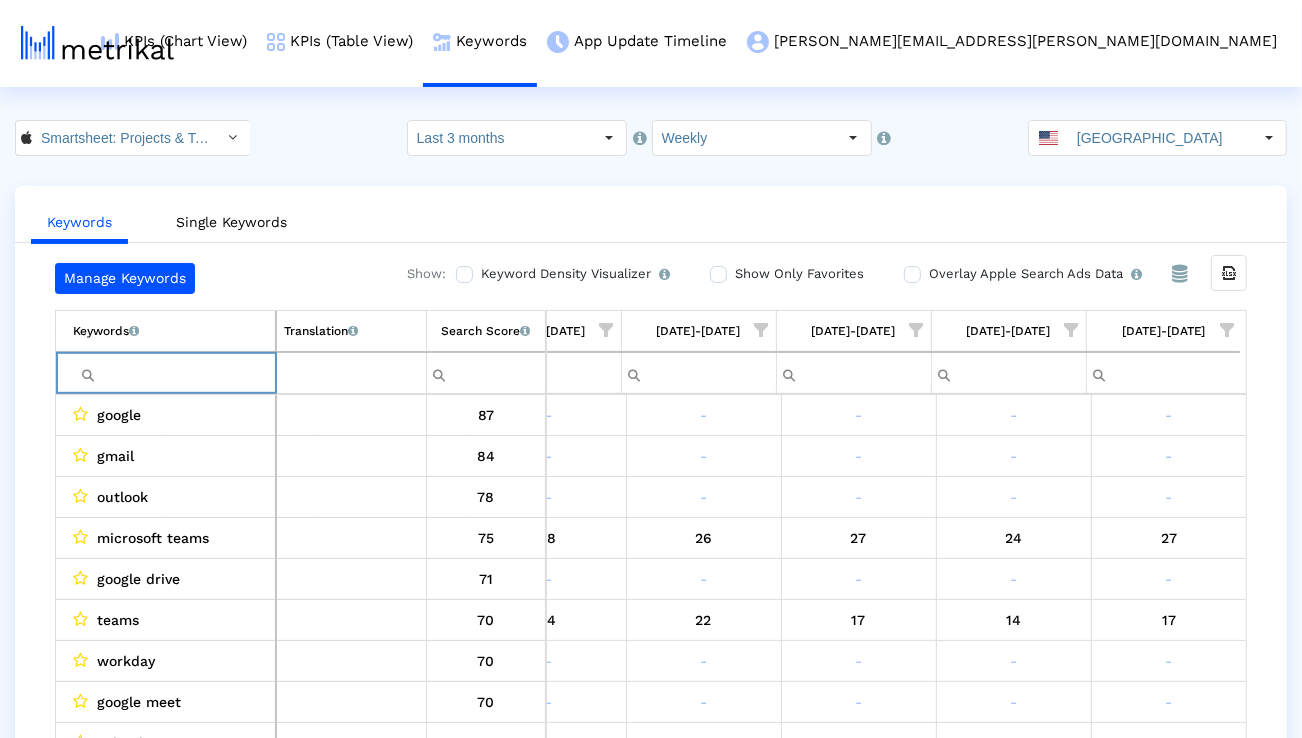 paste on "program management" 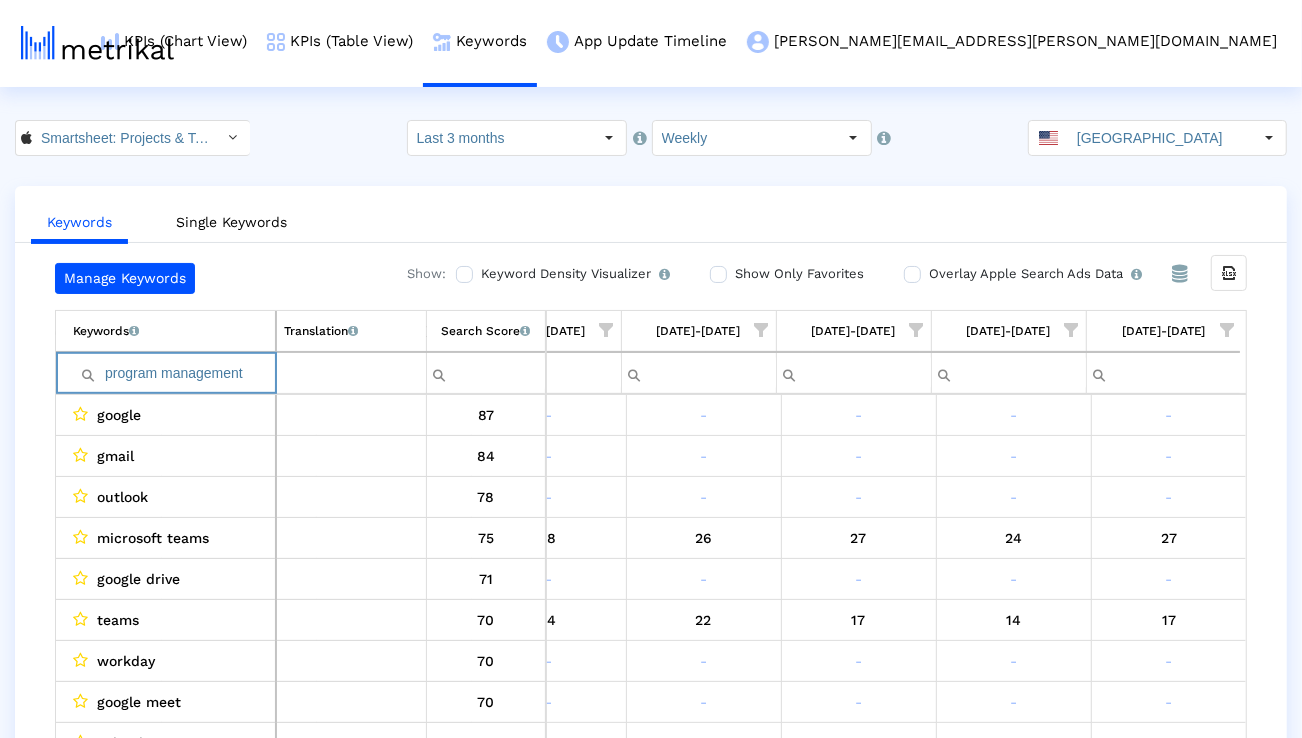 scroll, scrollTop: 0, scrollLeft: 1314, axis: horizontal 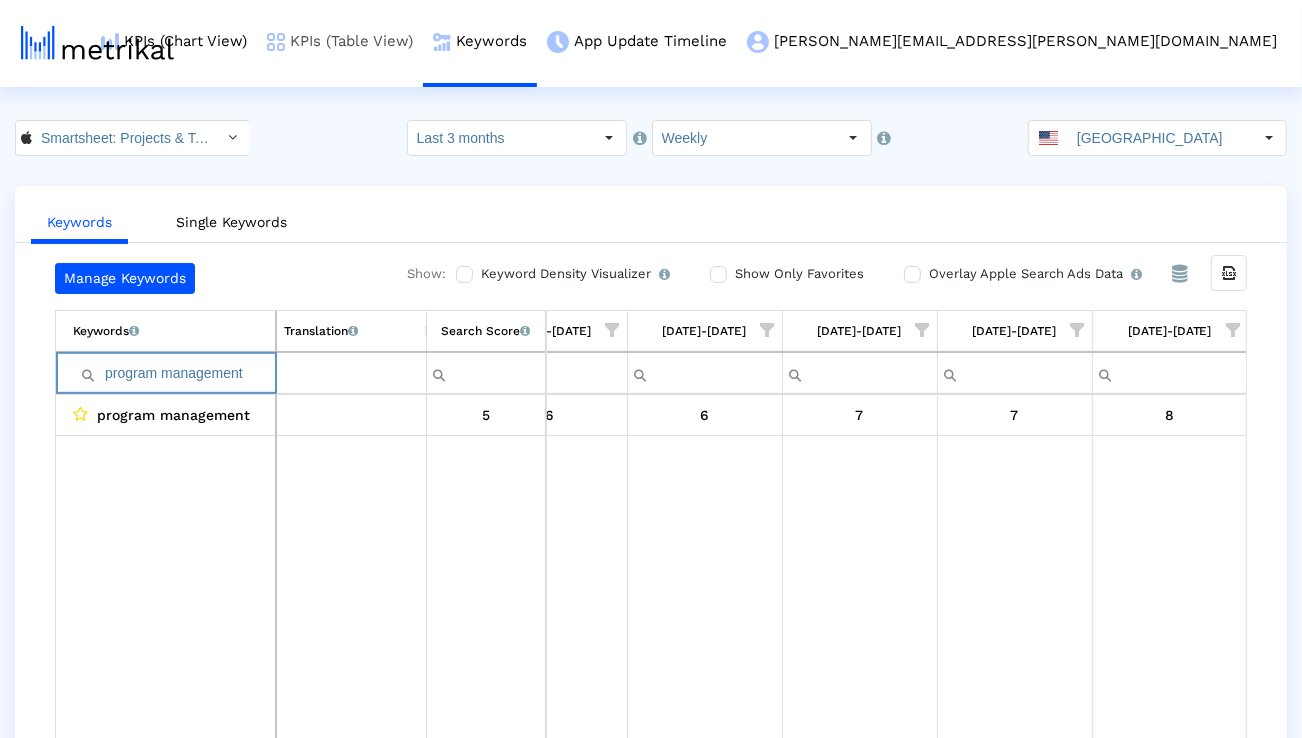 paste on "automate process" 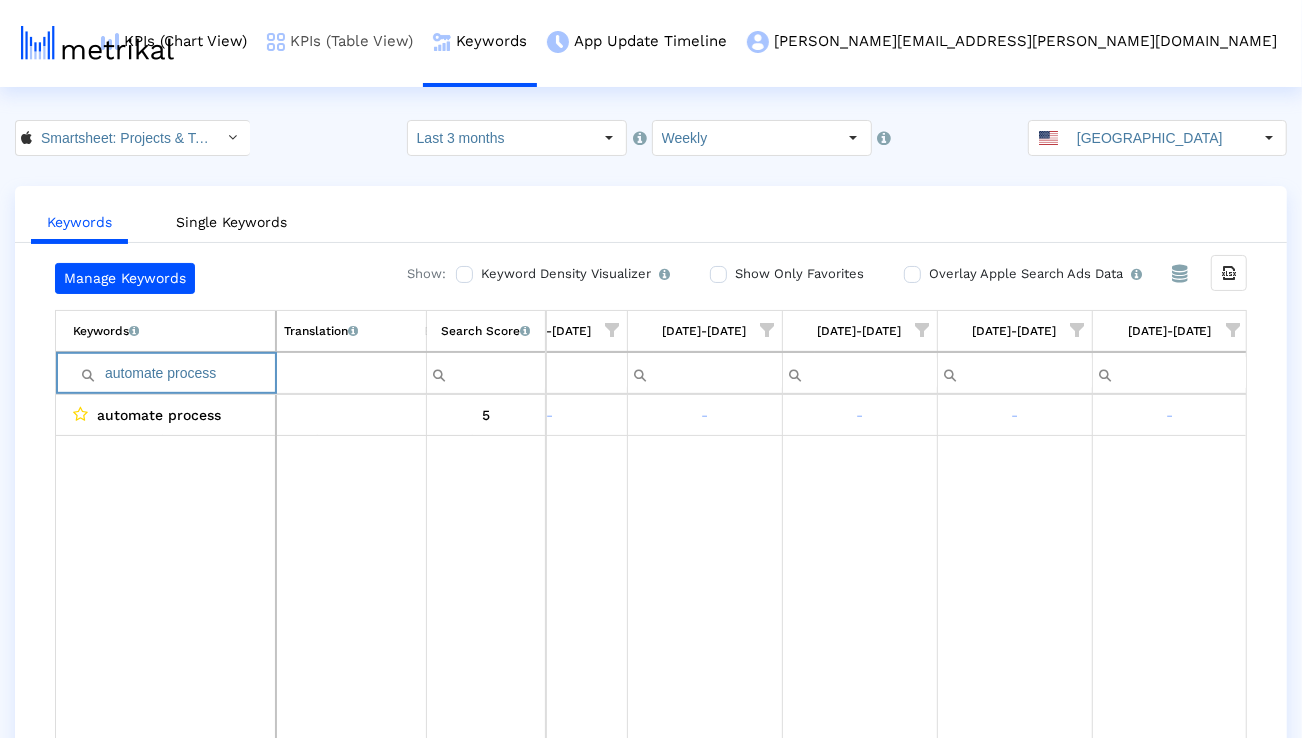 paste on "business" 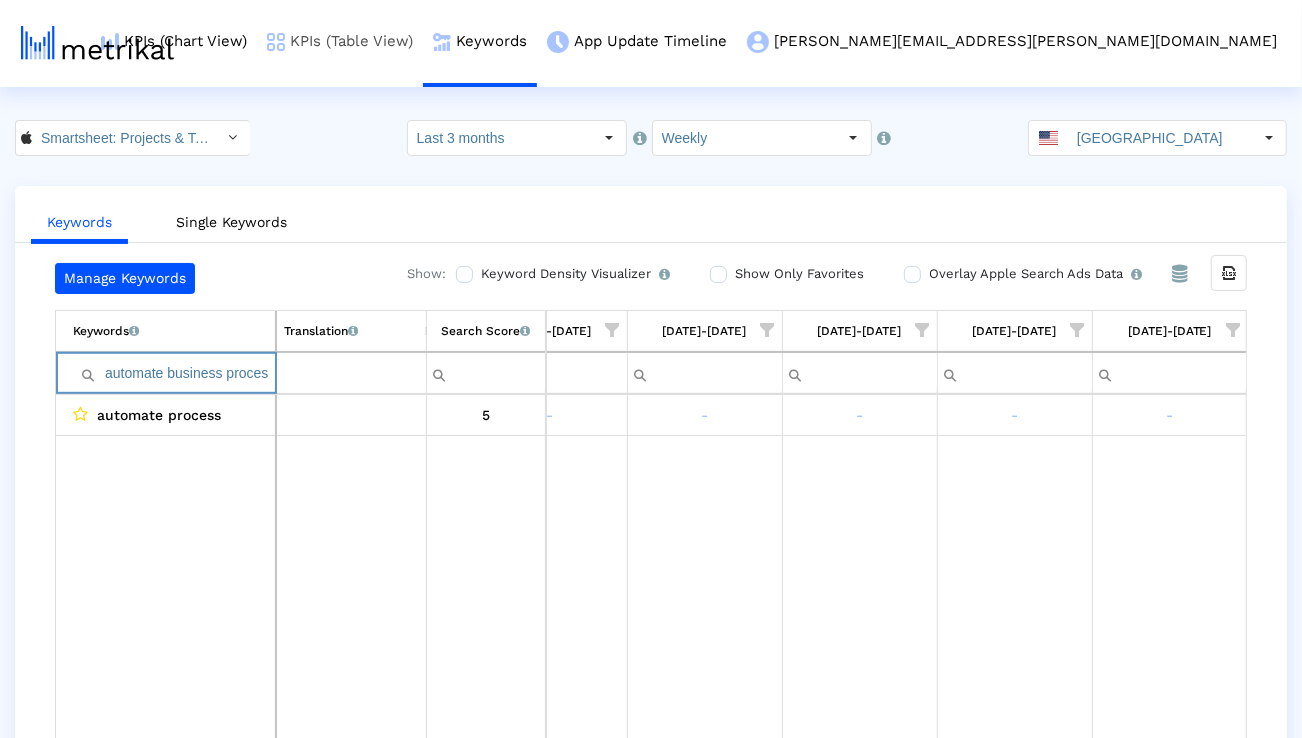 scroll, scrollTop: 0, scrollLeft: 8, axis: horizontal 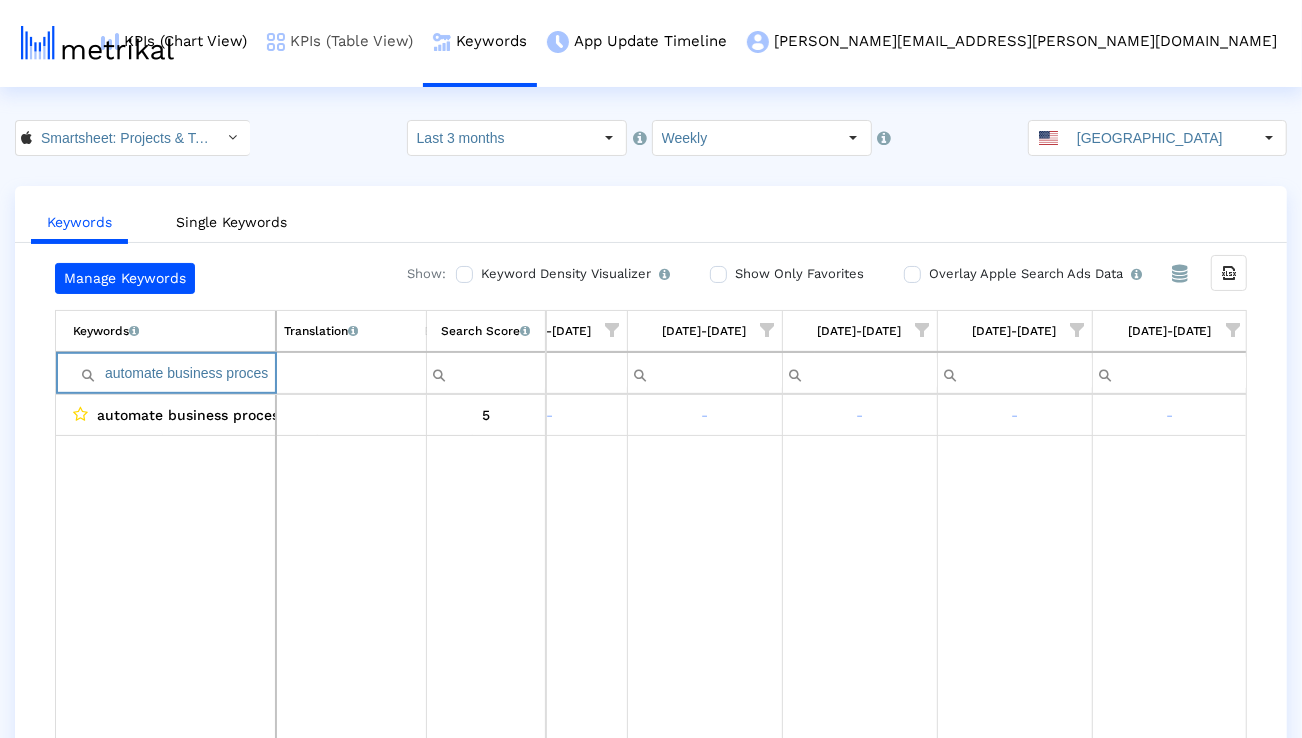 paste on "project" 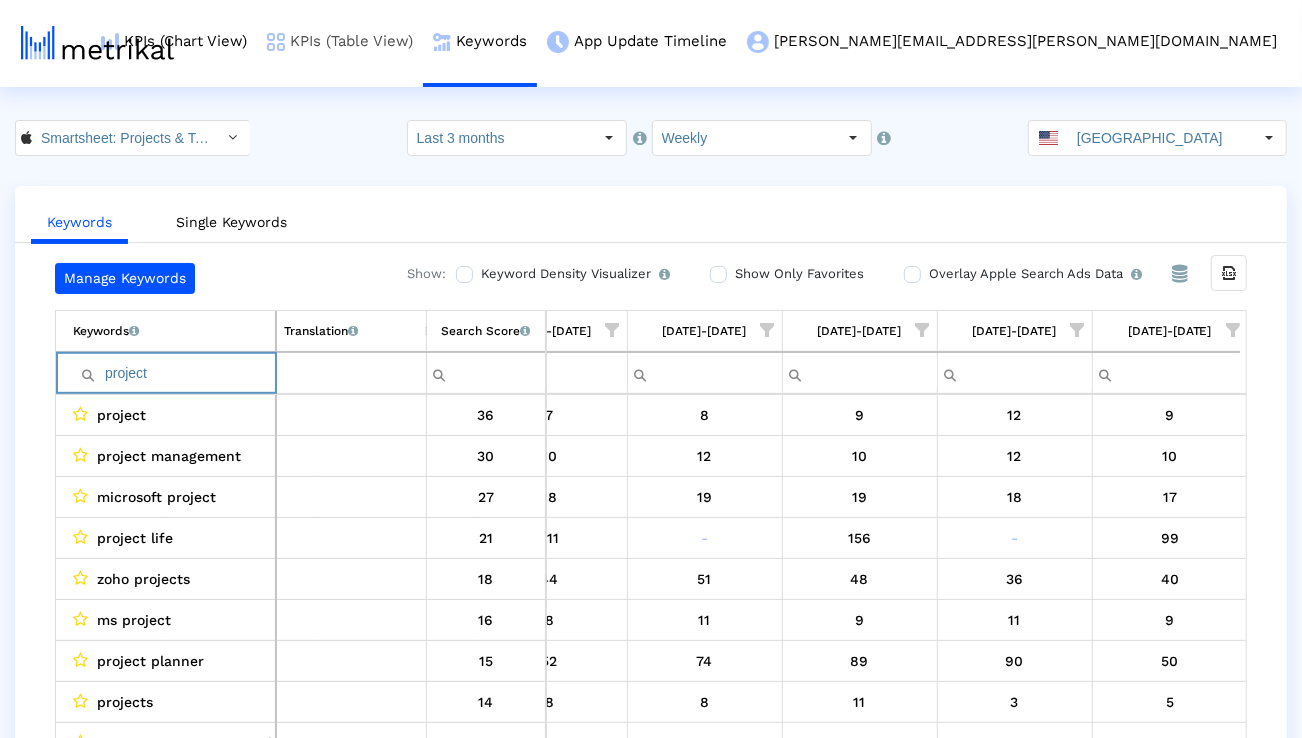 paste on "management" 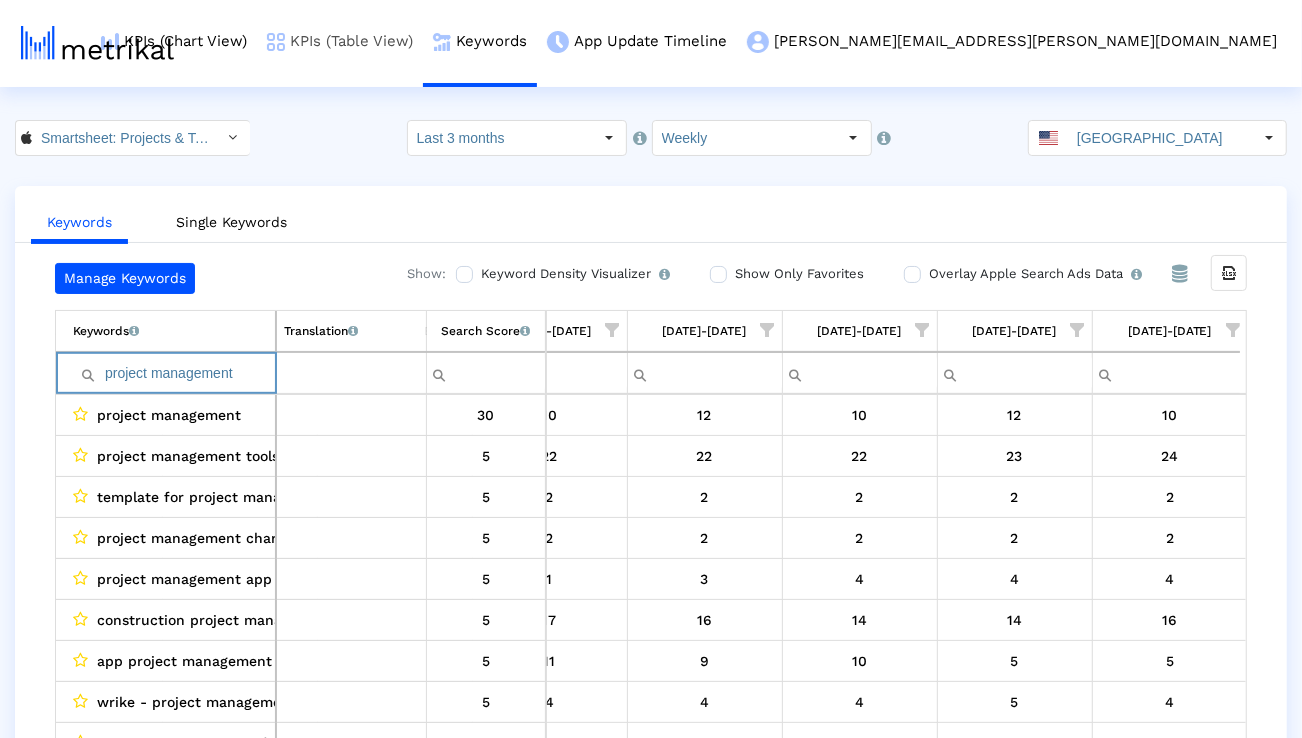 paste on "microsoft projec" 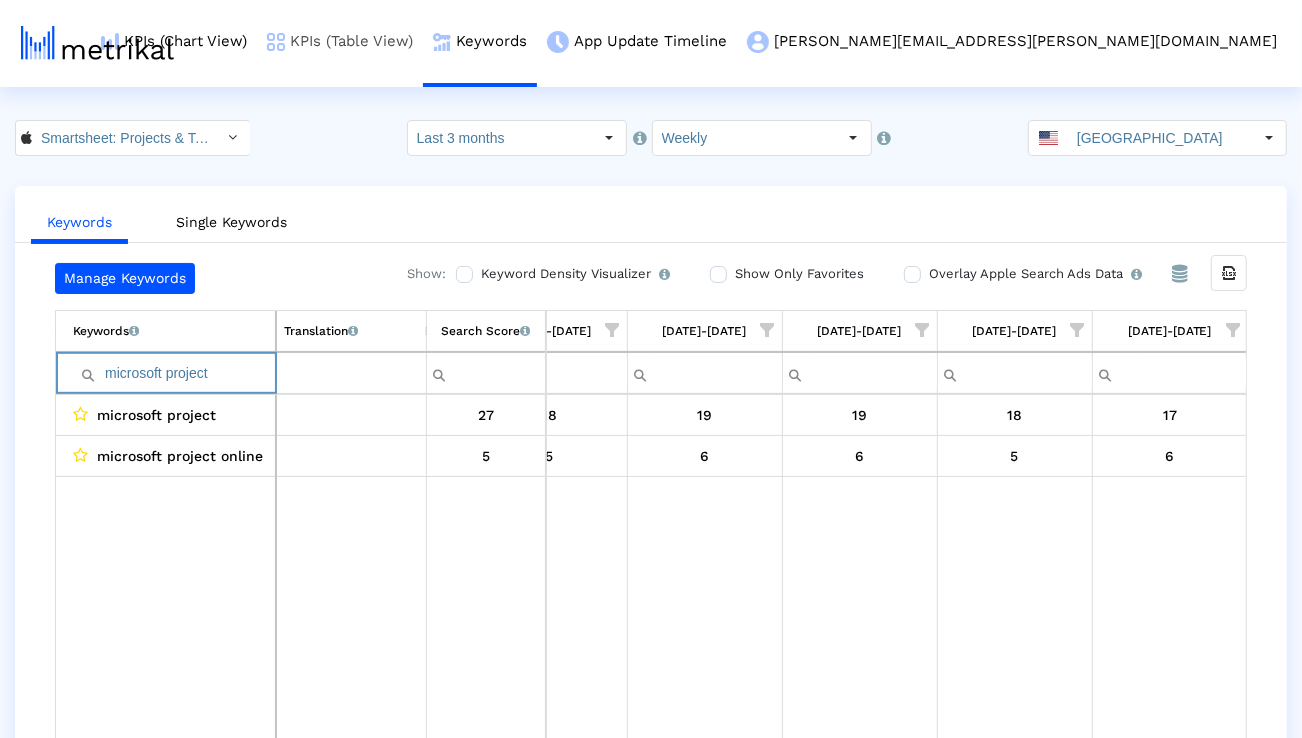 paste on "project manager" 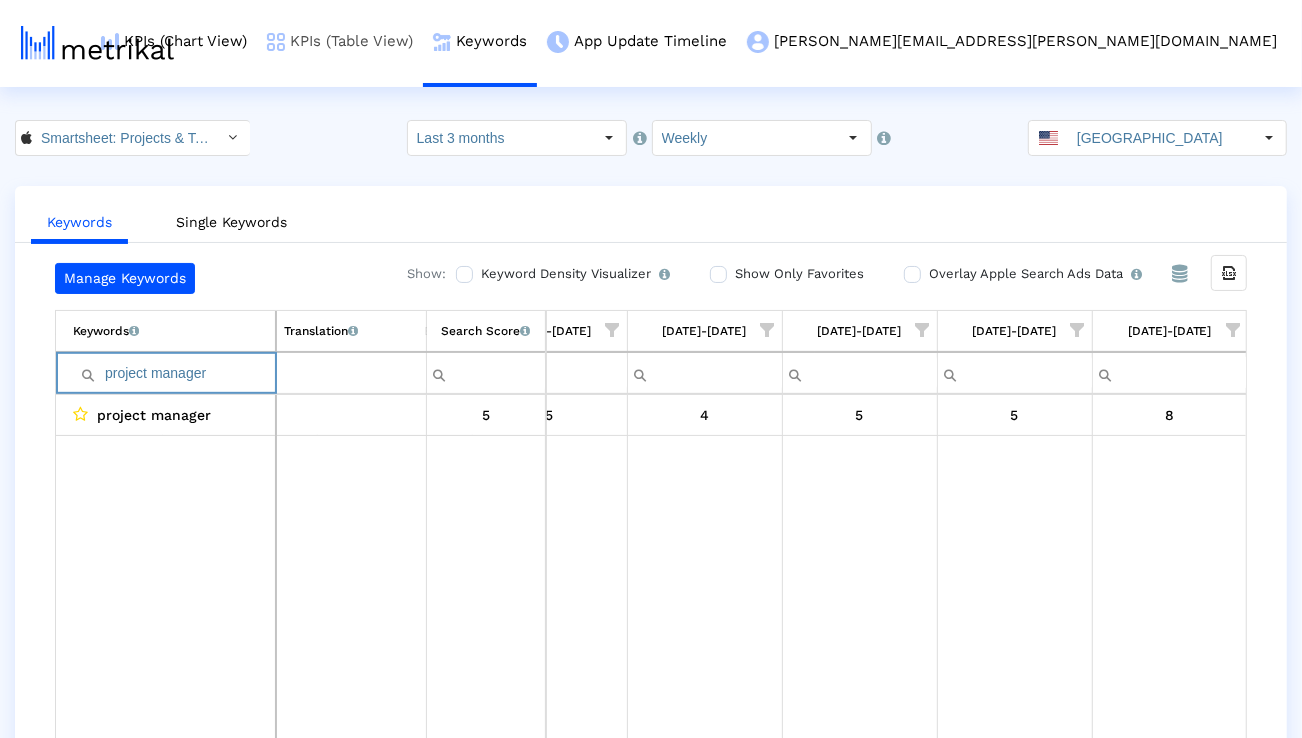paste on "manage projects" 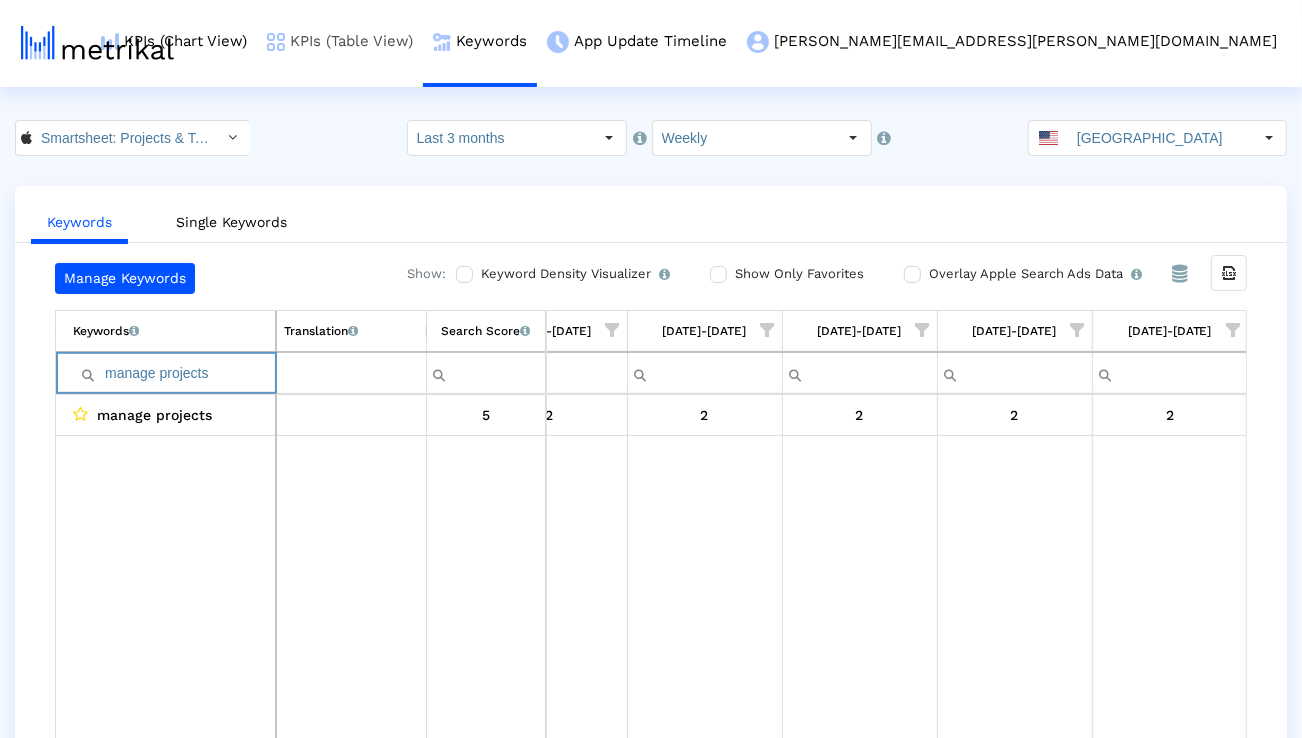 paste on "project management app" 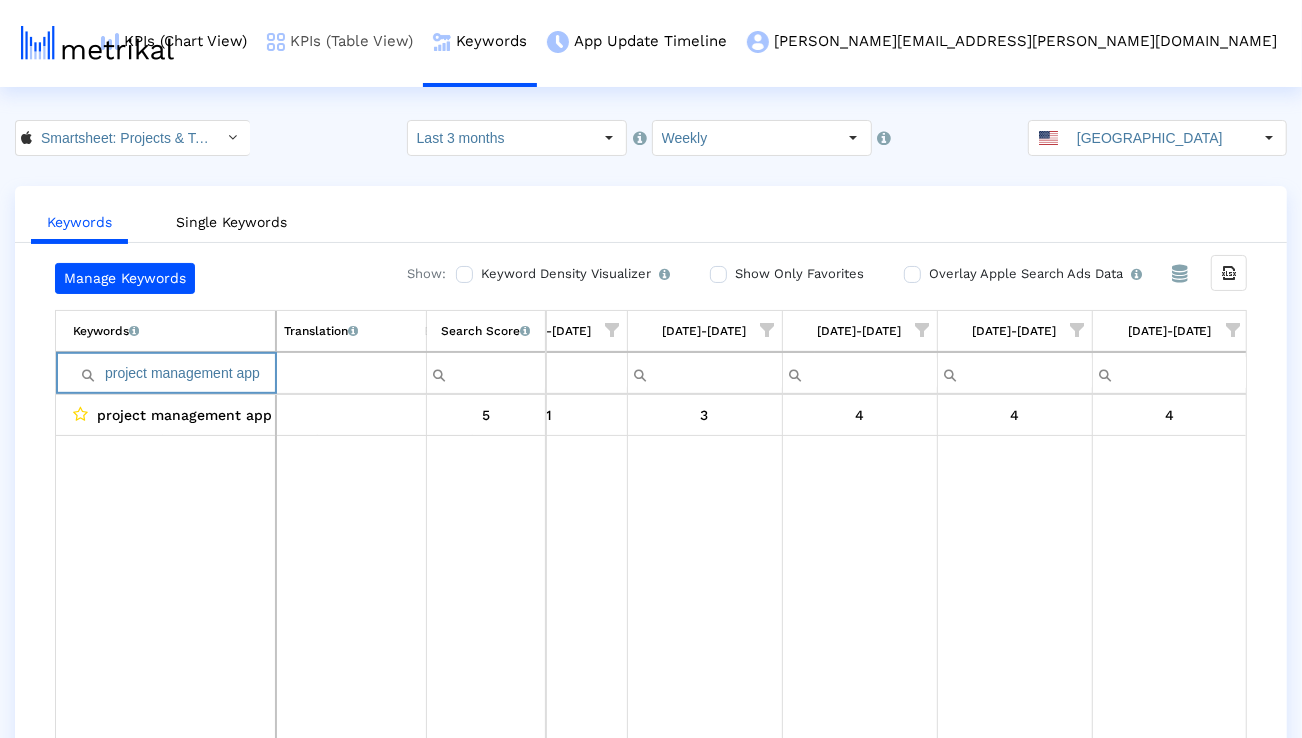 paste on "organizer" 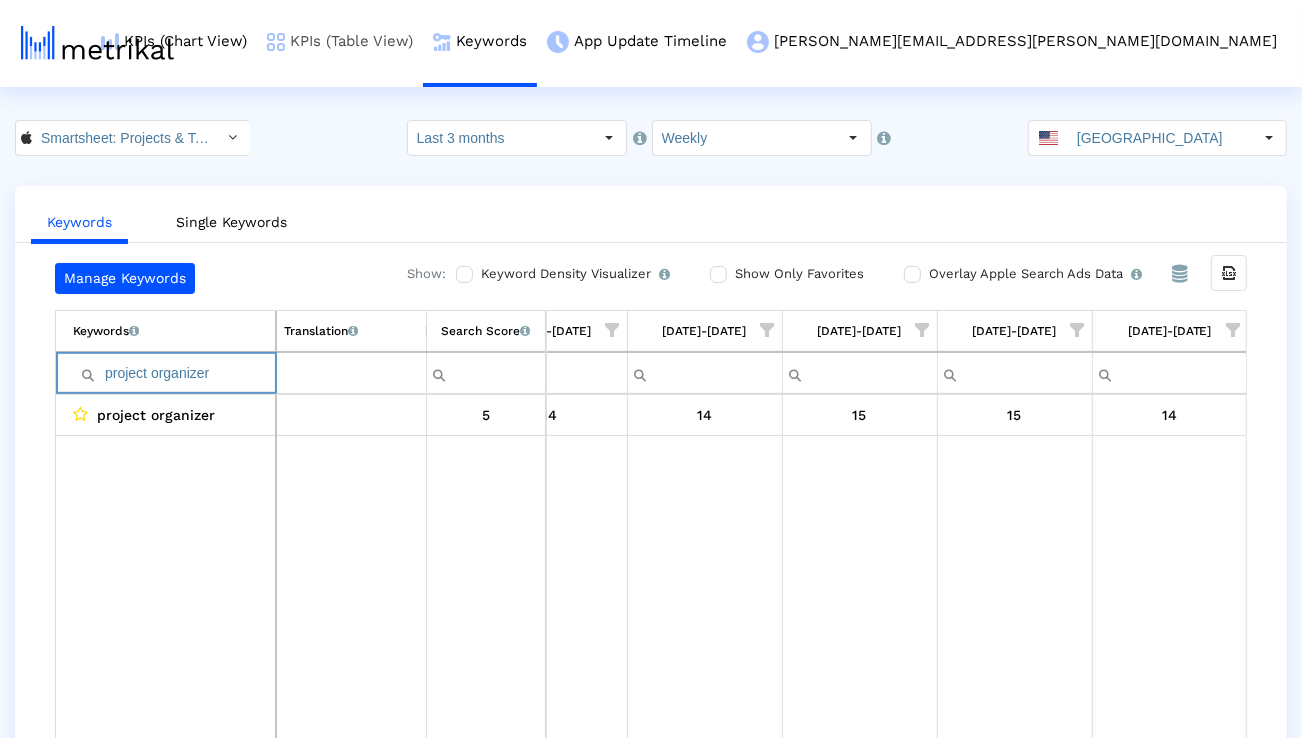 paste on "planning" 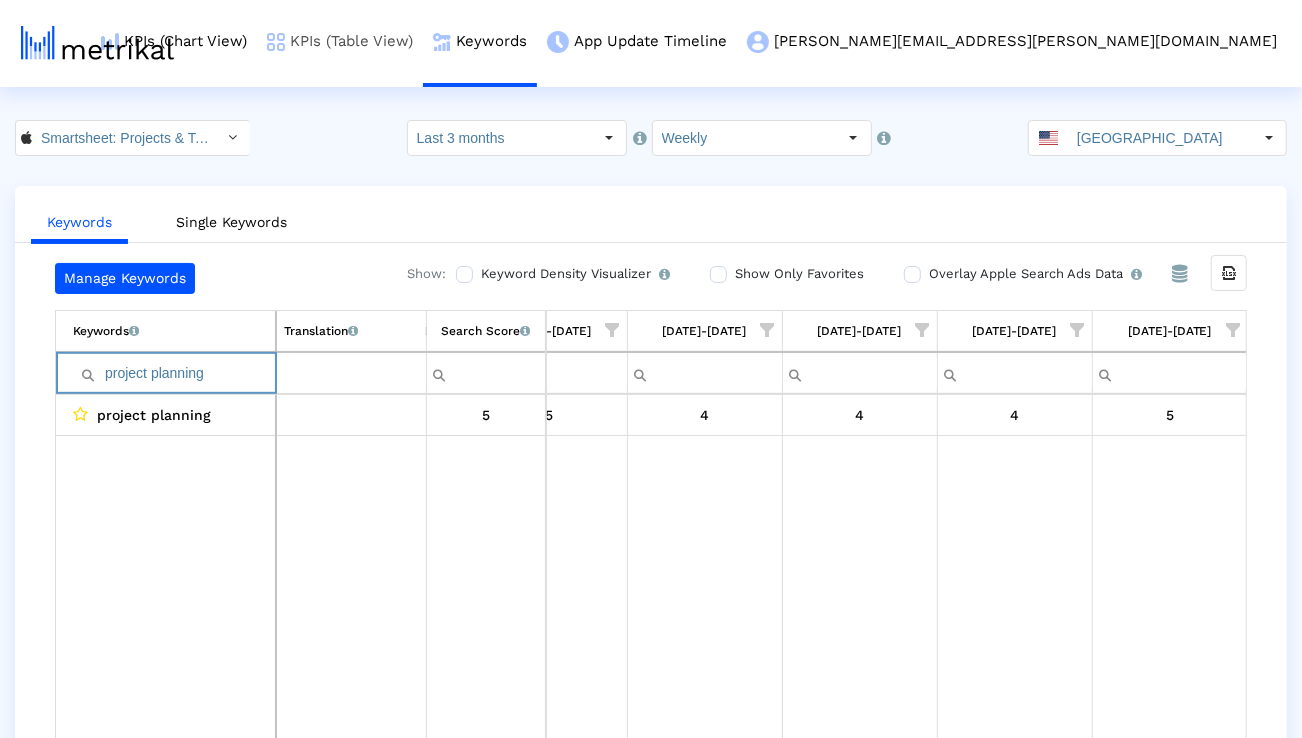 paste on "task" 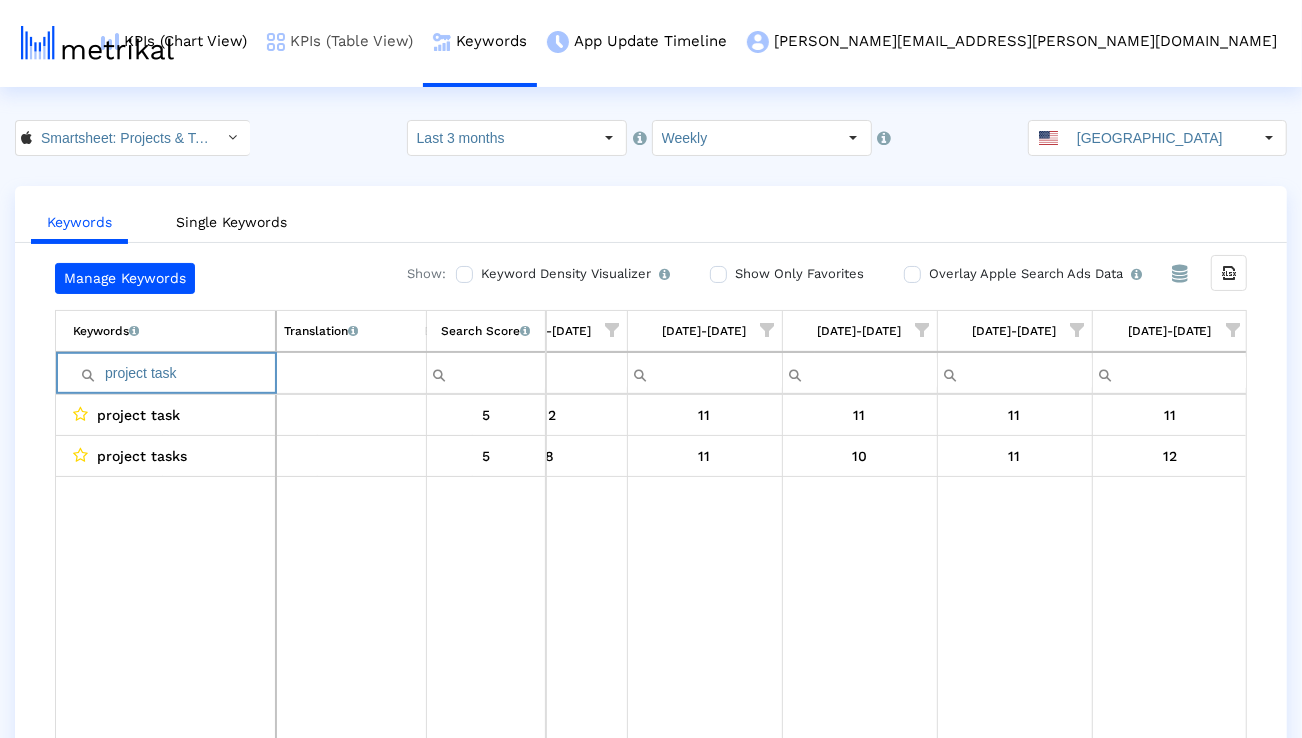 paste on "create projects" 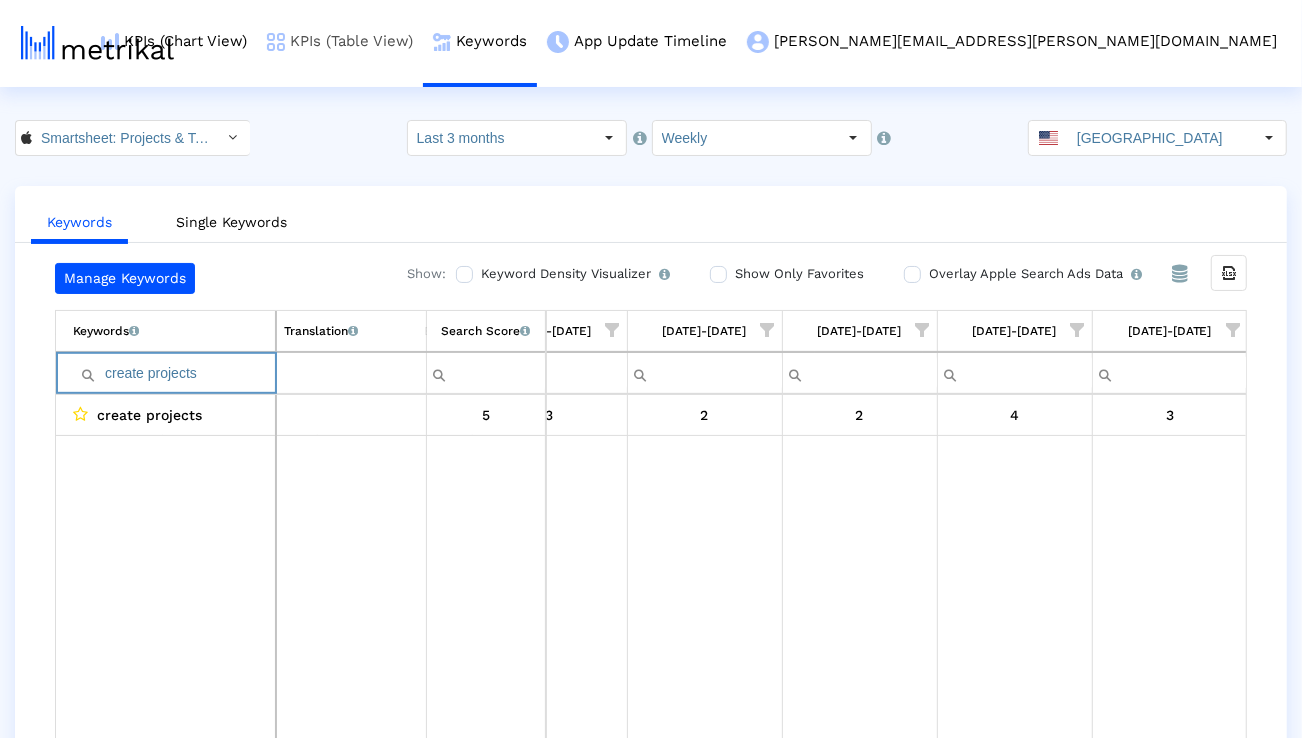 paste on "team" 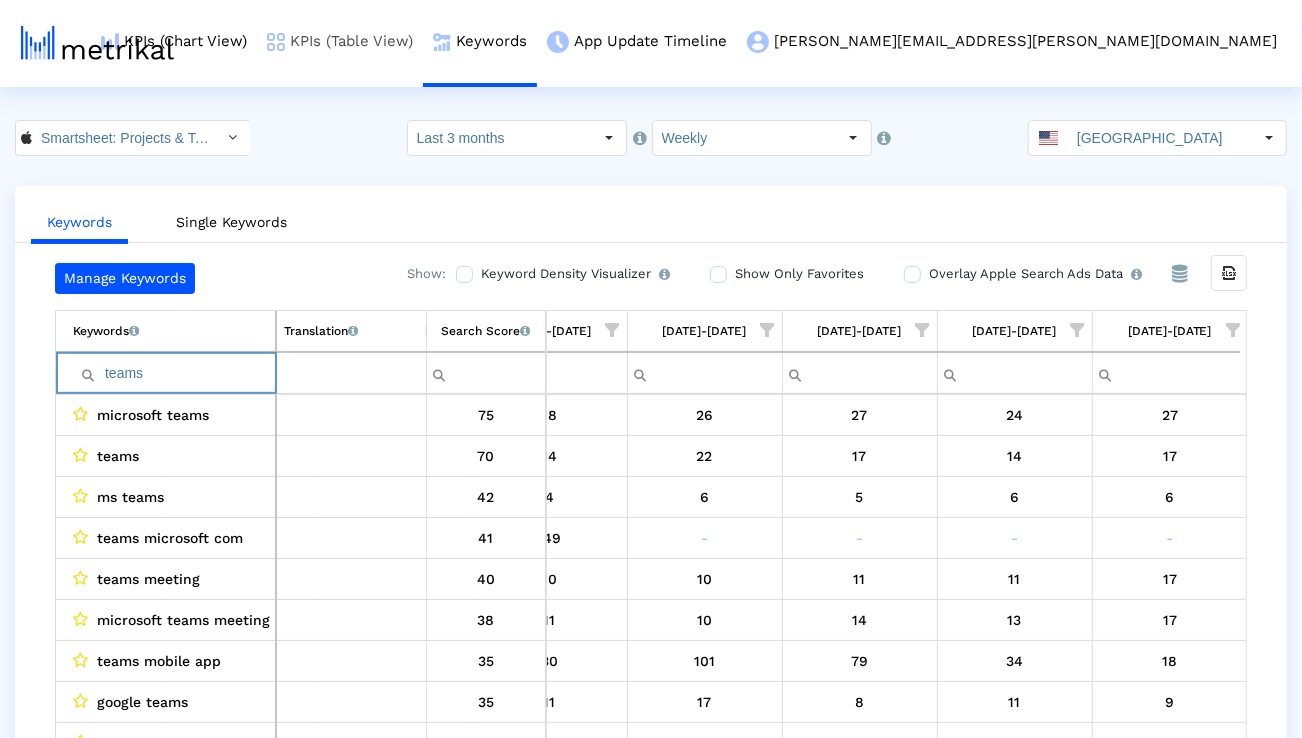 paste on "rello" 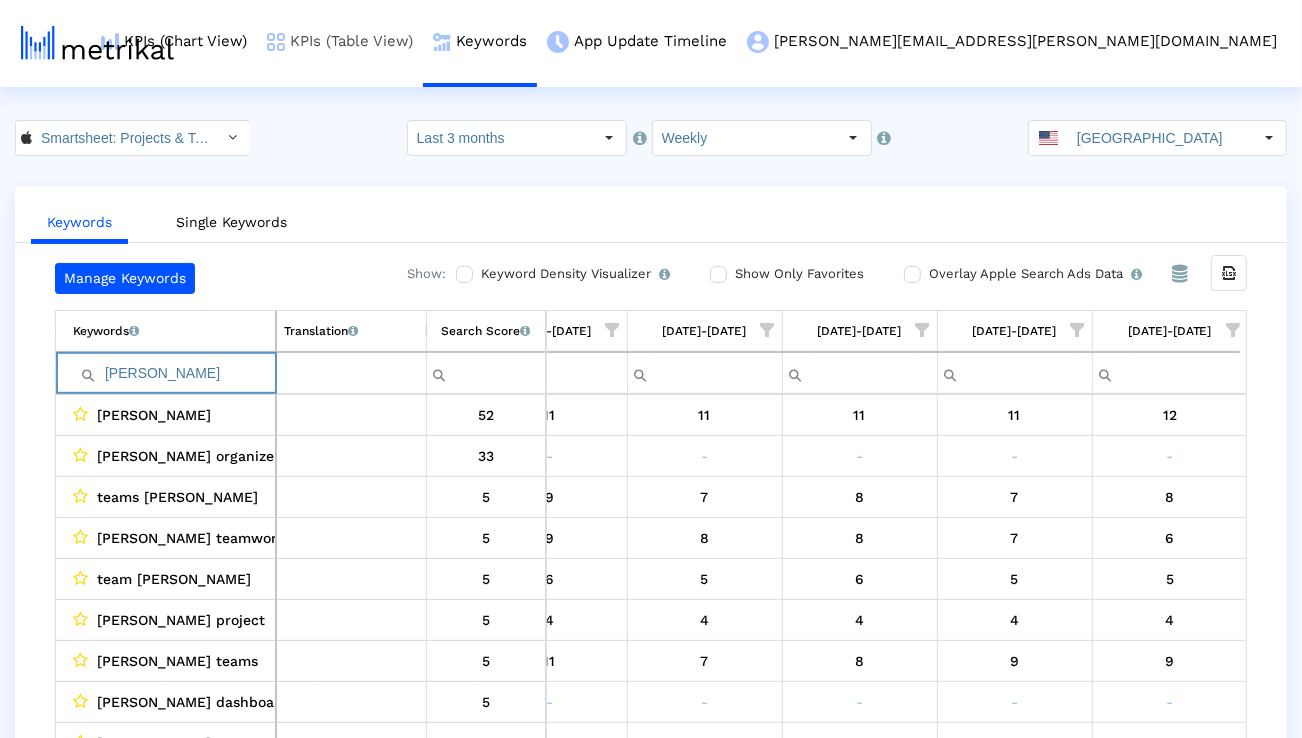 paste on "ms teams" 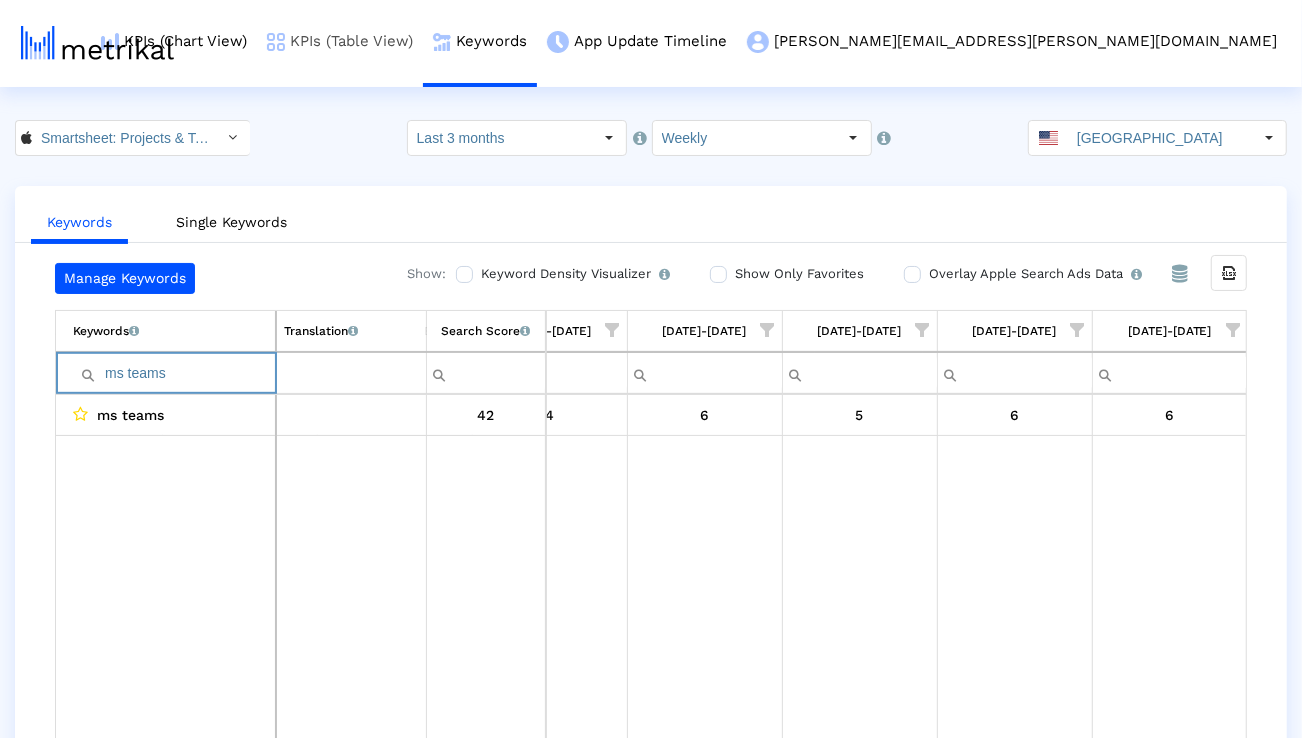 paste on "airtable" 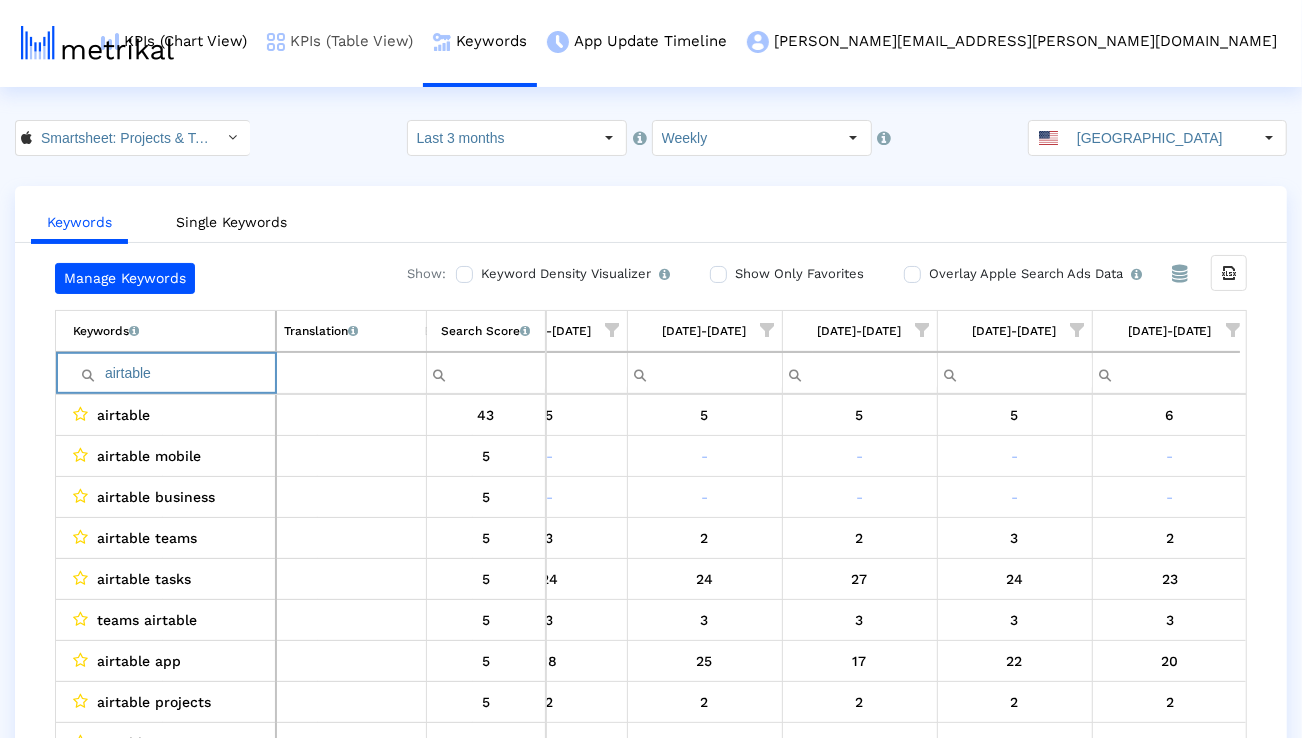 paste on "teamwork" 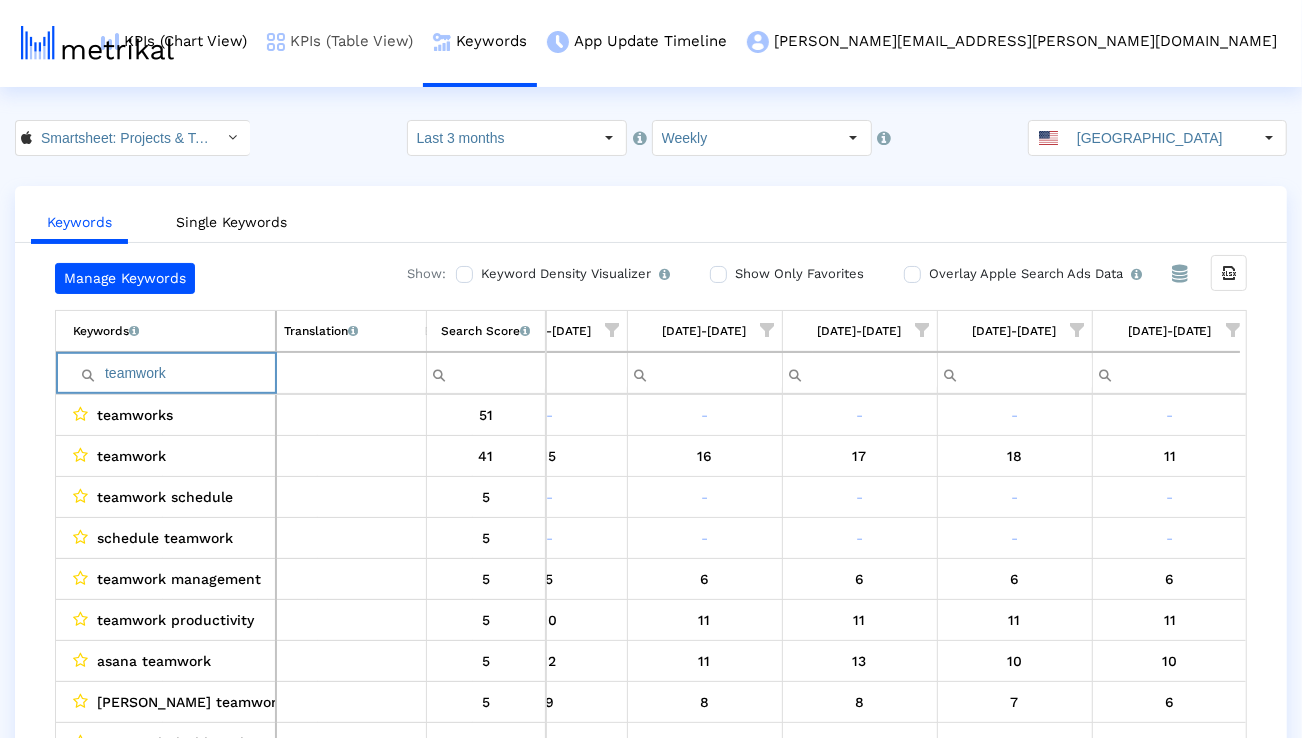 paste on "workflow" 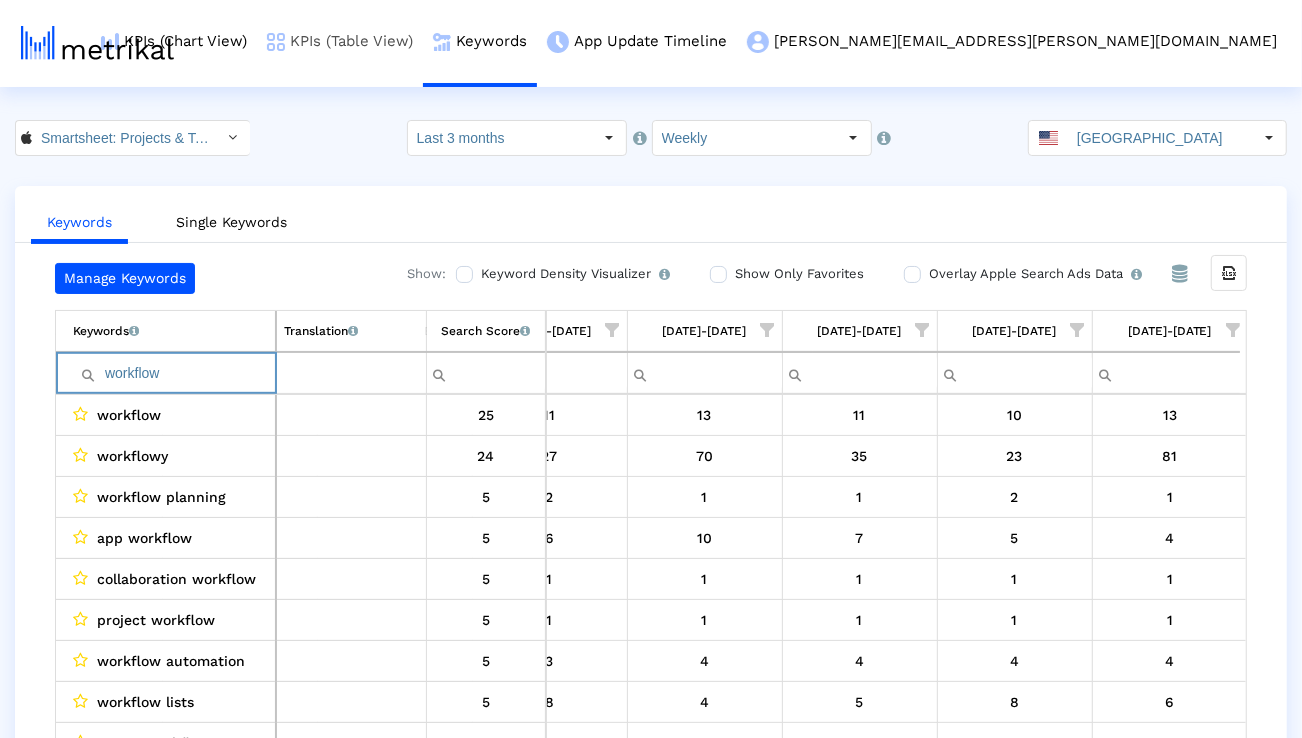 paste on "project management tools" 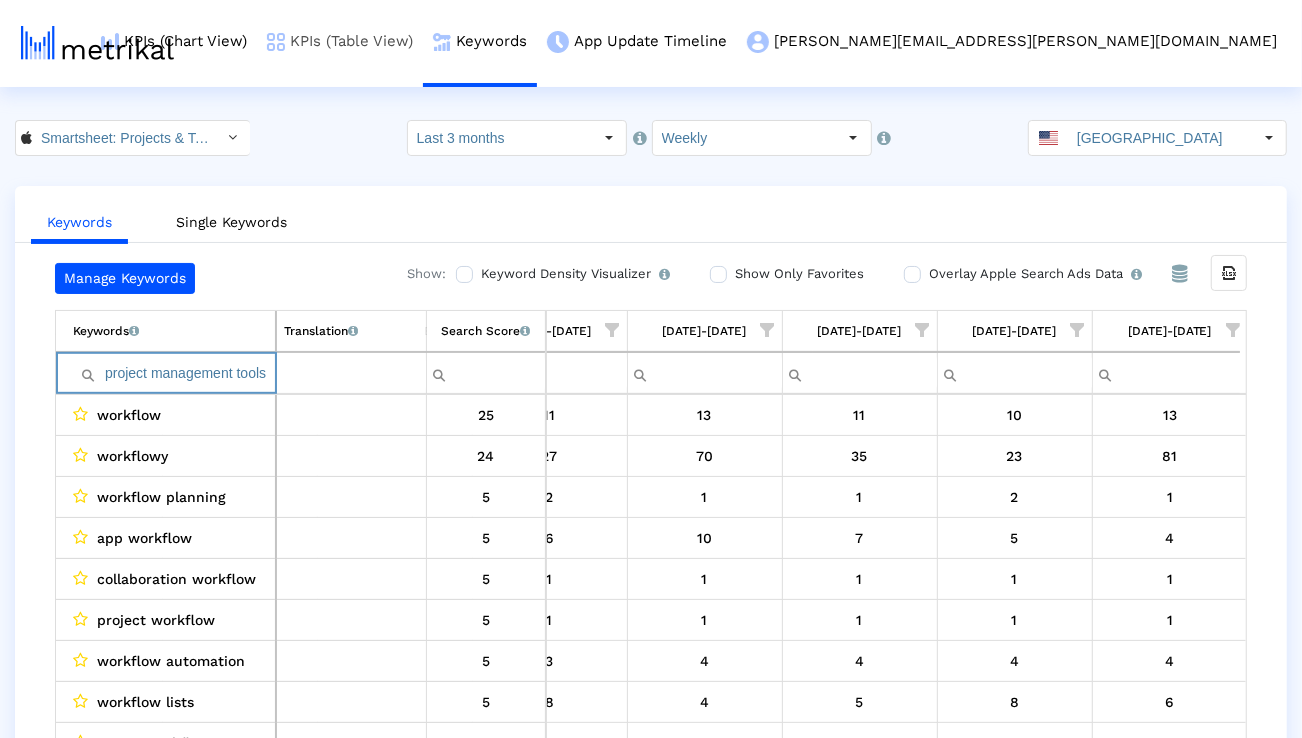 scroll, scrollTop: 0, scrollLeft: 0, axis: both 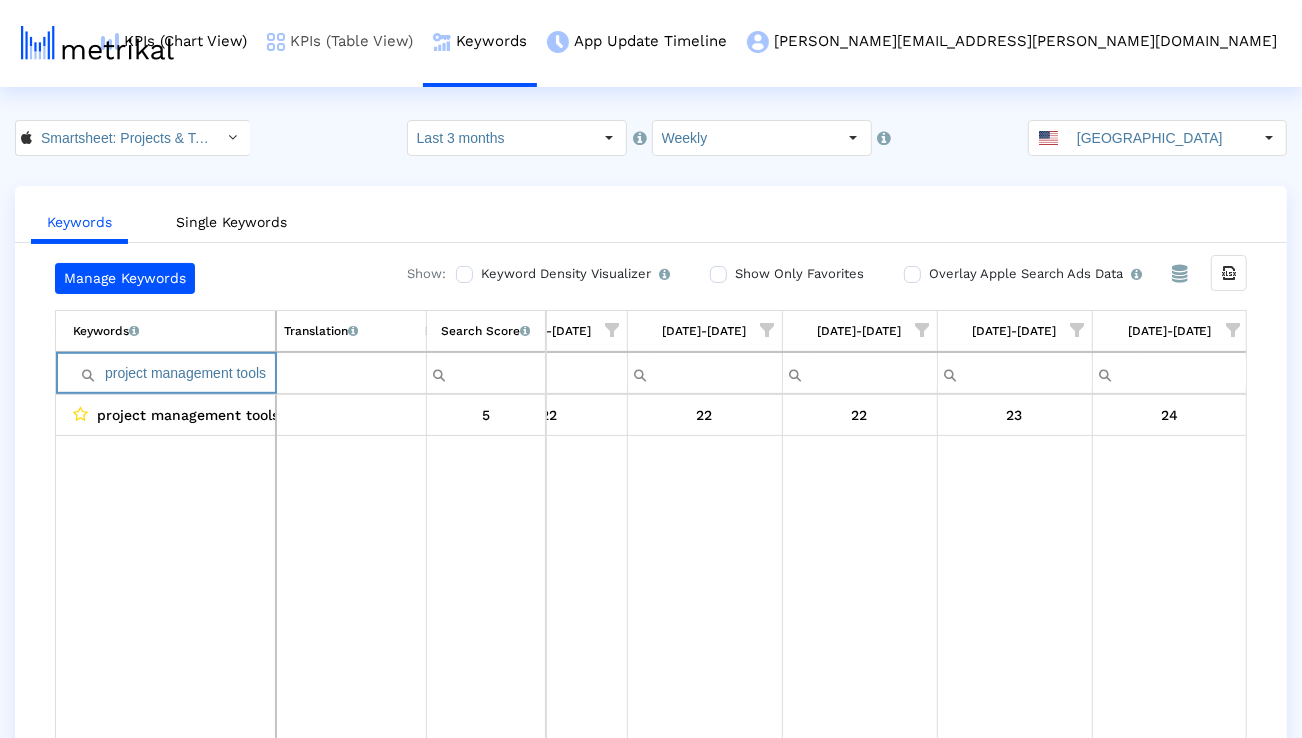 paste on "manage team" 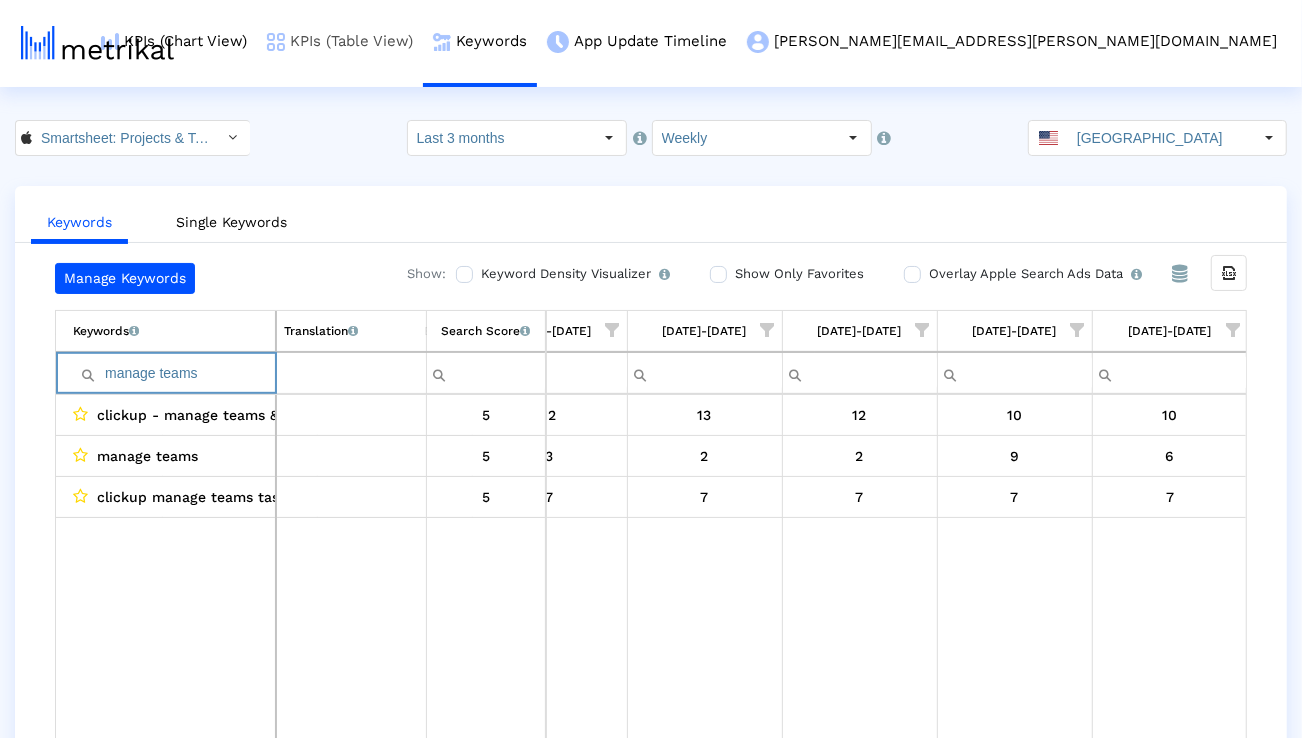 paste on "plan project" 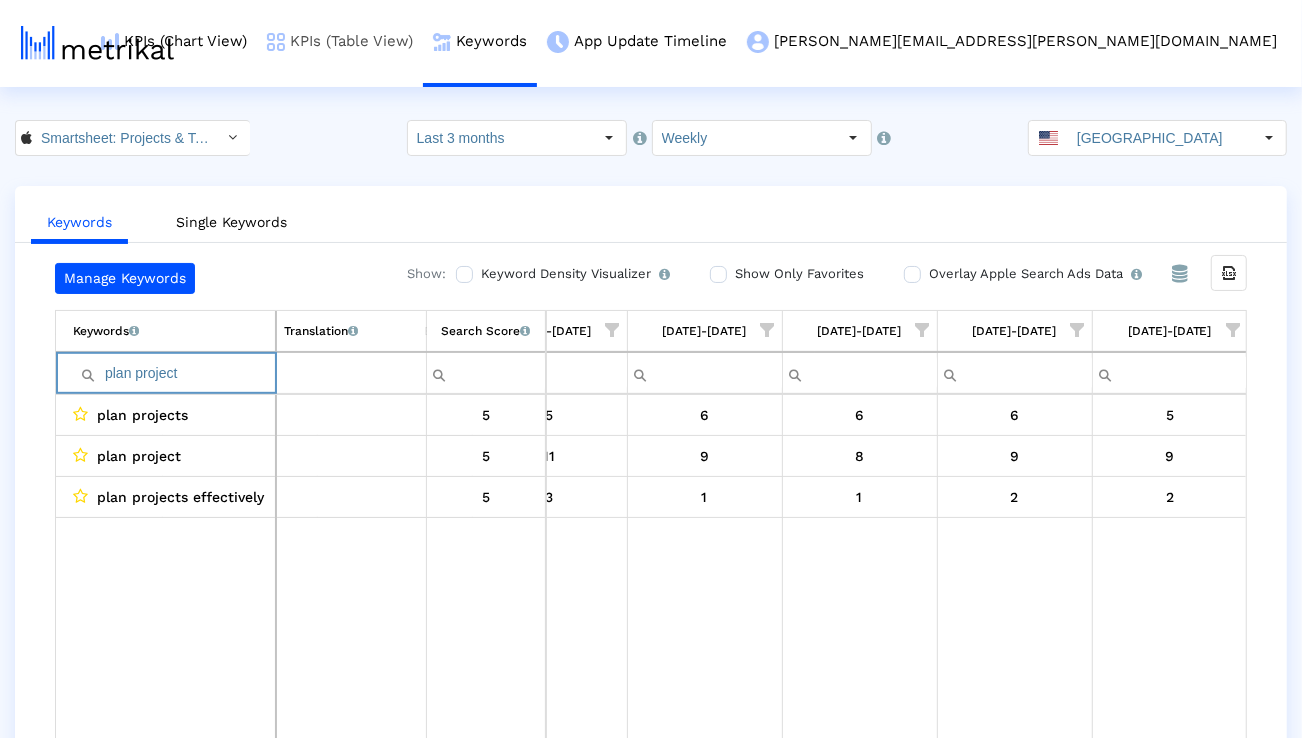 paste on "automate workflows" 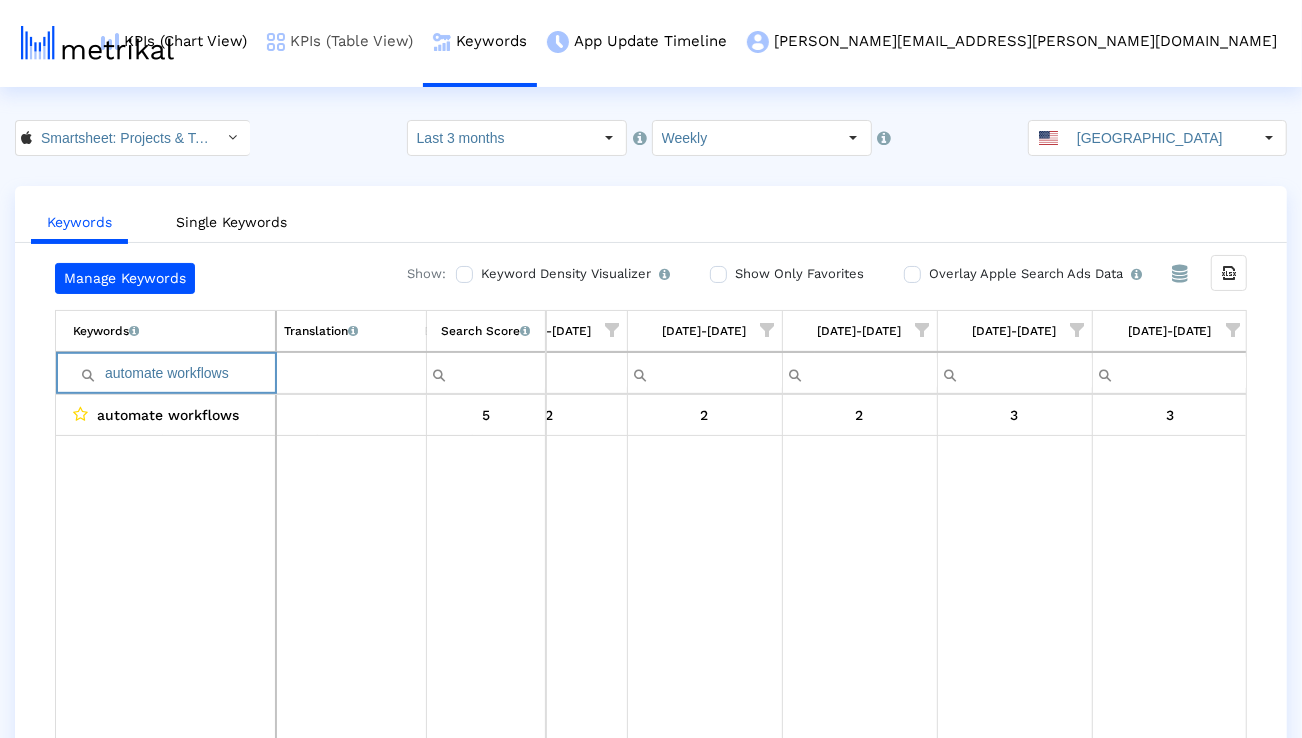 type on "automate workflows" 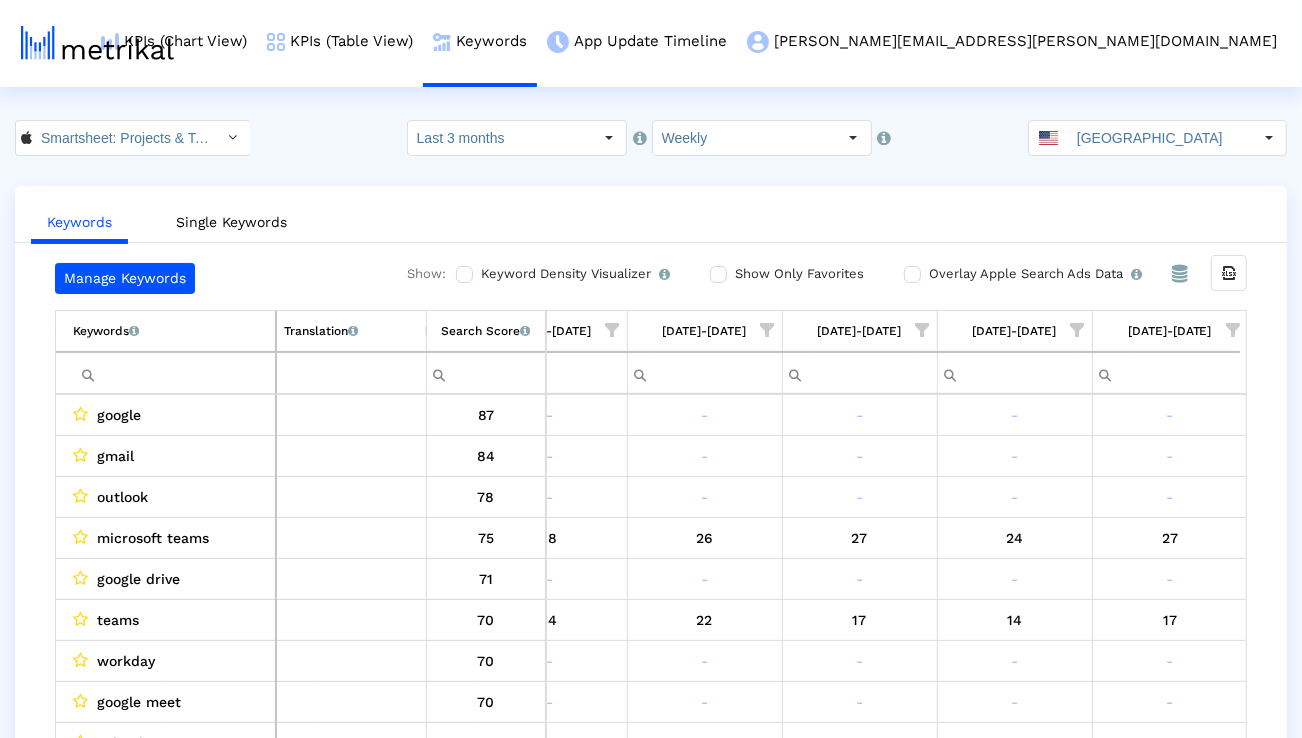 click at bounding box center [1233, 330] 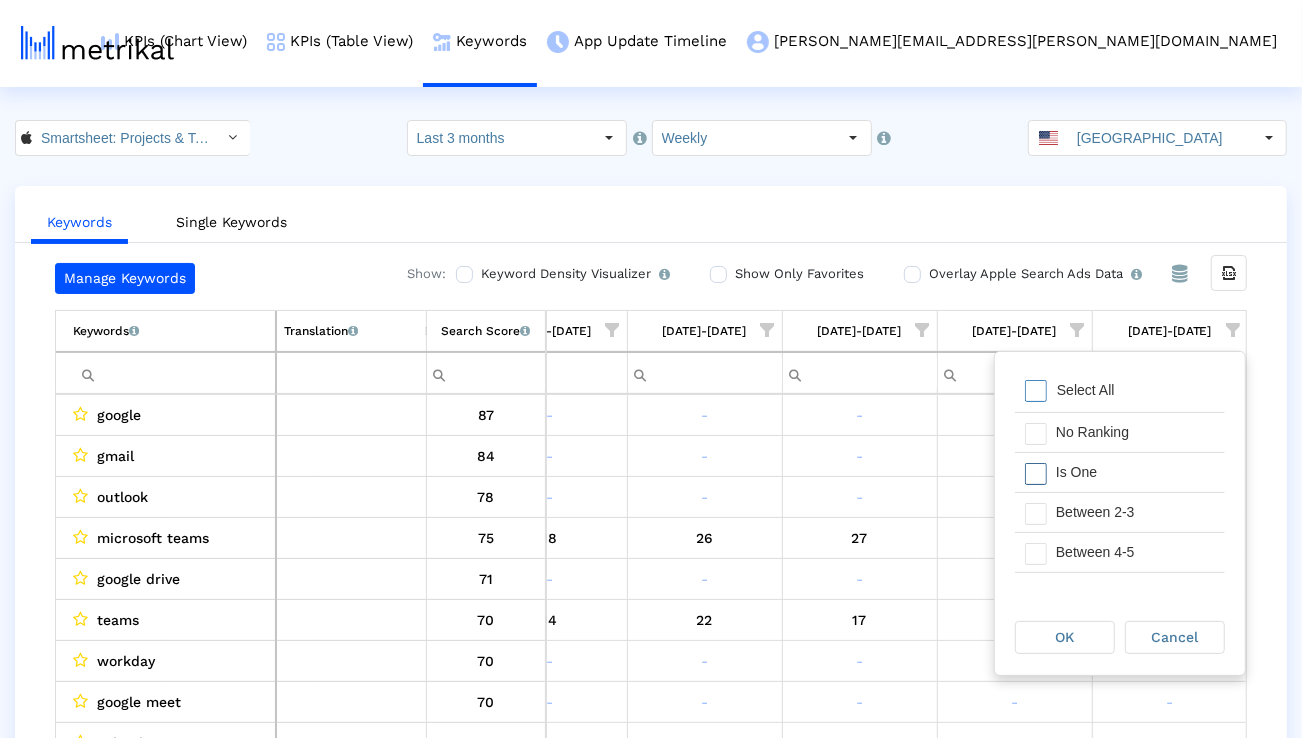 click on "Is One" at bounding box center (1135, 472) 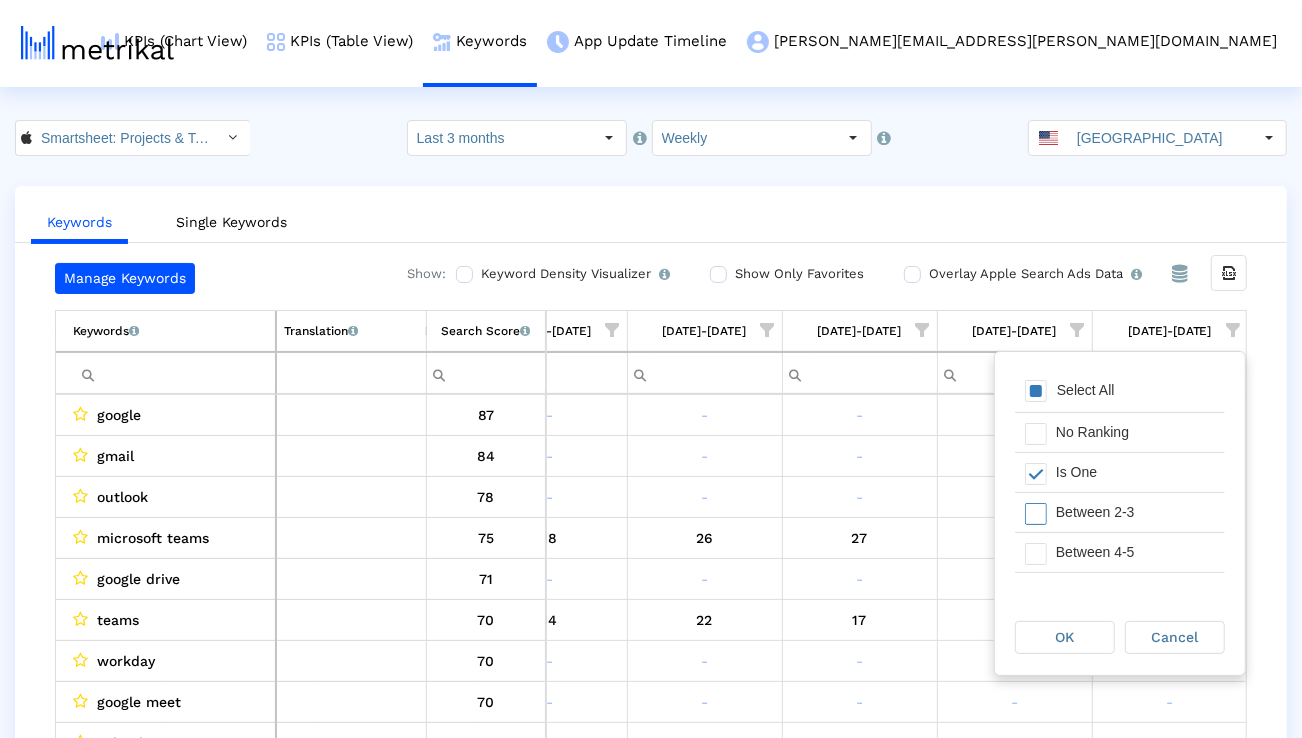 click on "Between 2-3" at bounding box center [1135, 512] 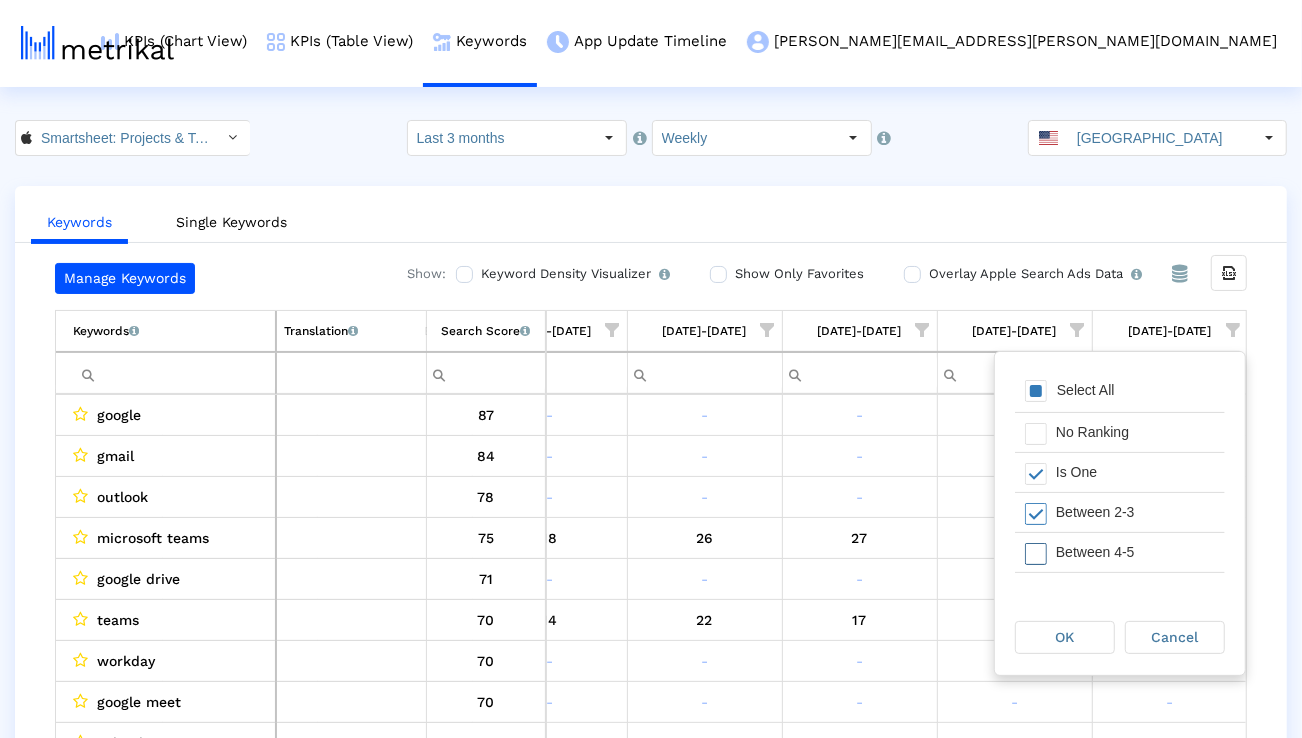 click on "Between 4-5" at bounding box center [1135, 552] 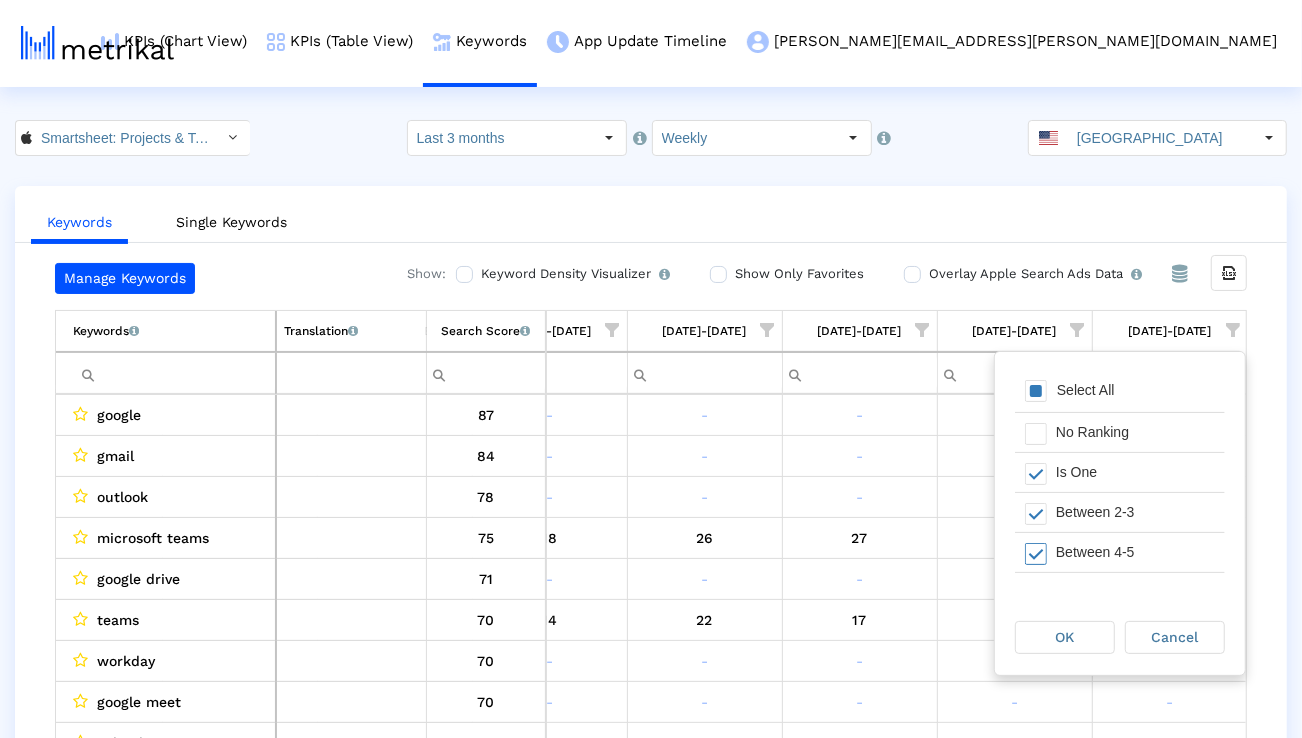 scroll, scrollTop: 10, scrollLeft: 0, axis: vertical 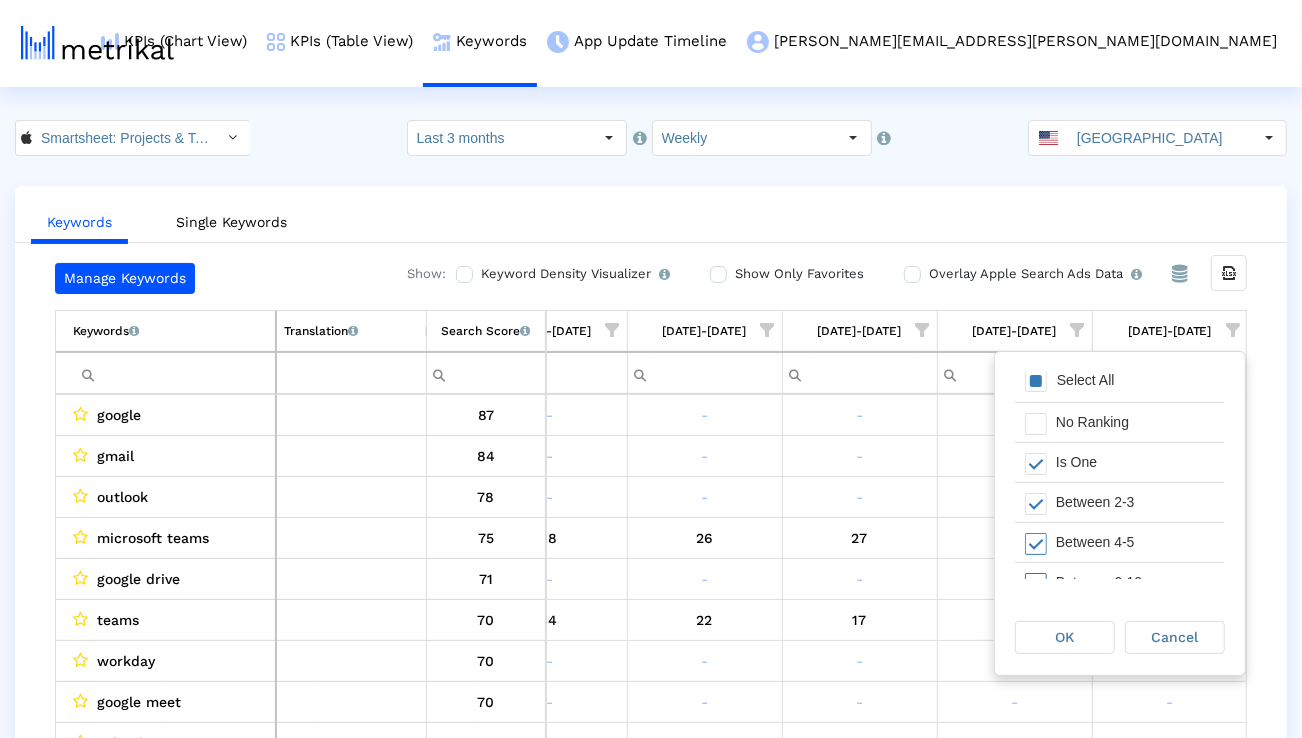 click on "Between 6-10" at bounding box center (1135, 582) 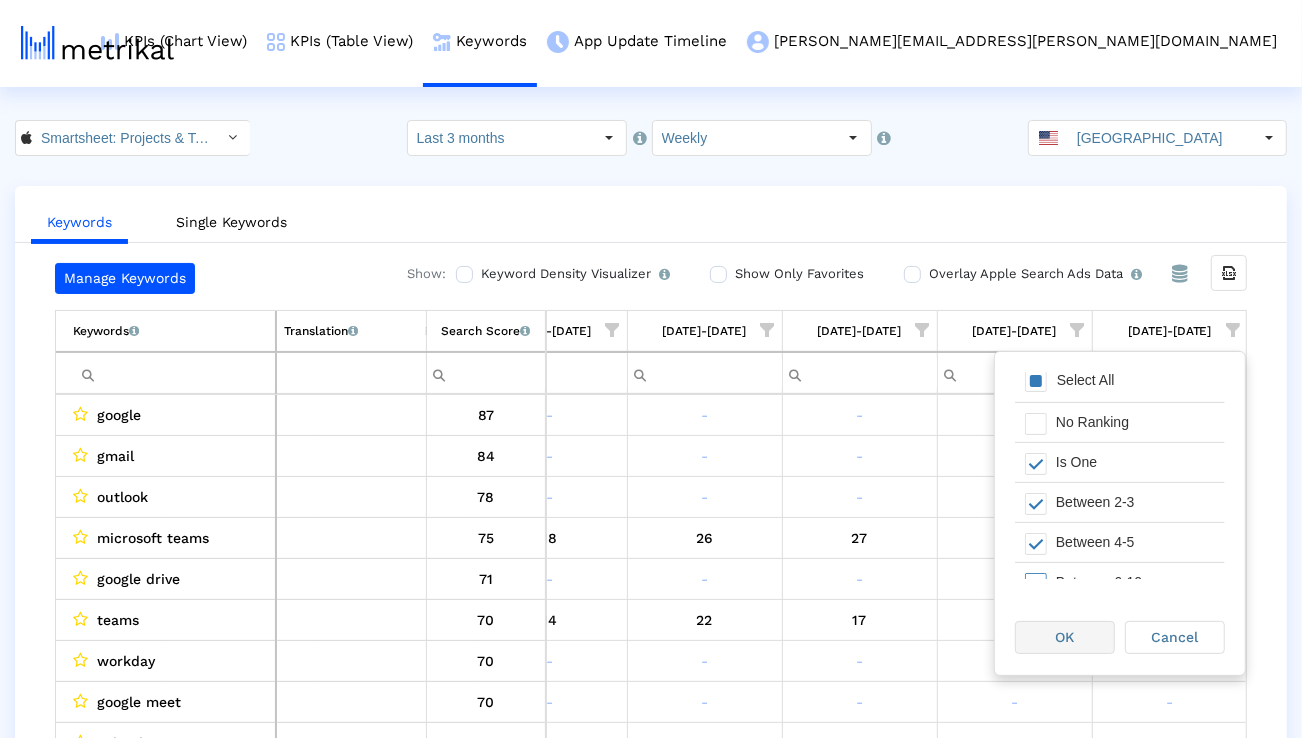 click on "OK" at bounding box center (1065, 637) 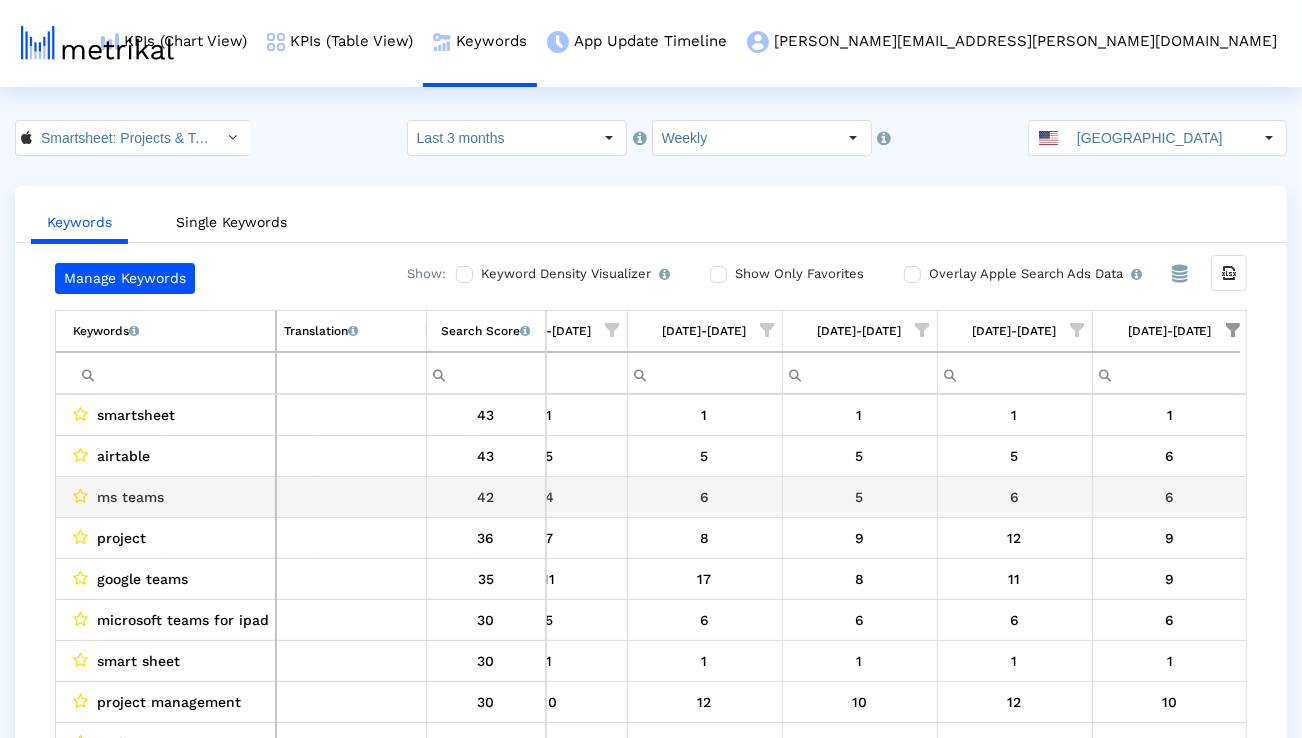 scroll, scrollTop: 0, scrollLeft: 1321, axis: horizontal 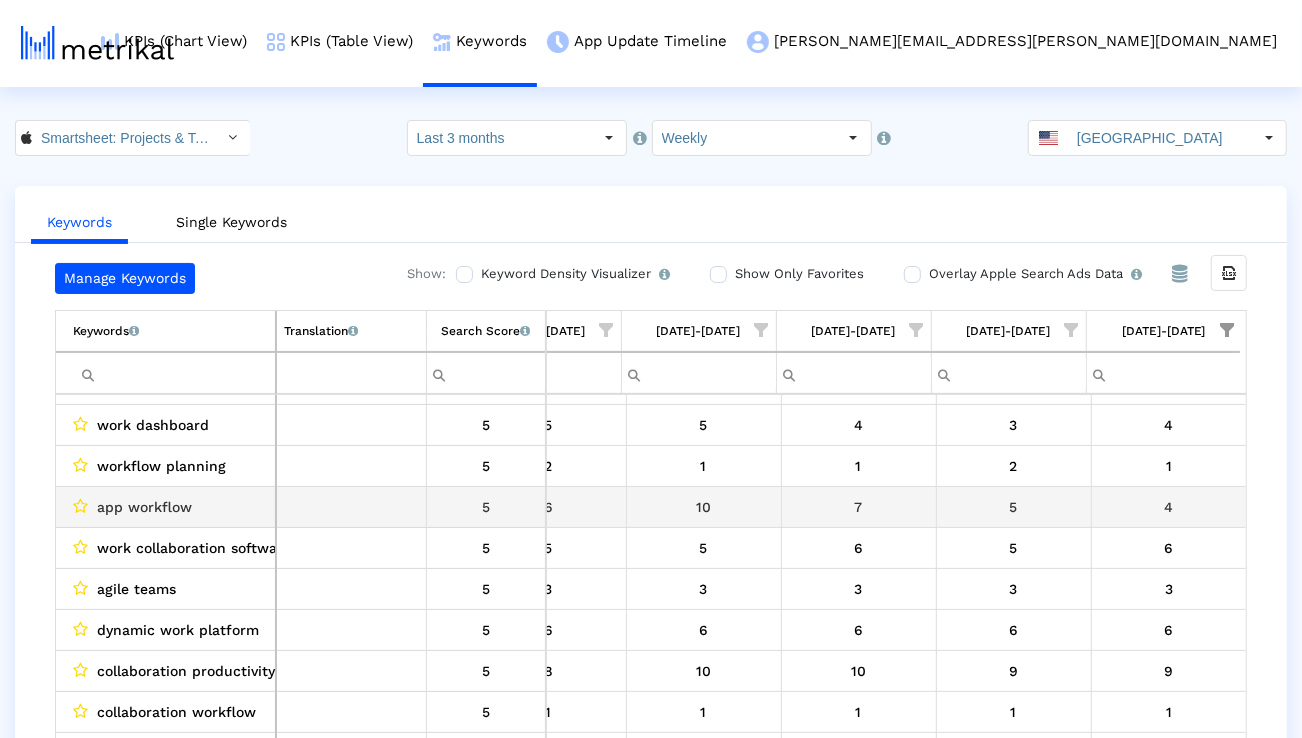 click on "workflow planning" at bounding box center (161, 466) 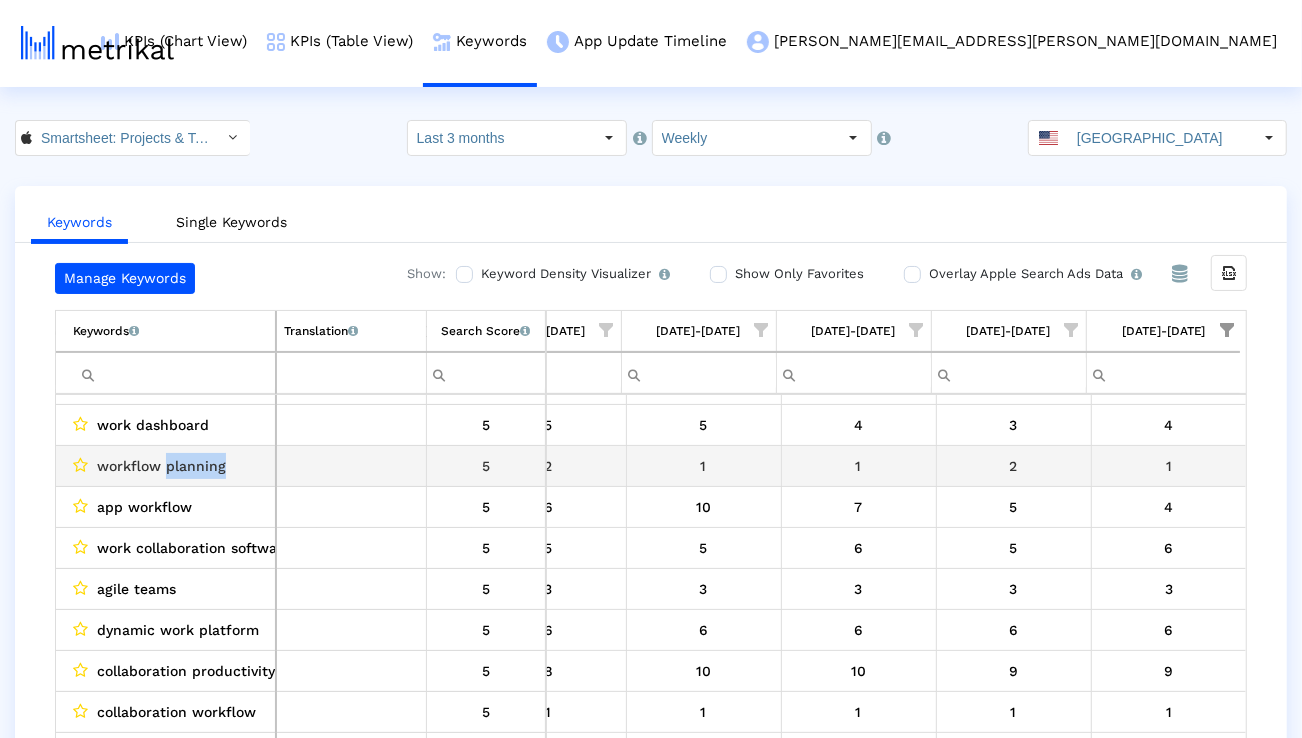 click on "workflow planning" at bounding box center [161, 466] 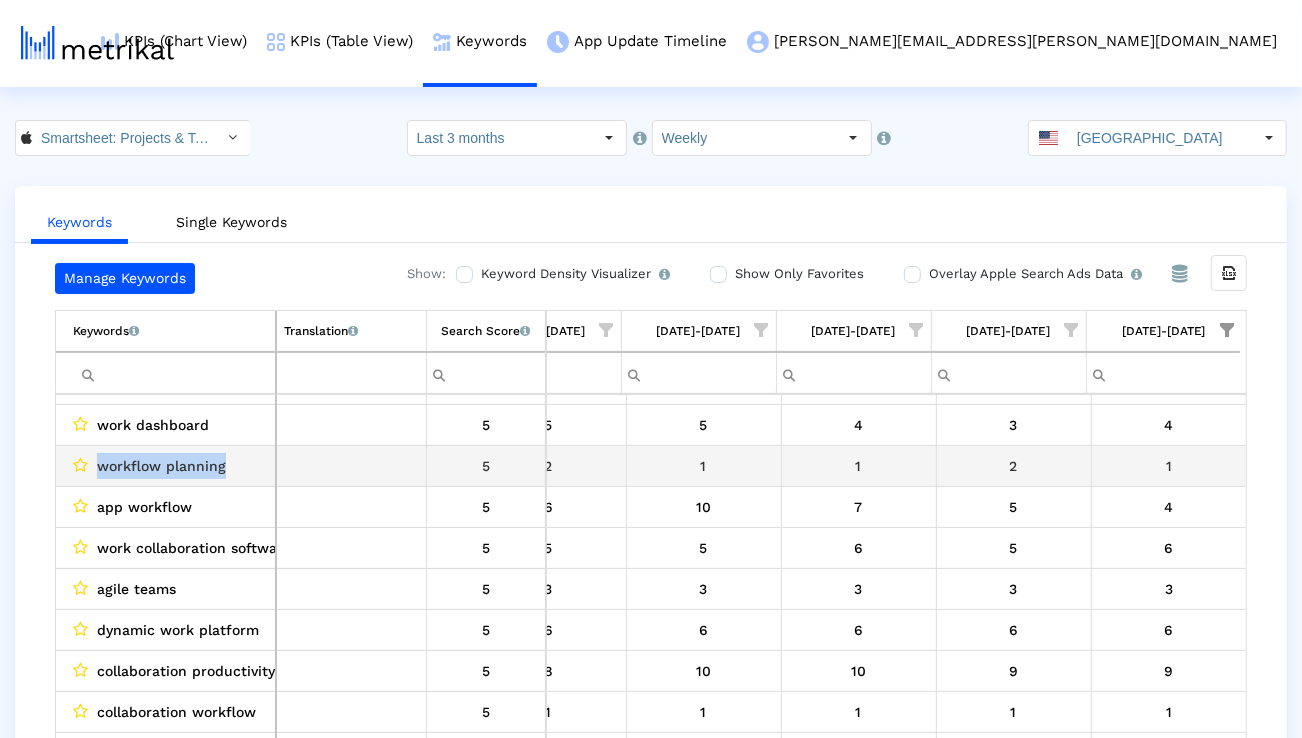 click on "workflow planning" at bounding box center [161, 466] 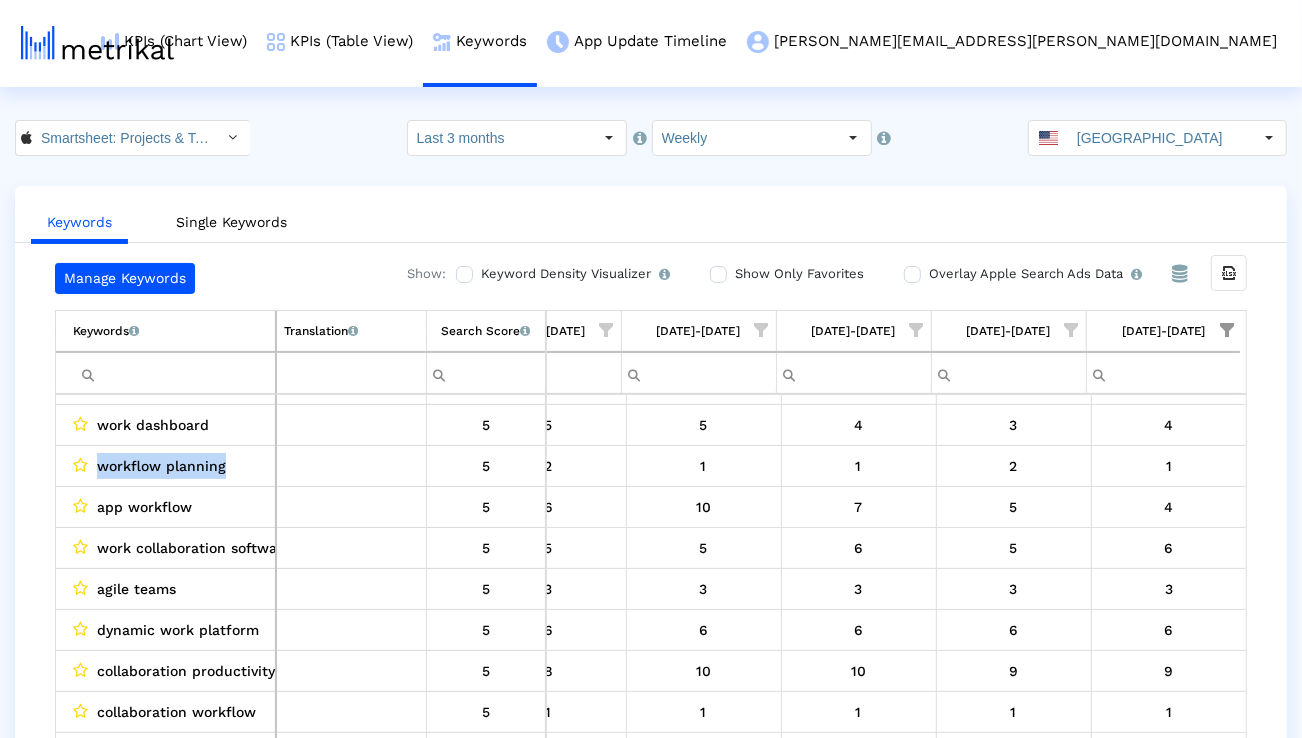 click at bounding box center (351, 373) 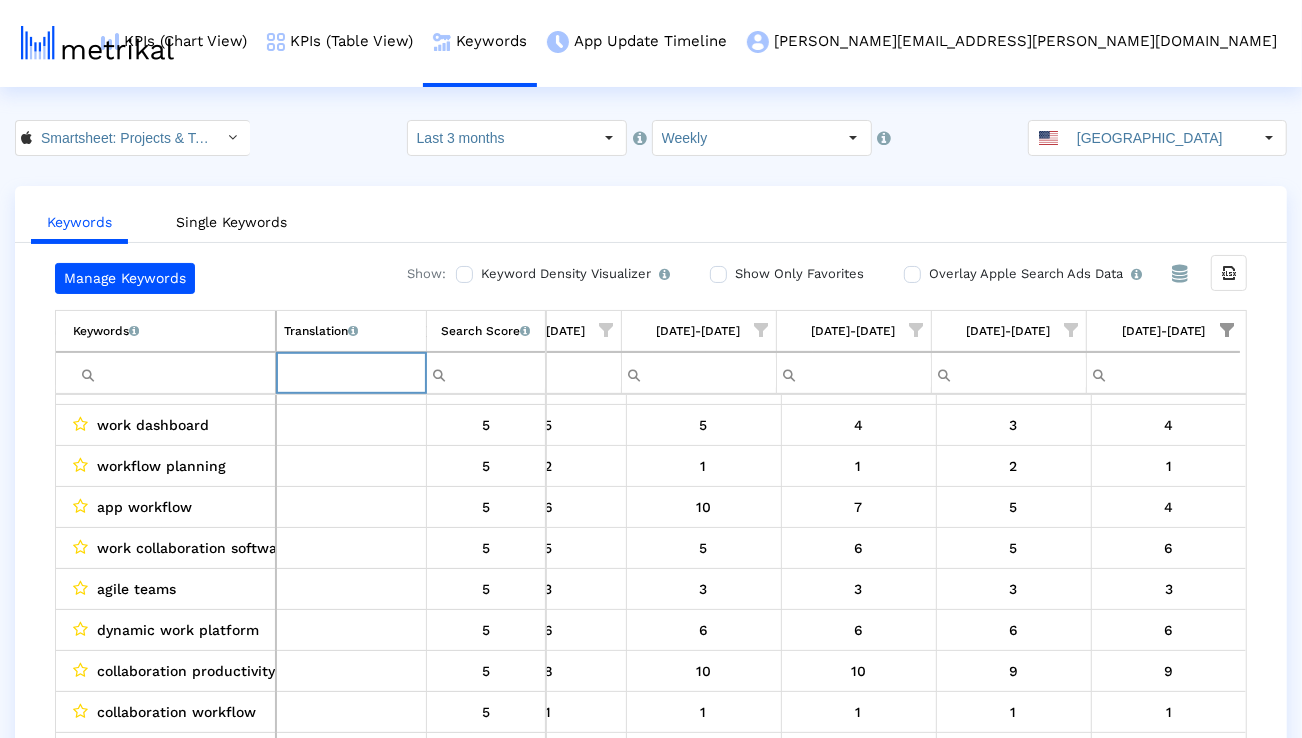 click at bounding box center (174, 373) 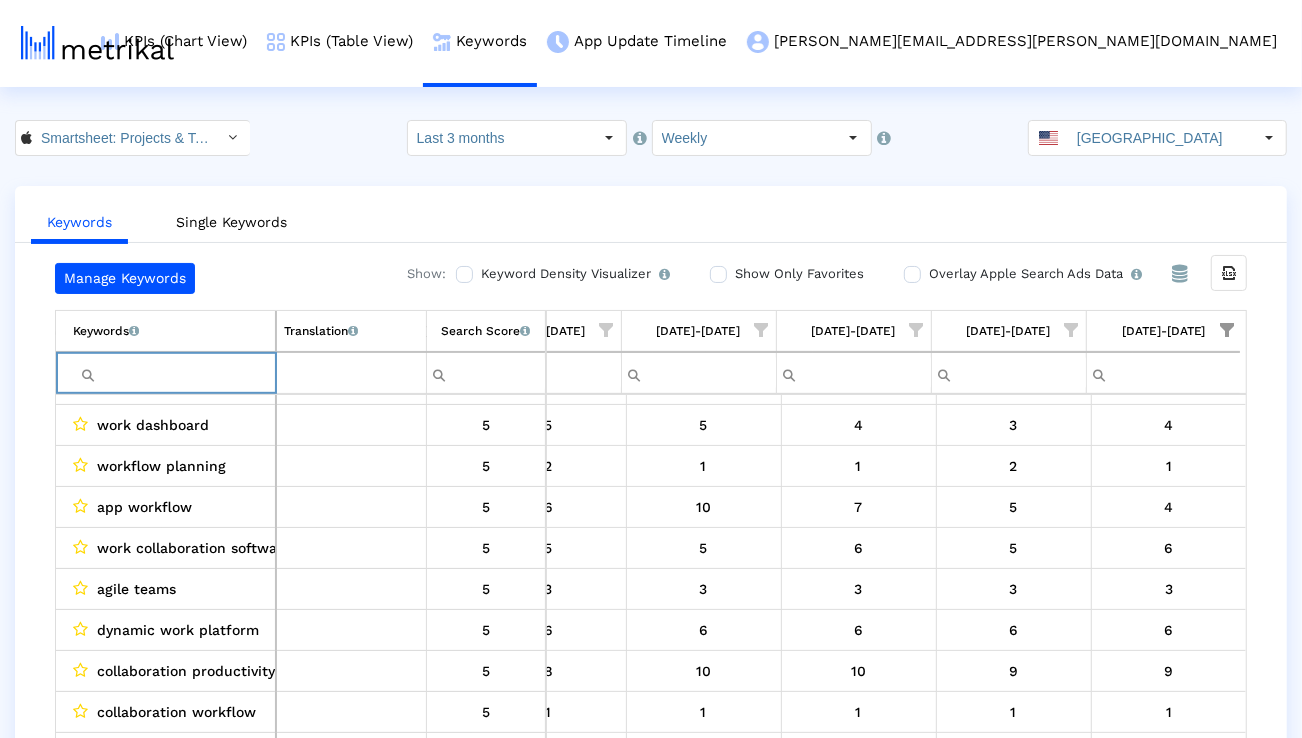 type on "k" 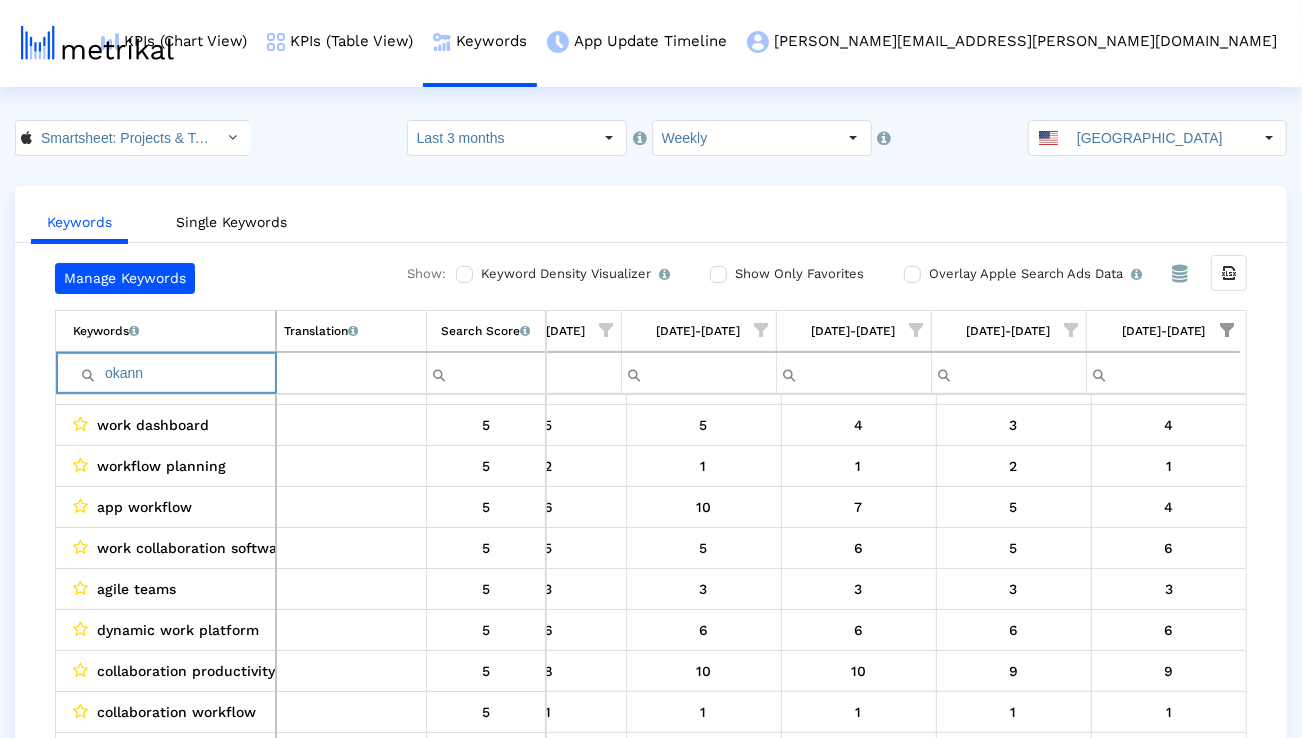 type on "okanna" 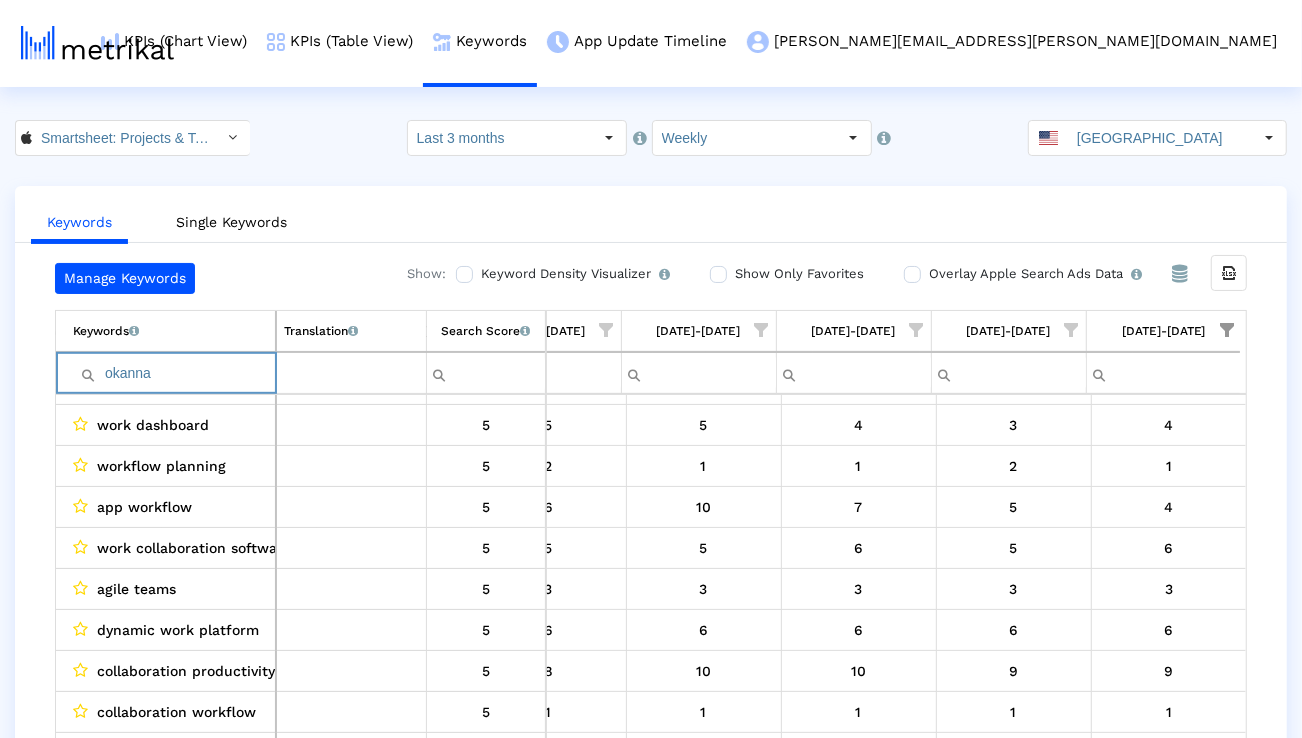 type 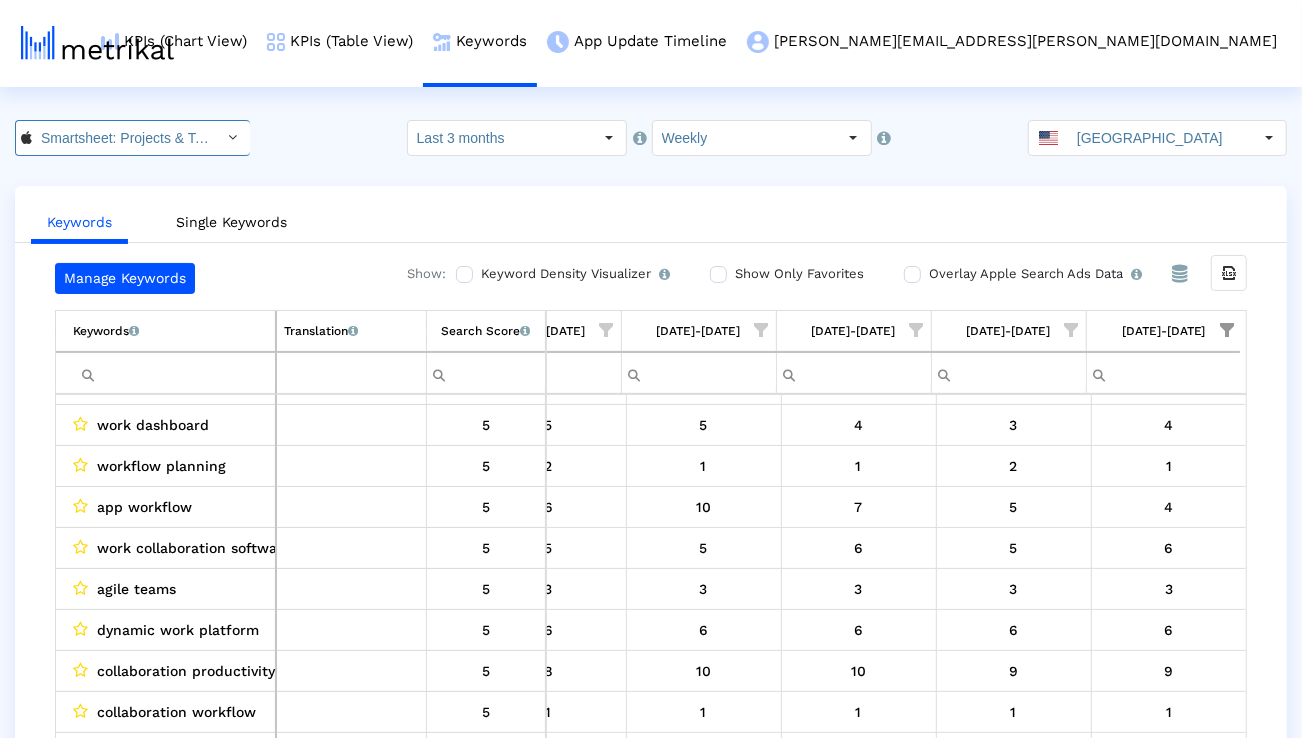 click 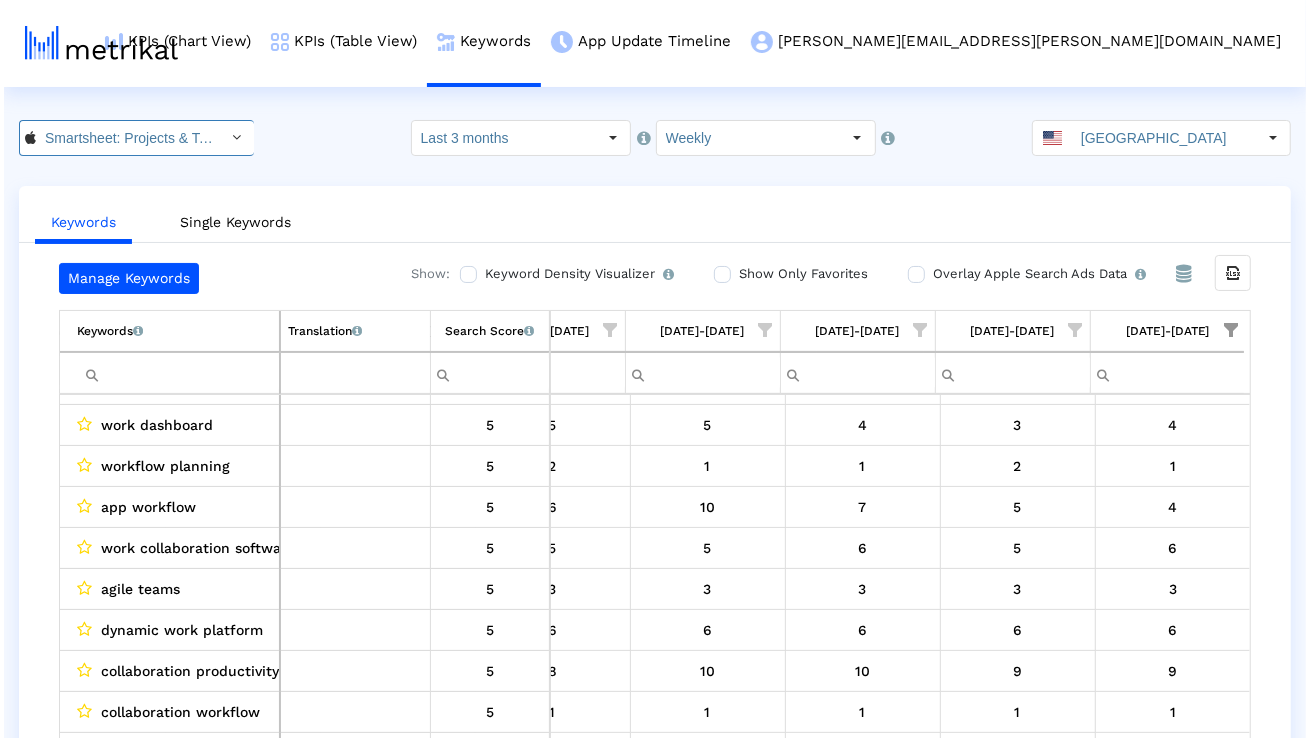 scroll, scrollTop: 0, scrollLeft: 140, axis: horizontal 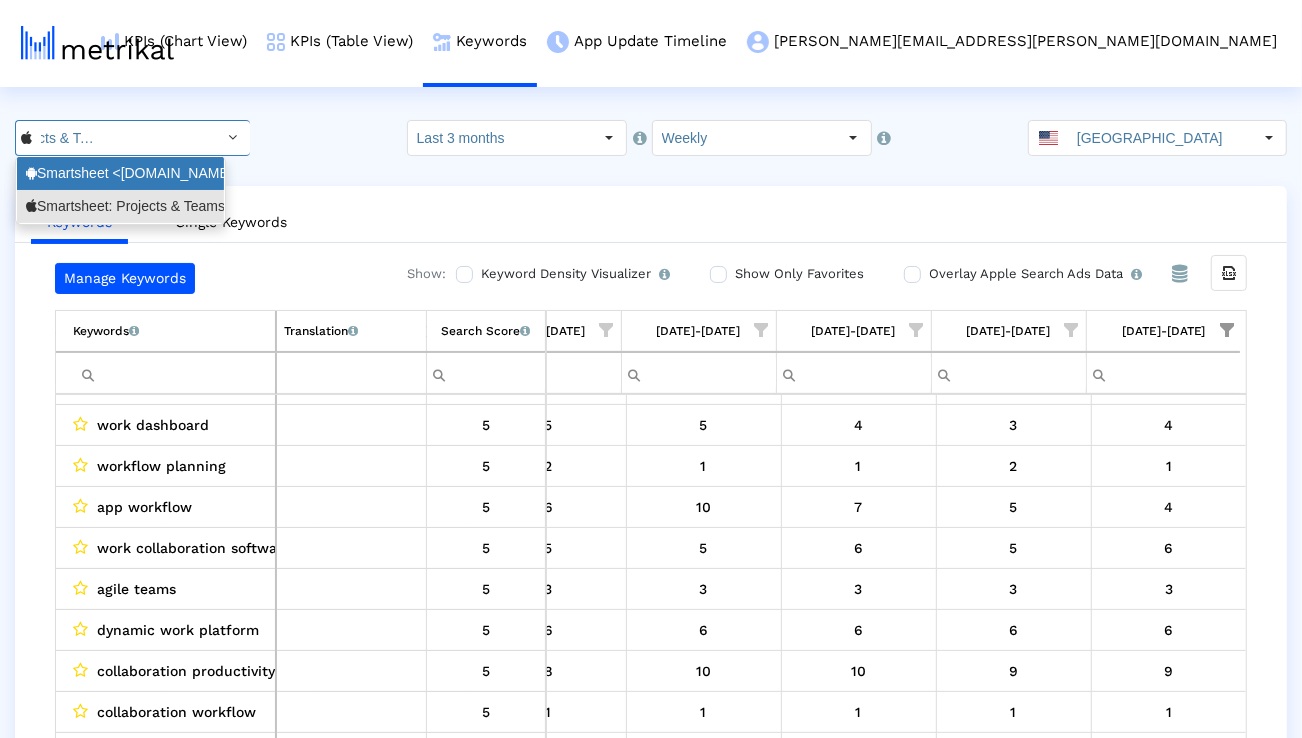 click on "Smartsheet <com.smartsheet.android>" at bounding box center (120, 173) 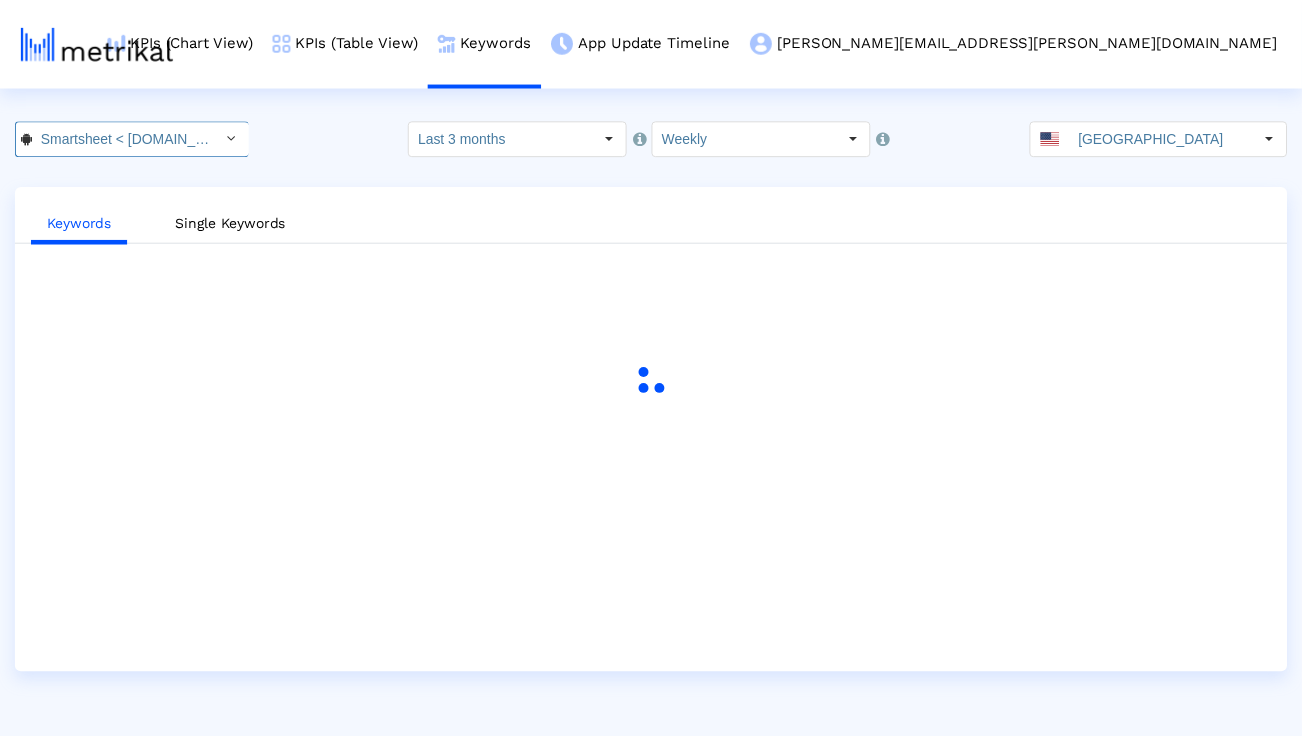 scroll, scrollTop: 0, scrollLeft: 107, axis: horizontal 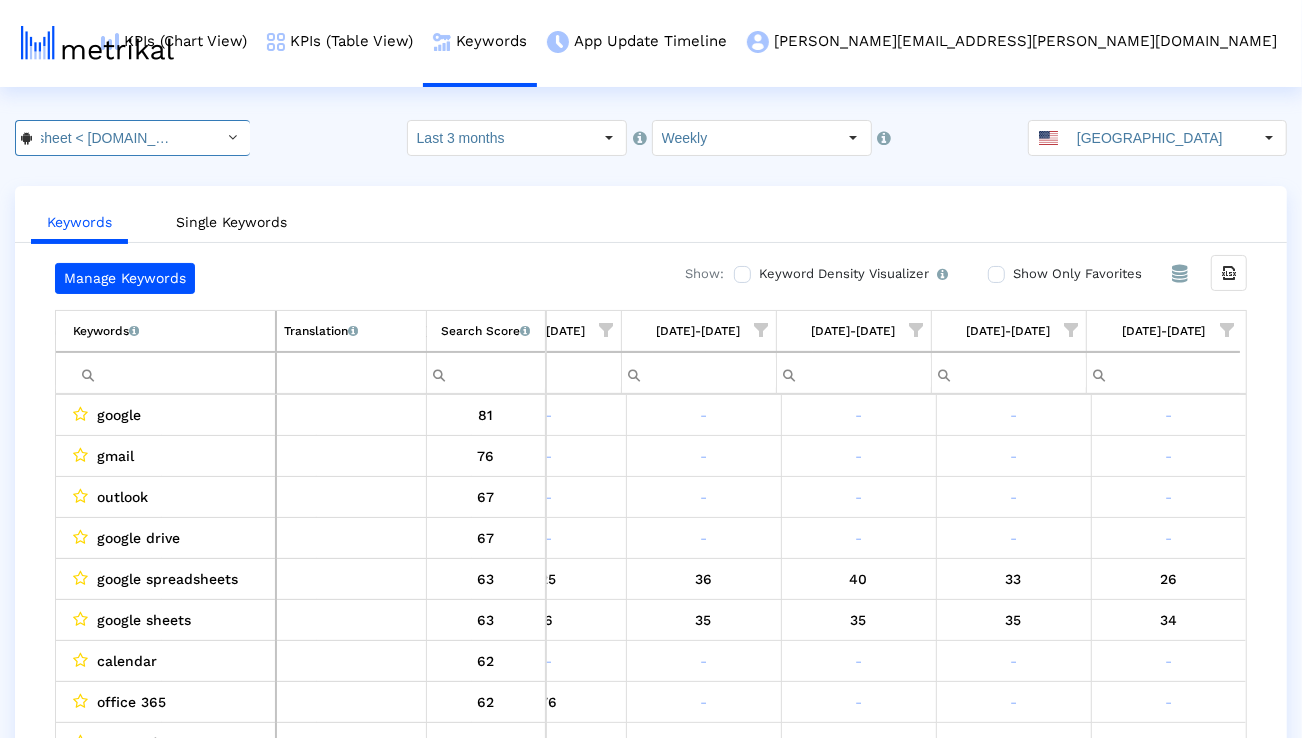 paste on "program management" 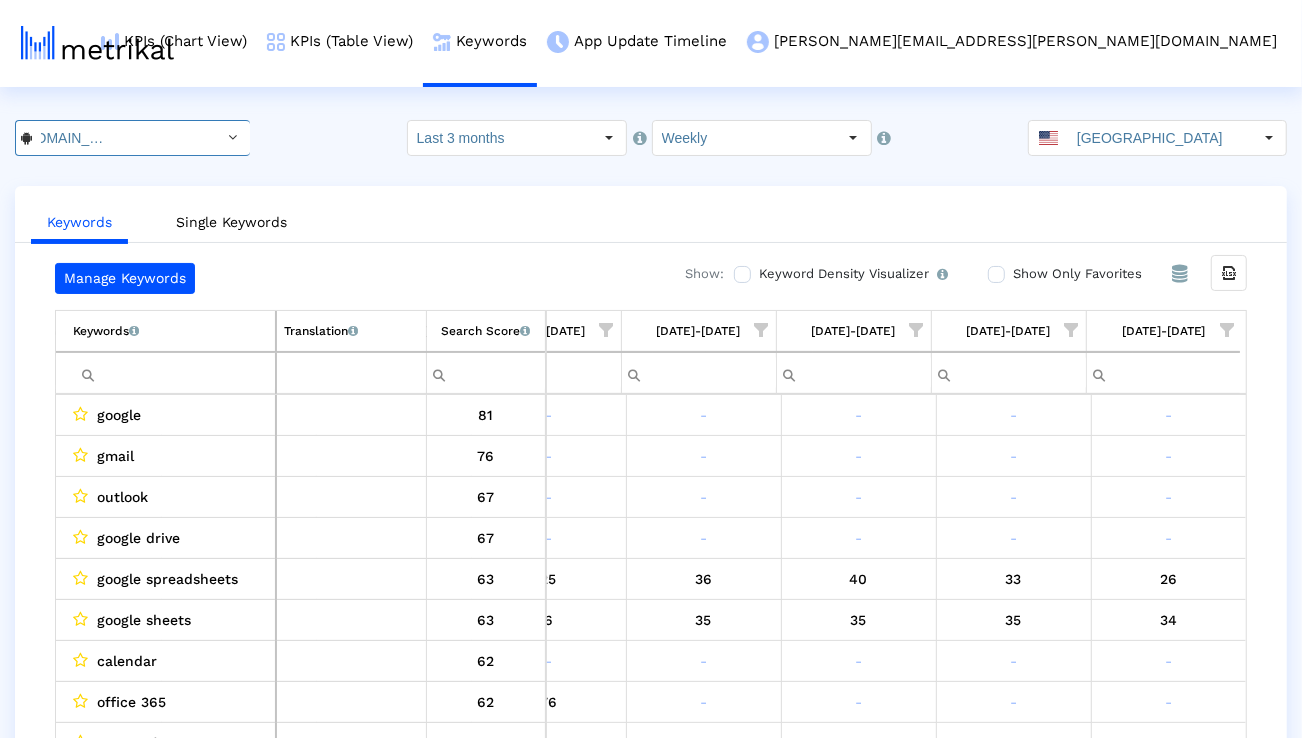 scroll, scrollTop: 0, scrollLeft: 245, axis: horizontal 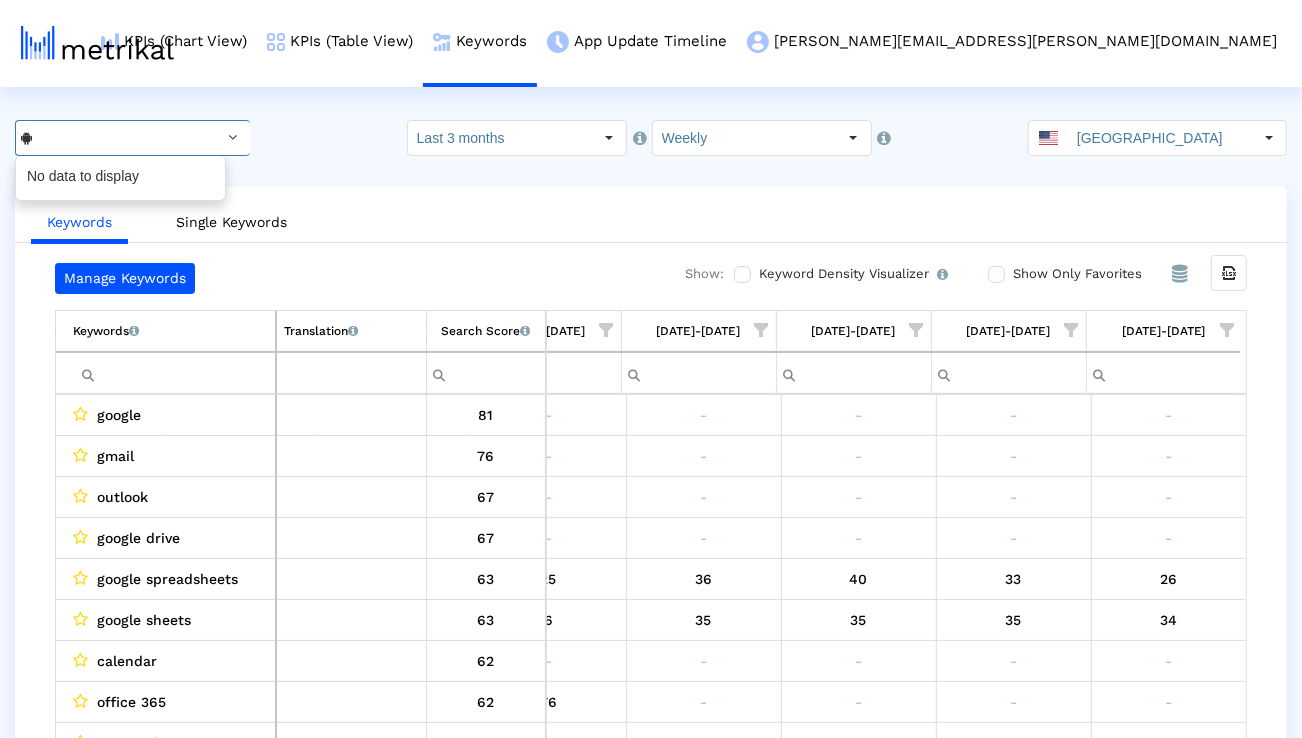 click at bounding box center (174, 373) 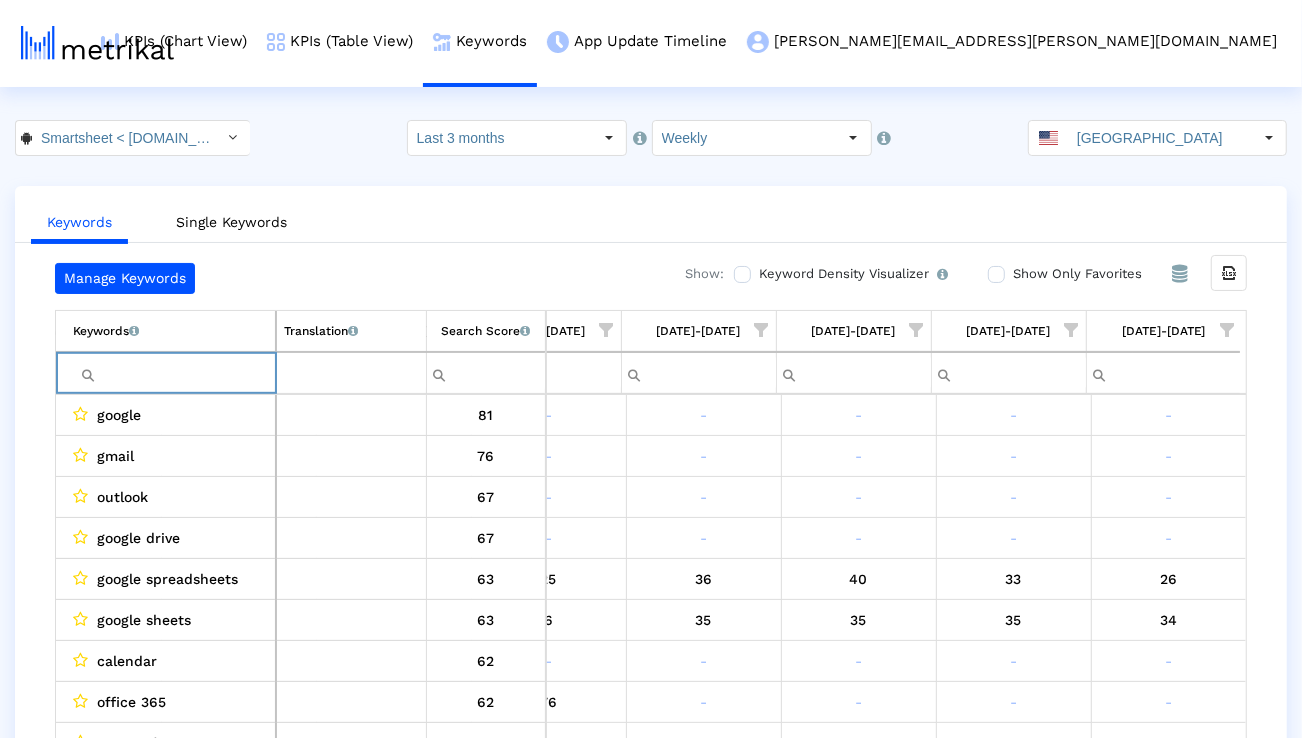 paste on "program management" 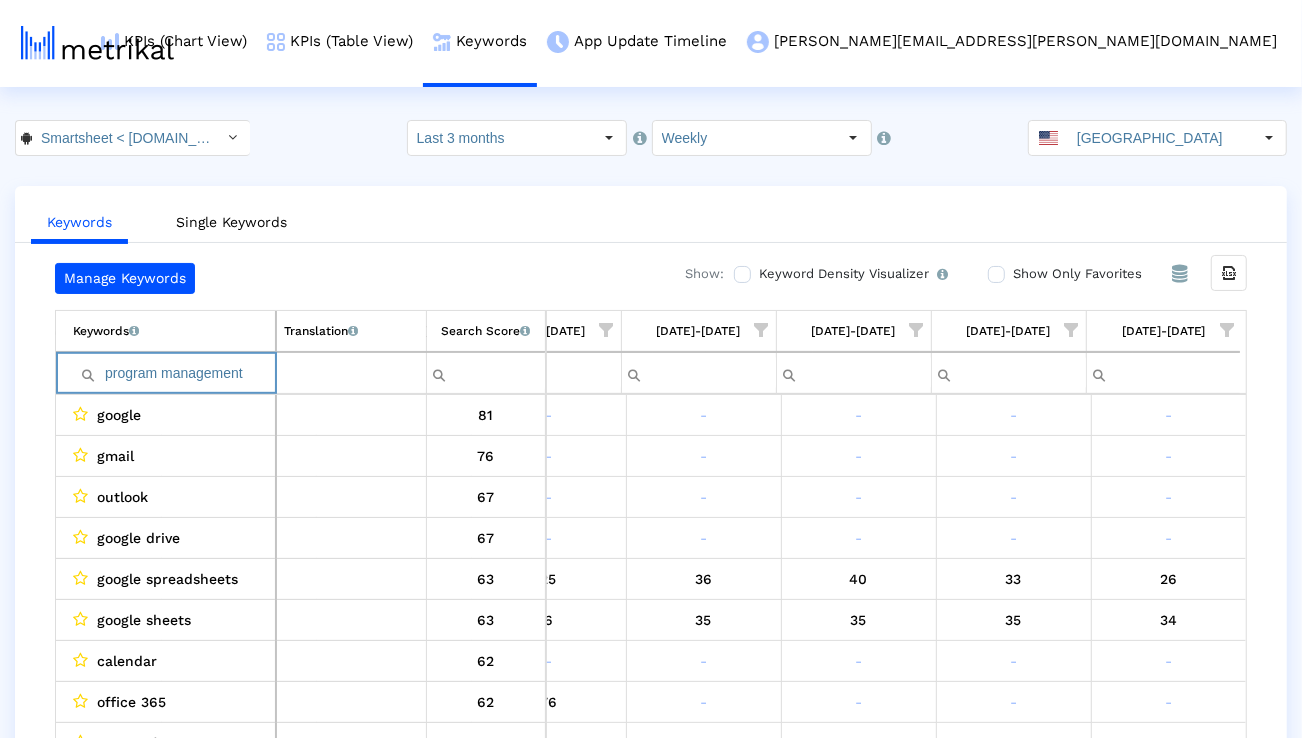 scroll, scrollTop: 0, scrollLeft: 1314, axis: horizontal 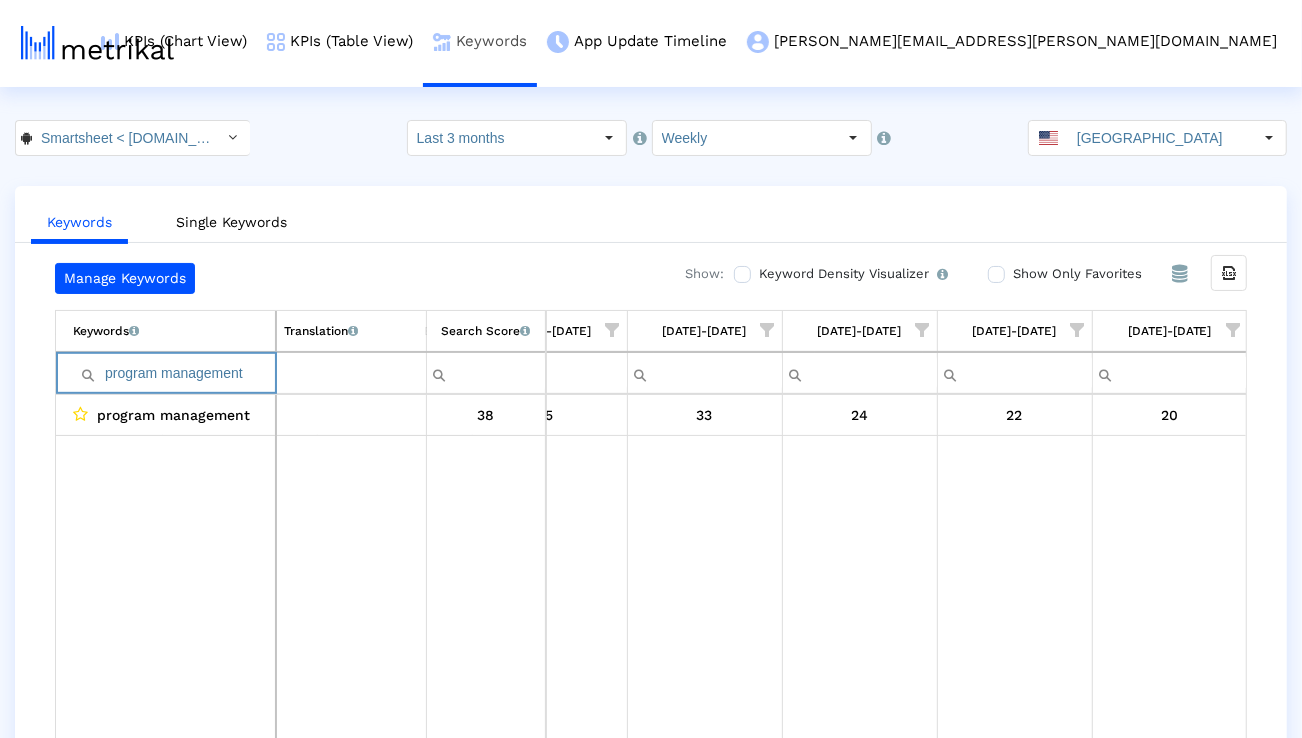 paste on "automate process" 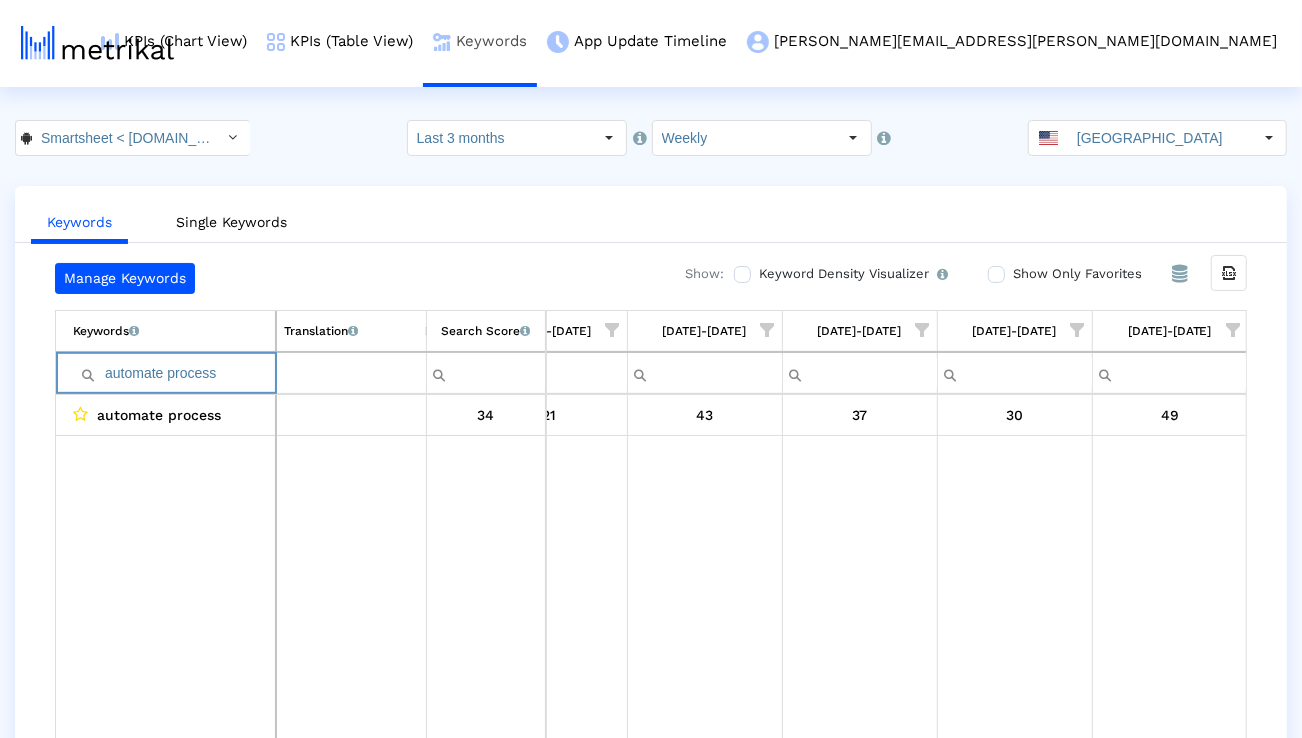 paste on "business" 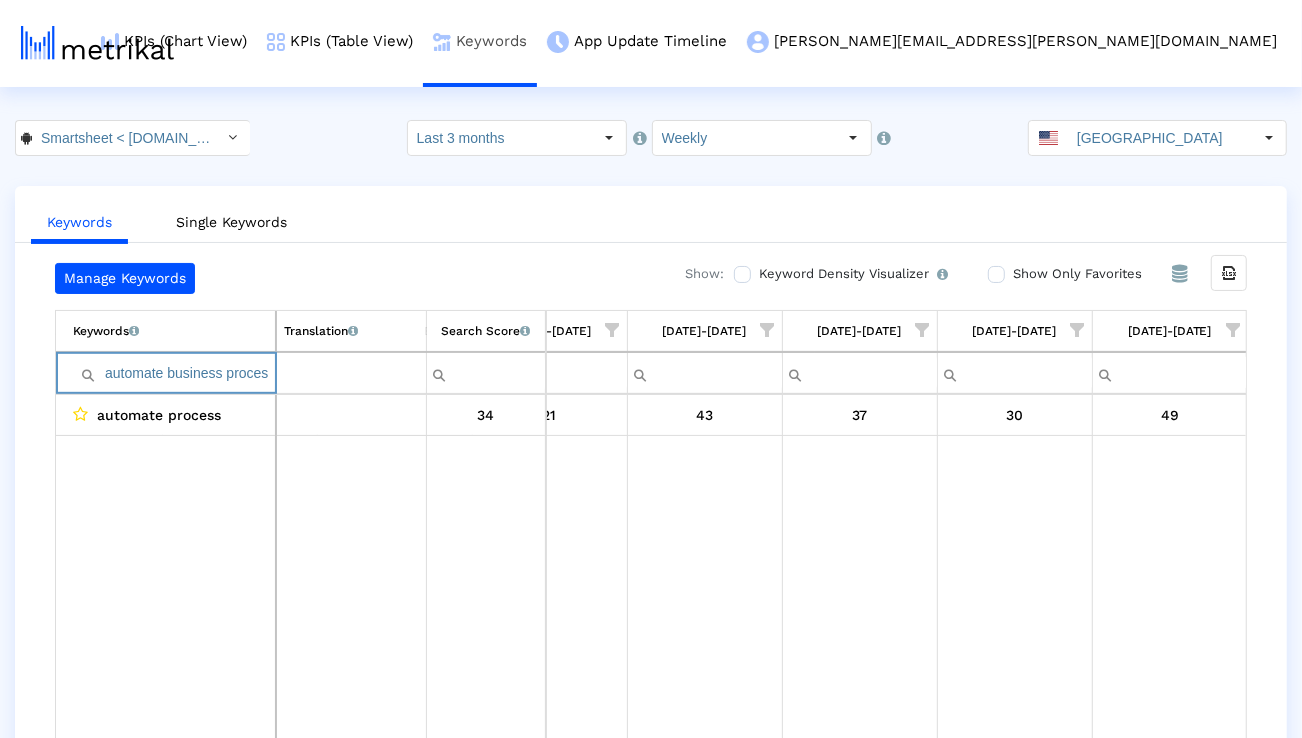 scroll, scrollTop: 0, scrollLeft: 8, axis: horizontal 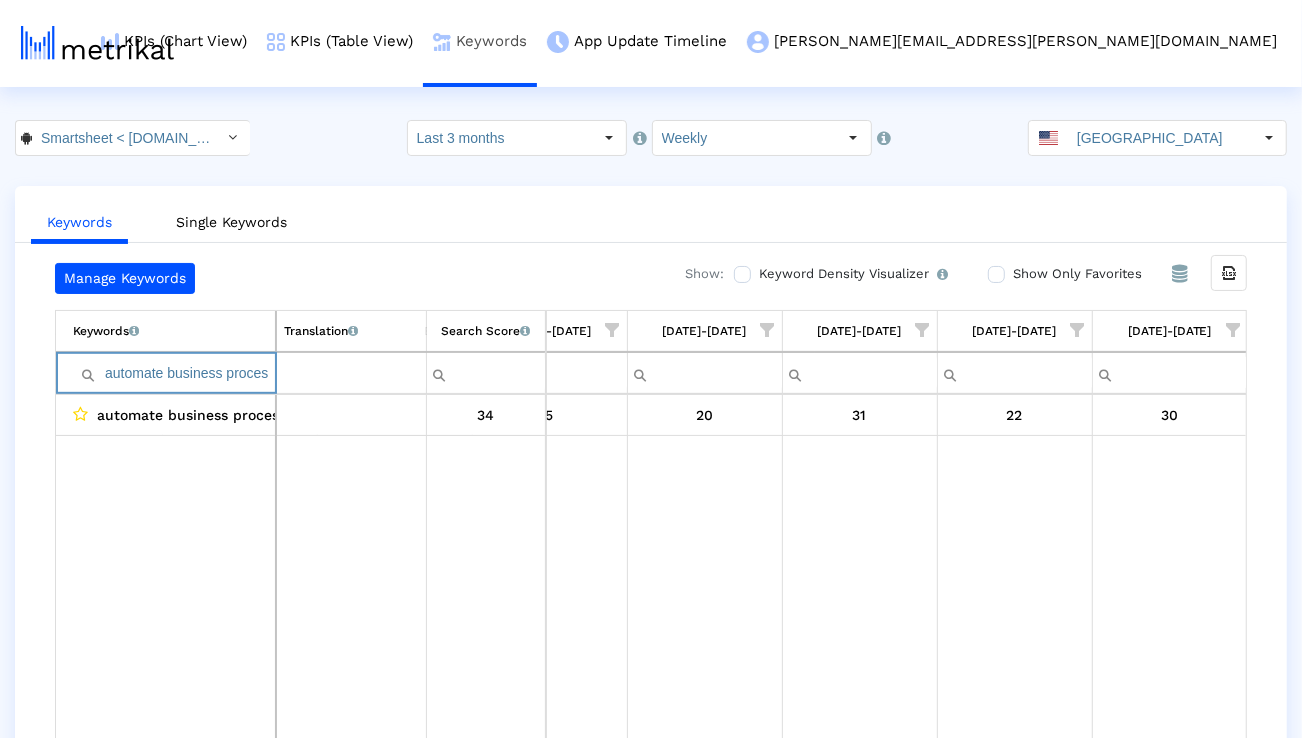 paste on "project" 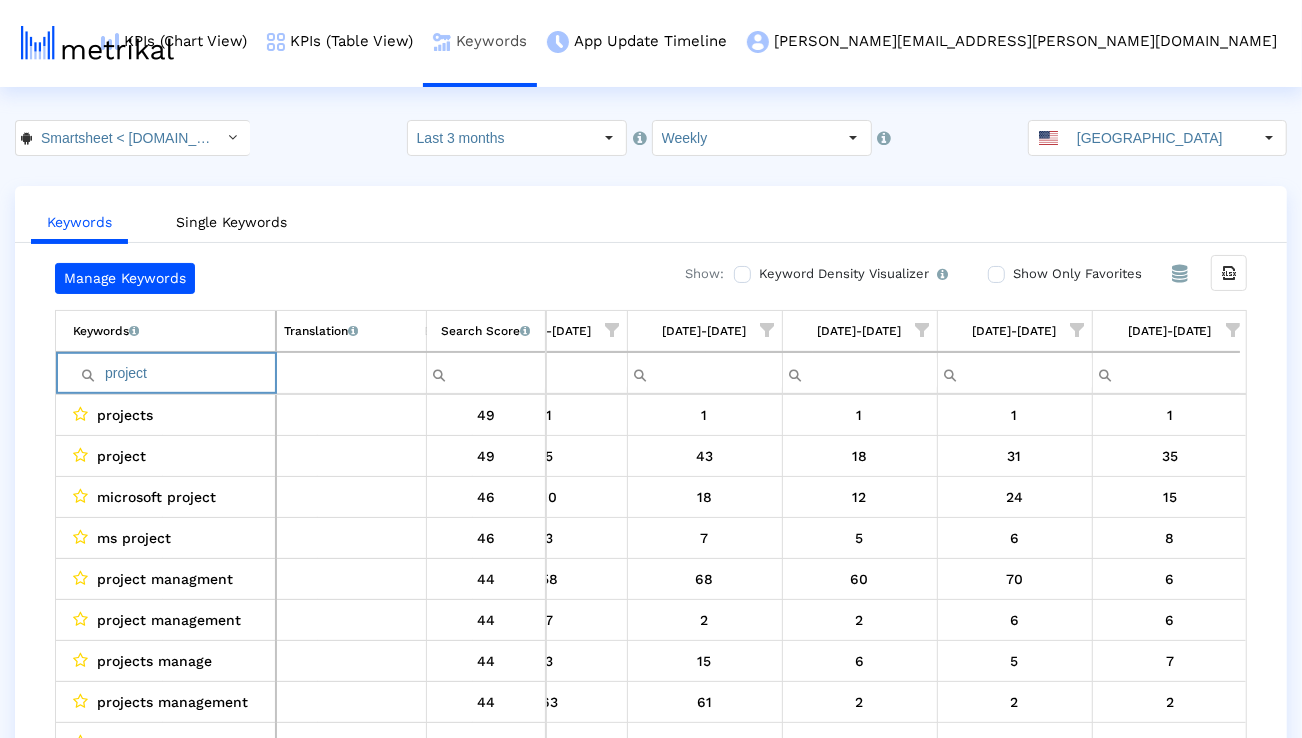 paste on "management" 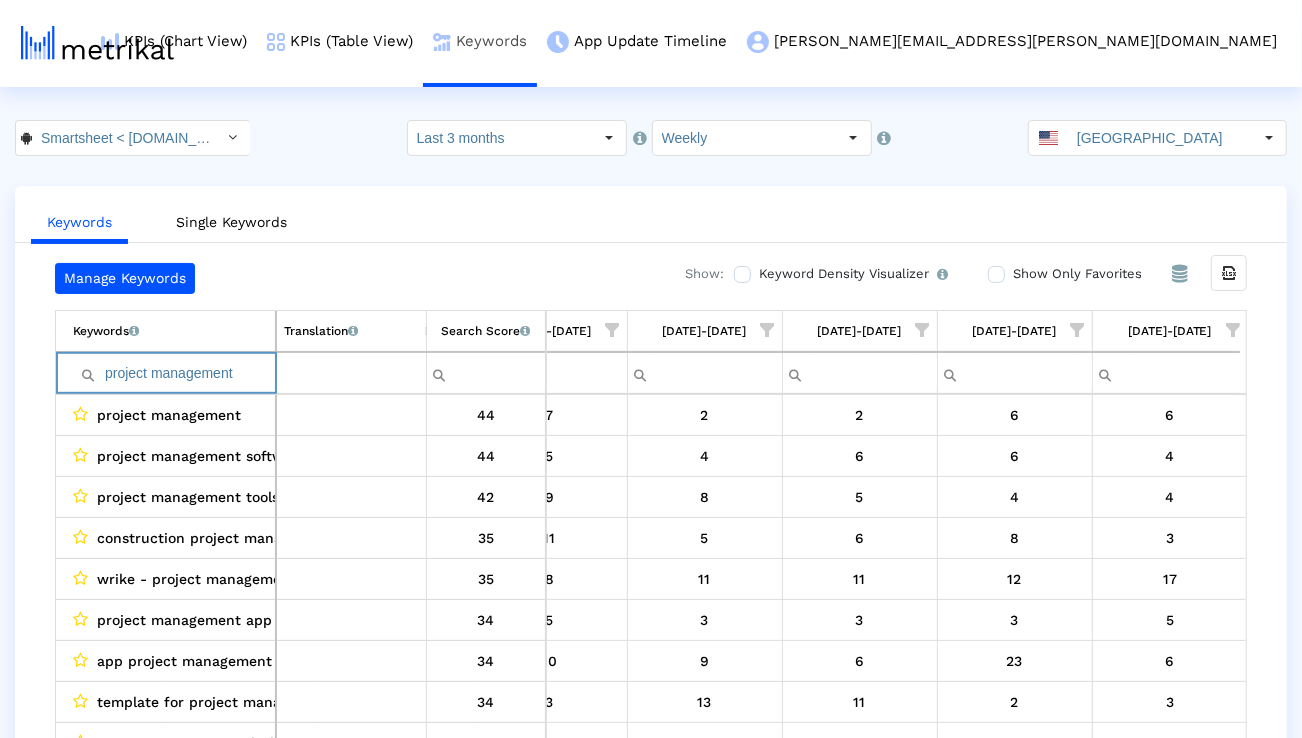 paste on "microsoft projec" 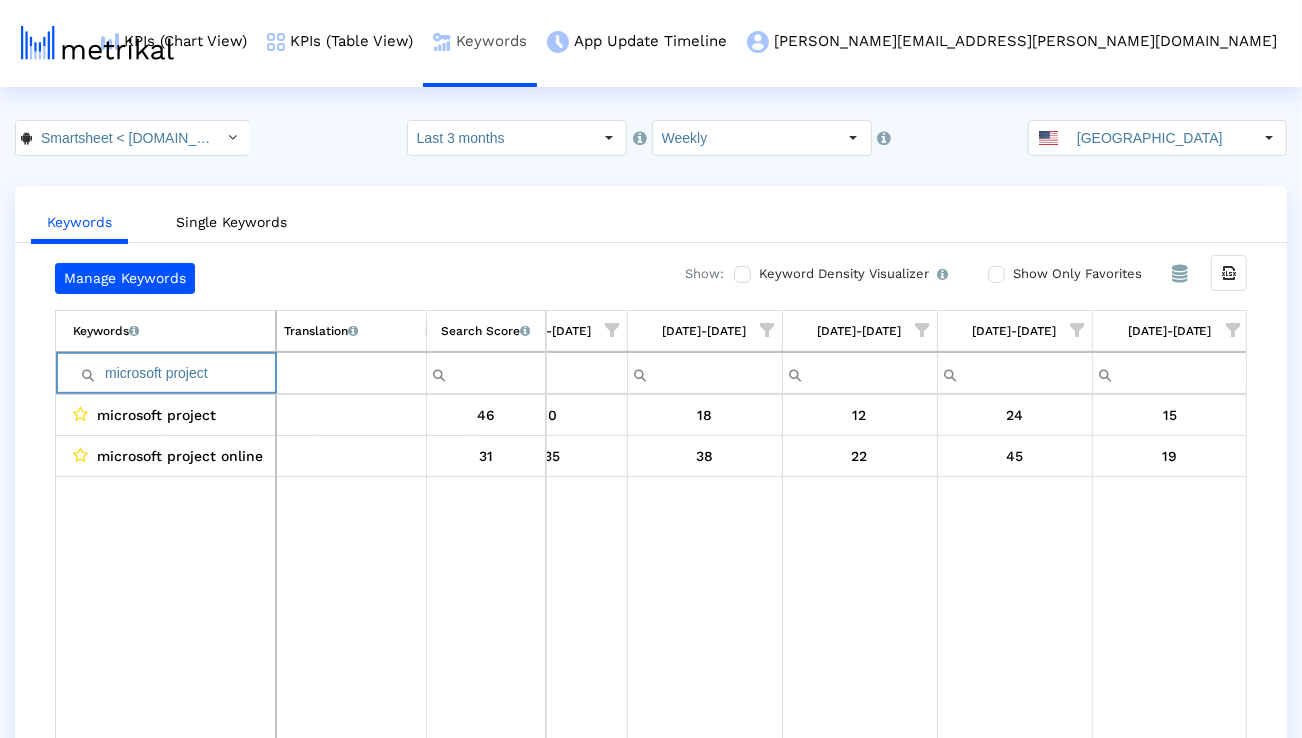 paste on "project manager" 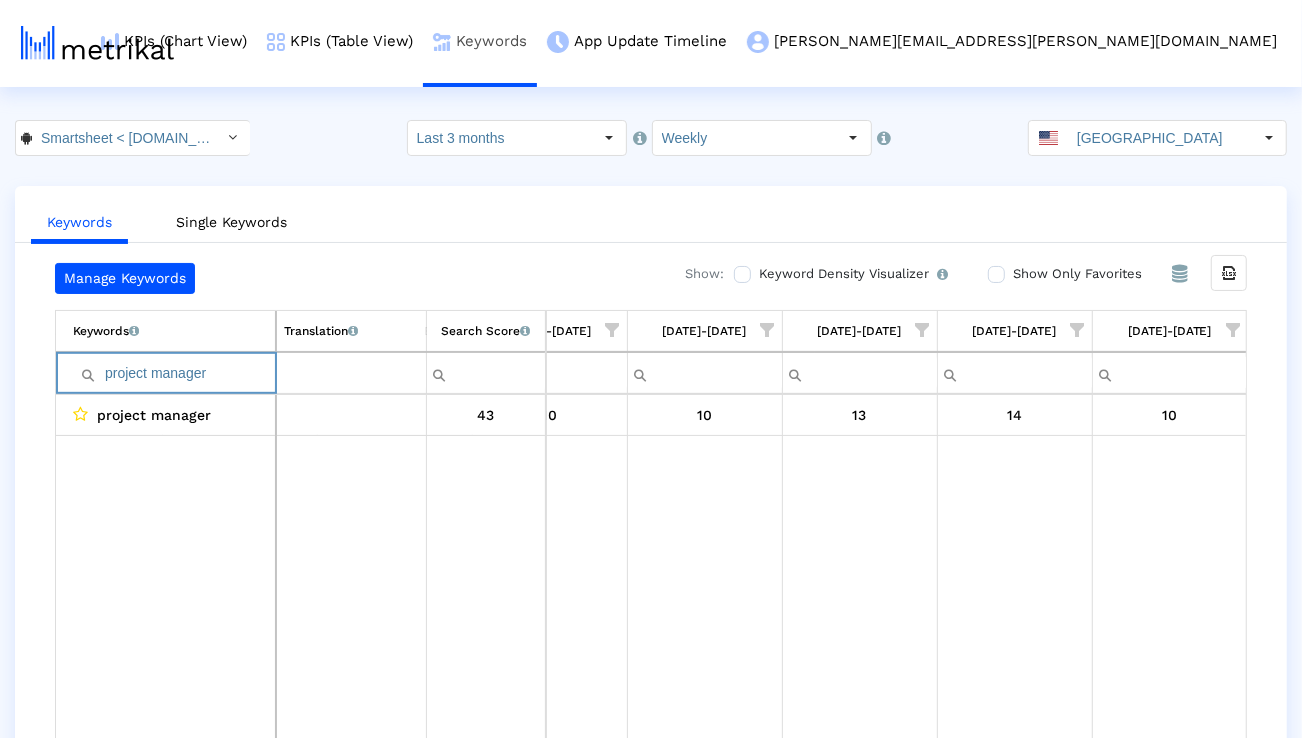 paste on "manage projects" 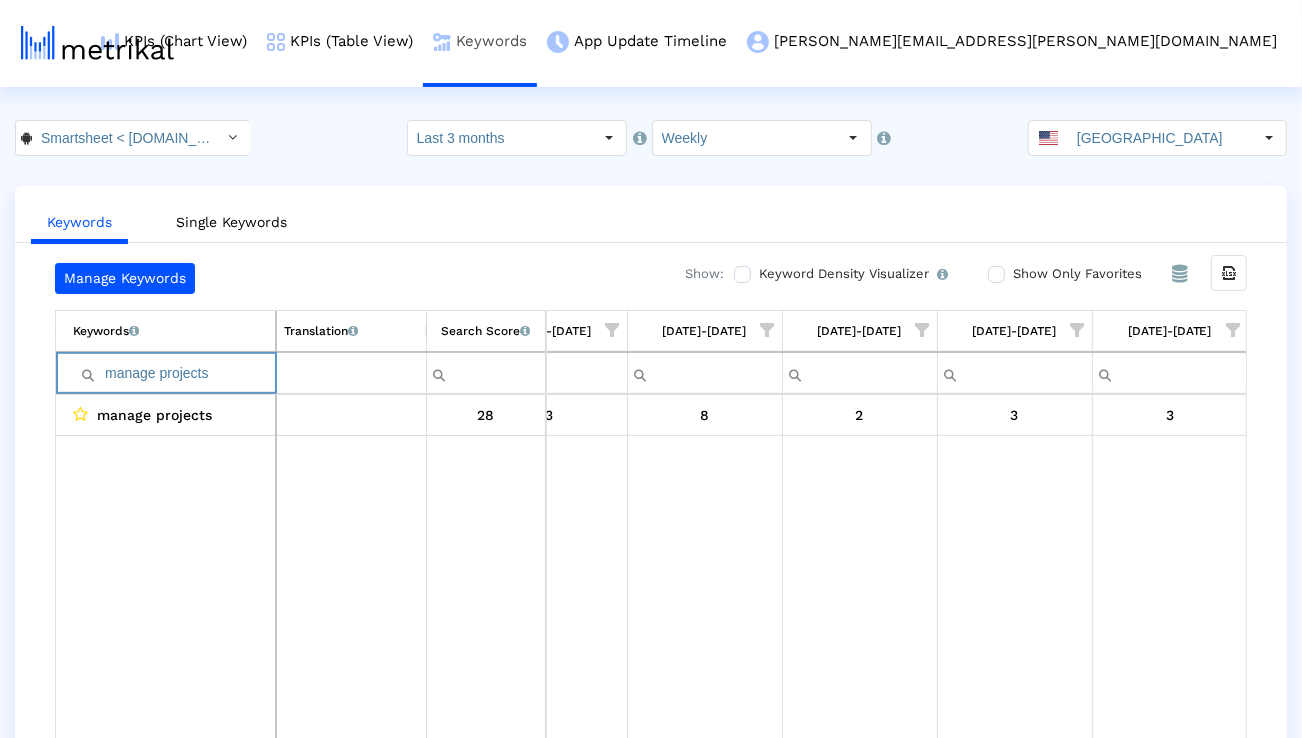 paste on "project management app" 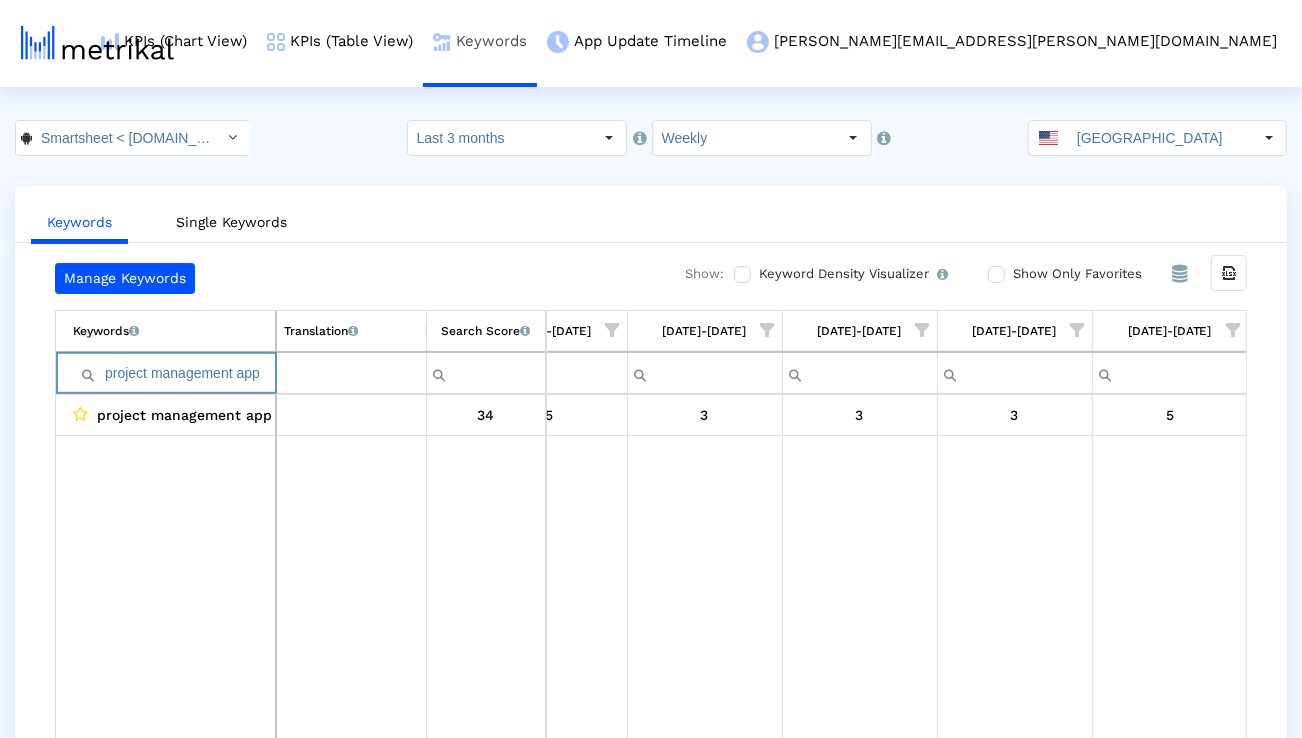 paste on "organizer" 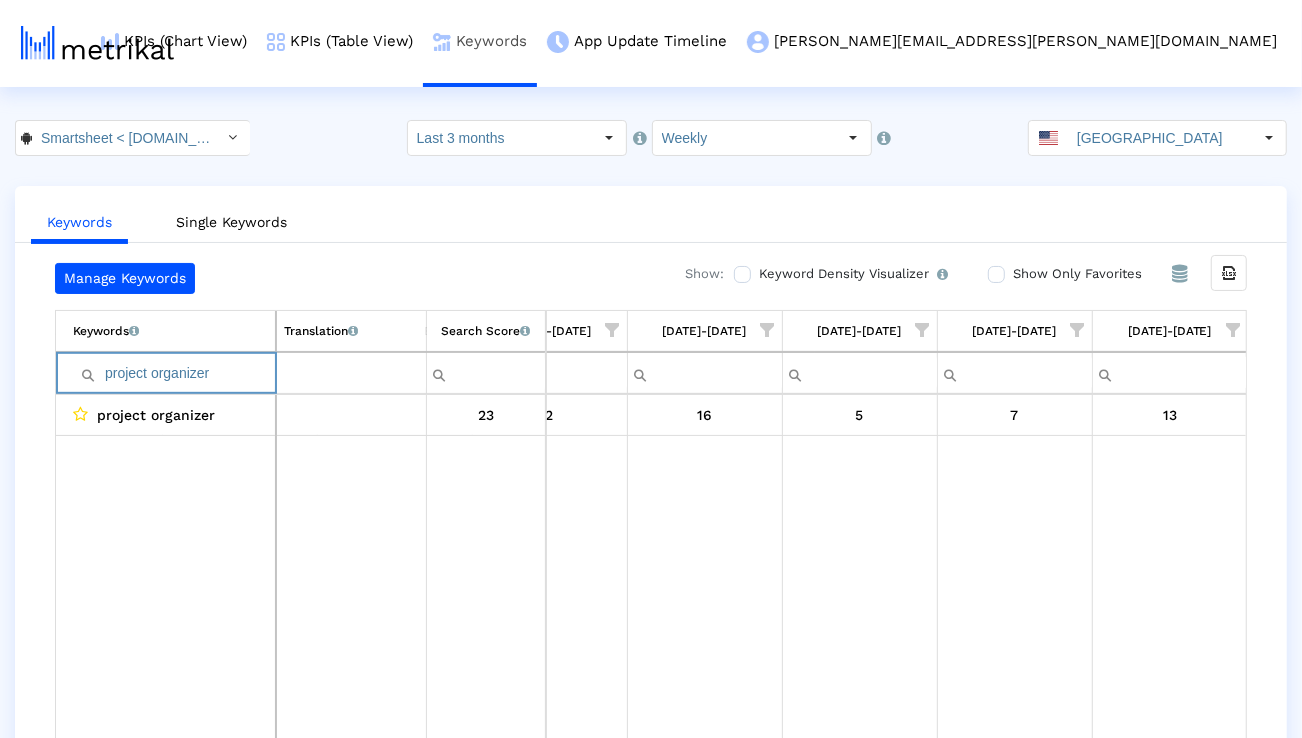 paste on "planning" 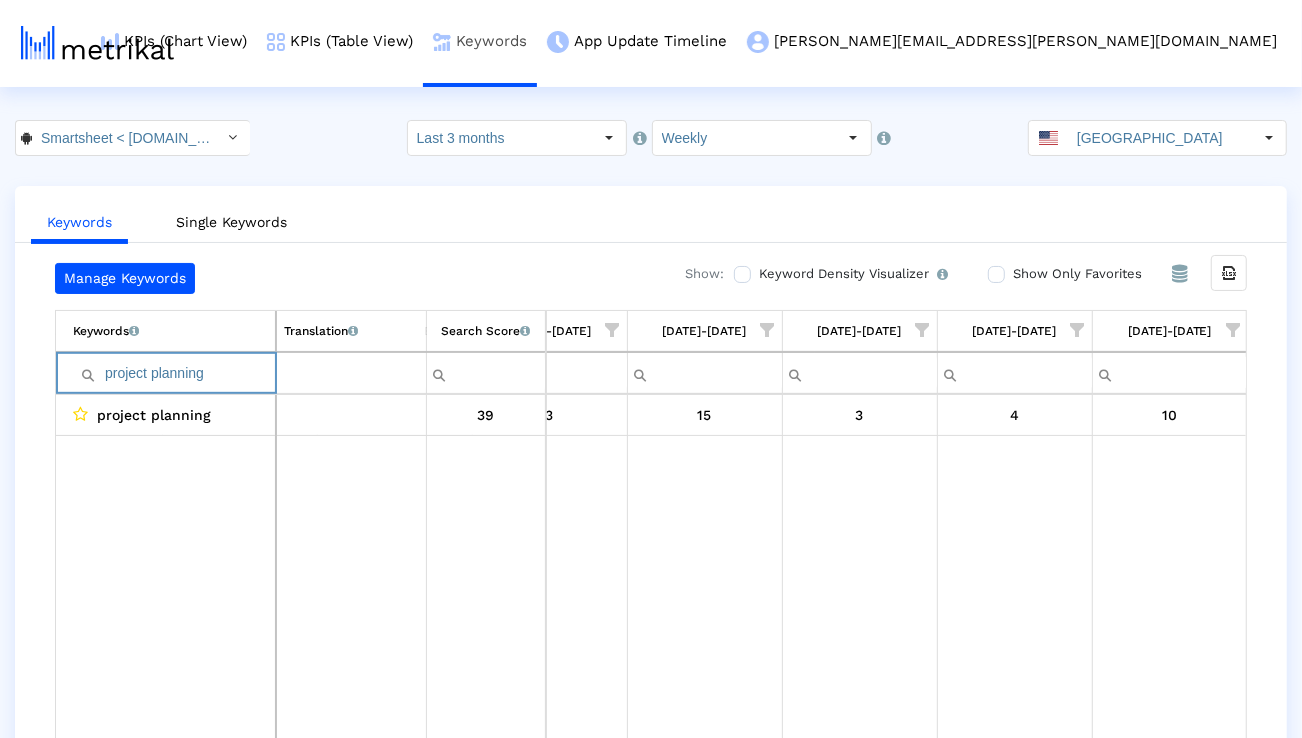 paste on "task" 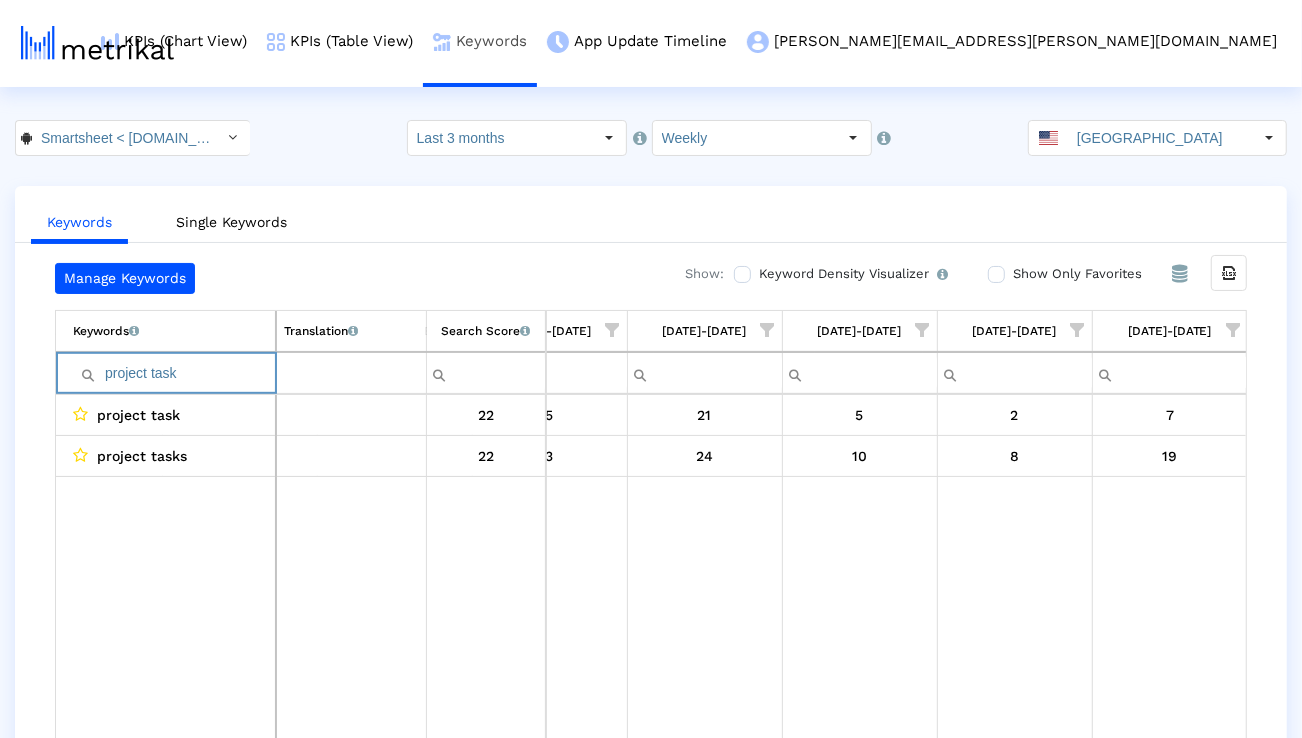 paste on "track projects" 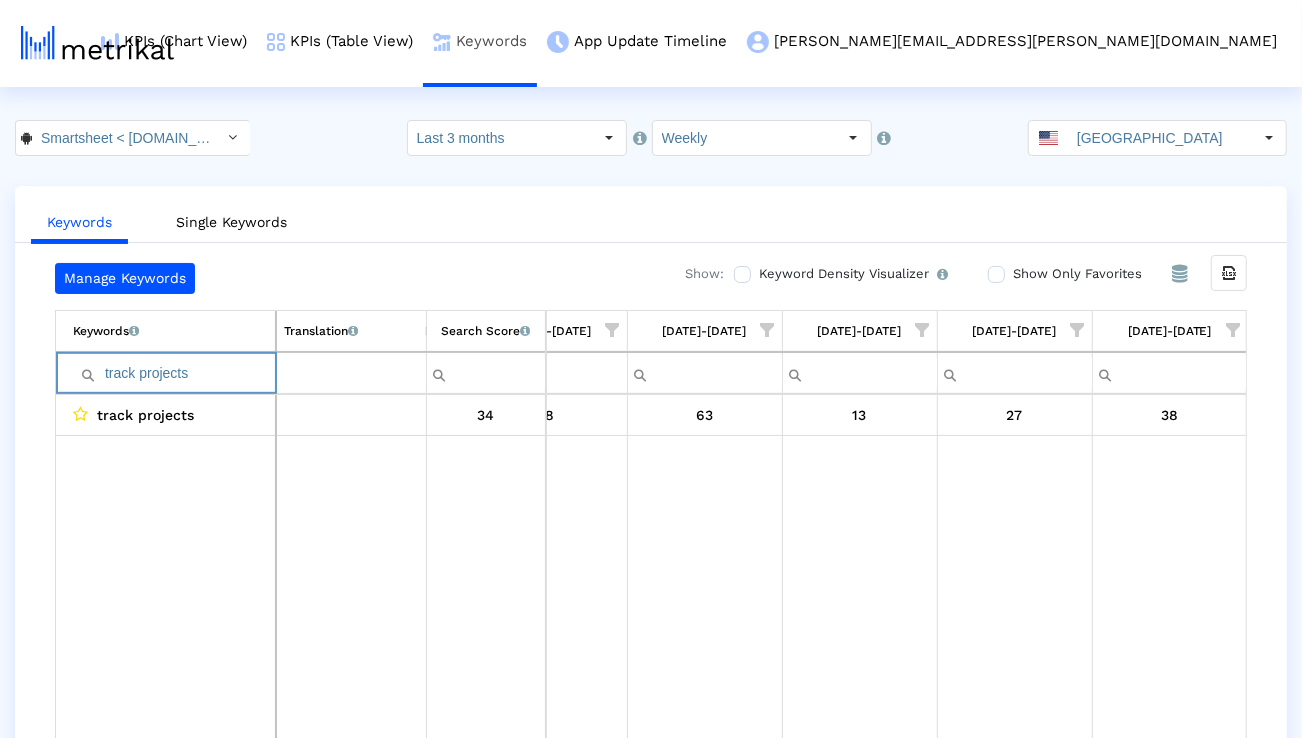paste on "eam" 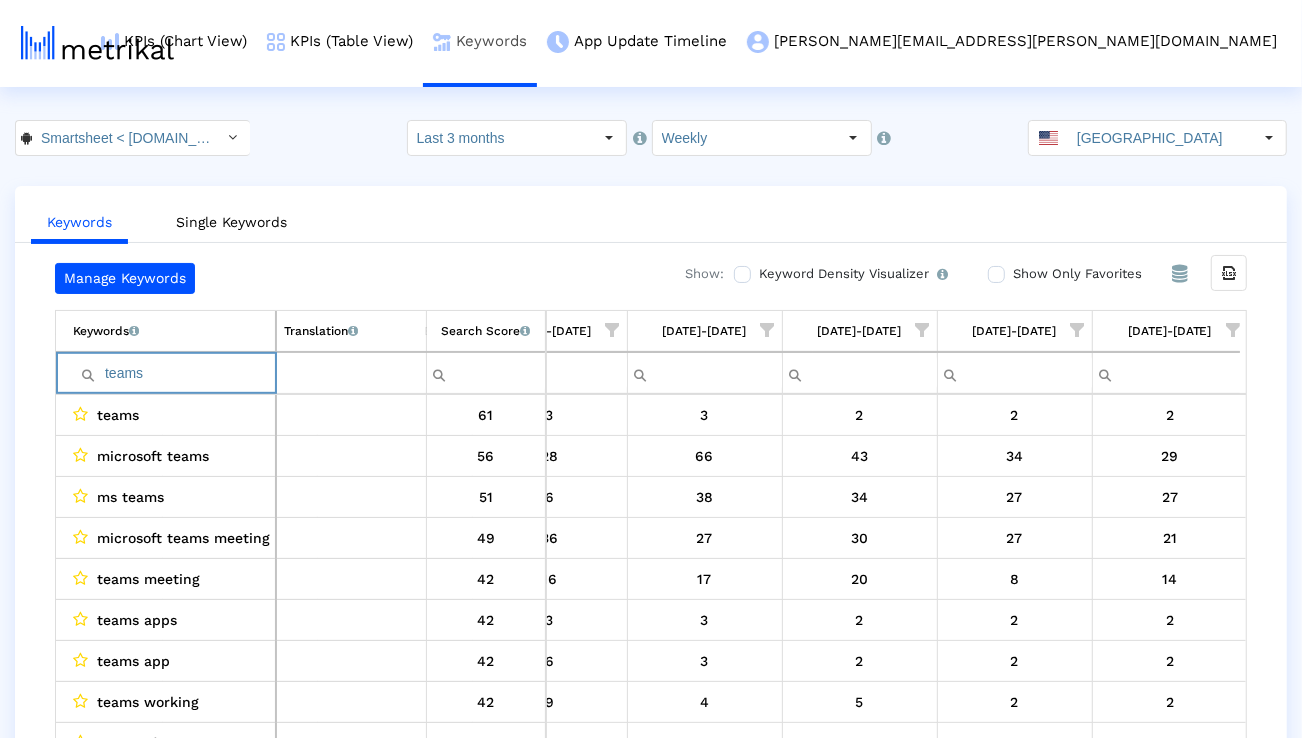 paste on "rello" 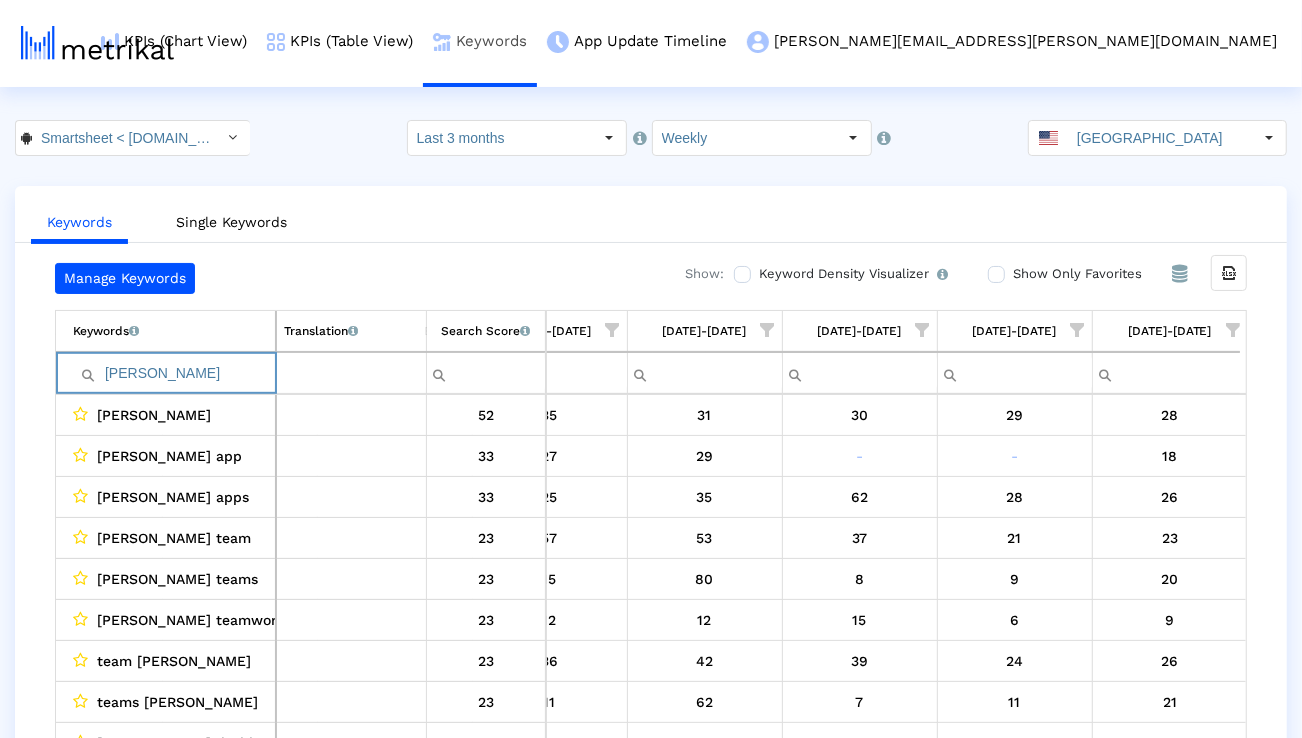paste on "monday com" 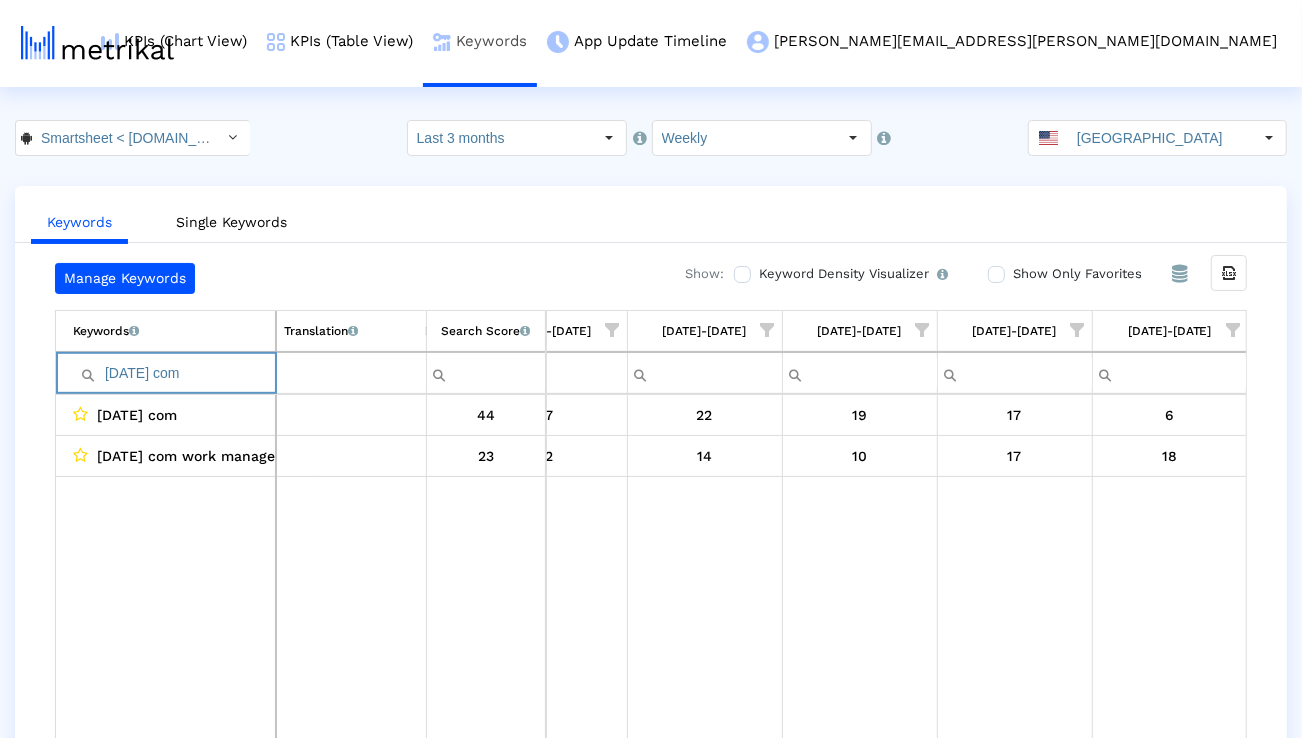 paste on "project dashboard" 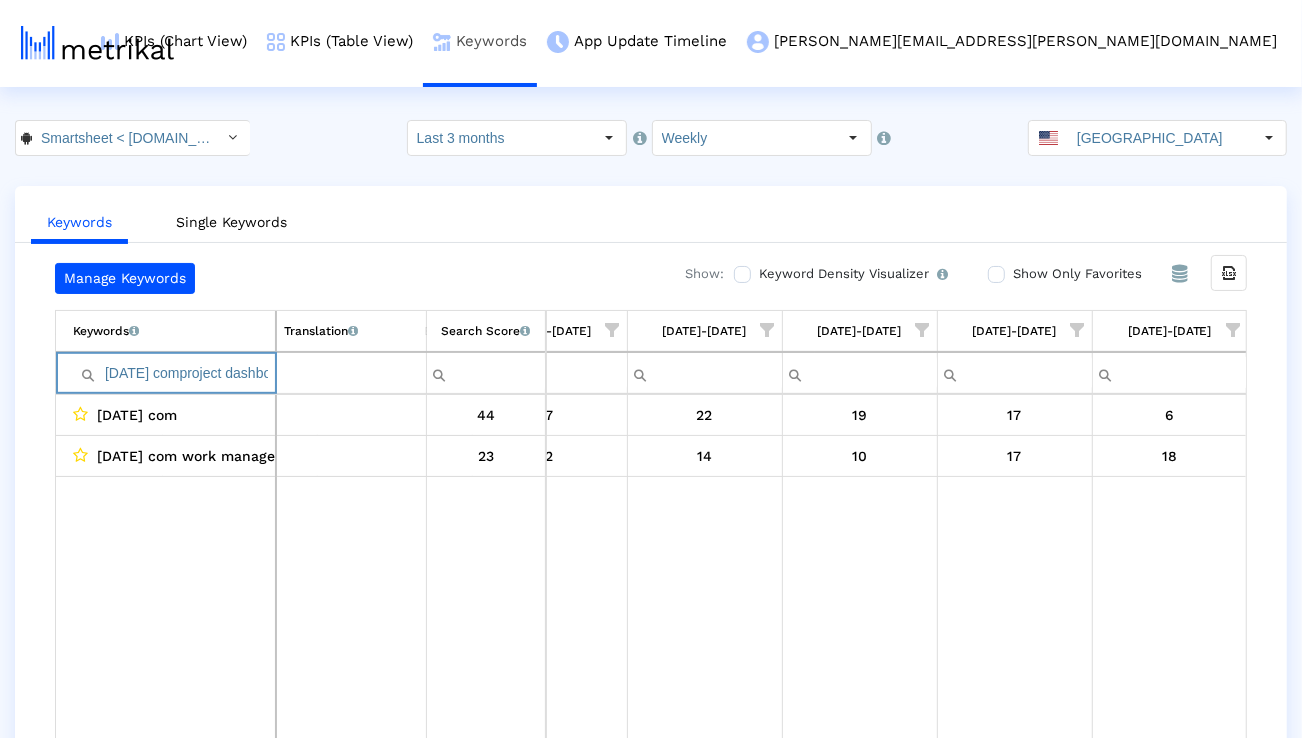 scroll, scrollTop: 0, scrollLeft: 32, axis: horizontal 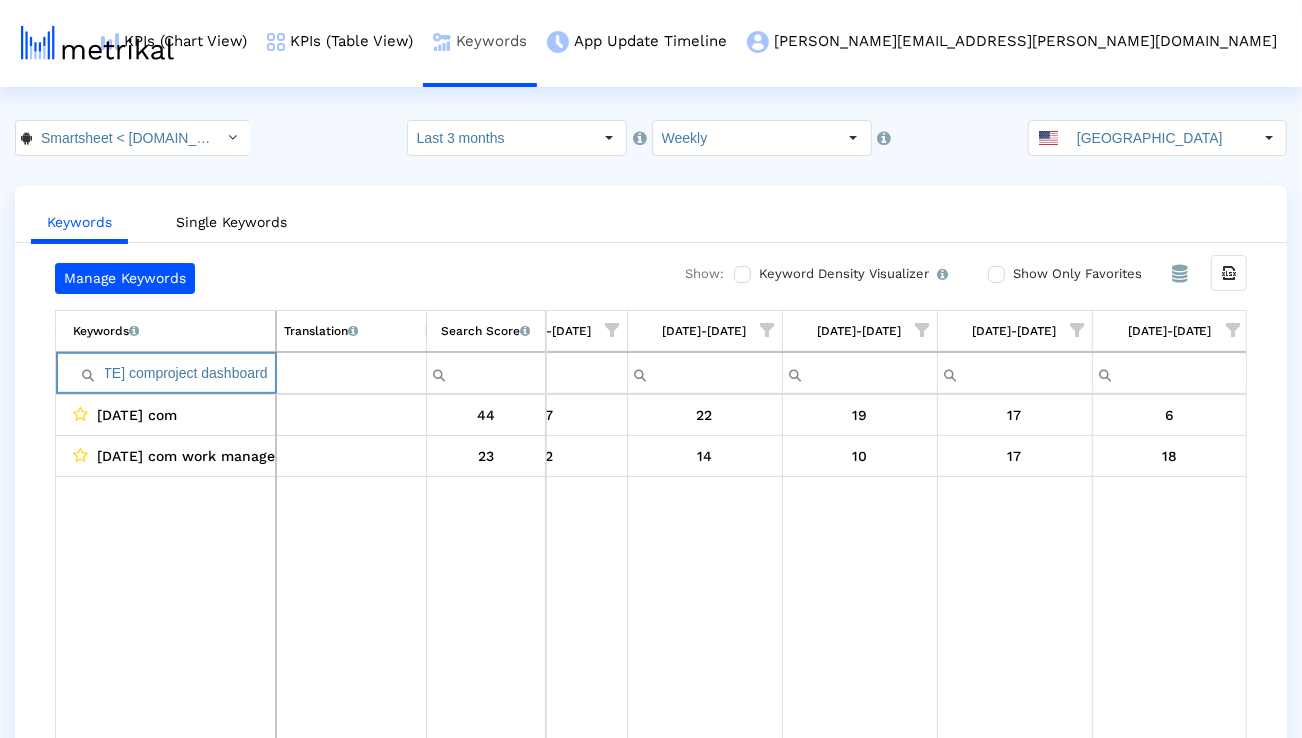 paste 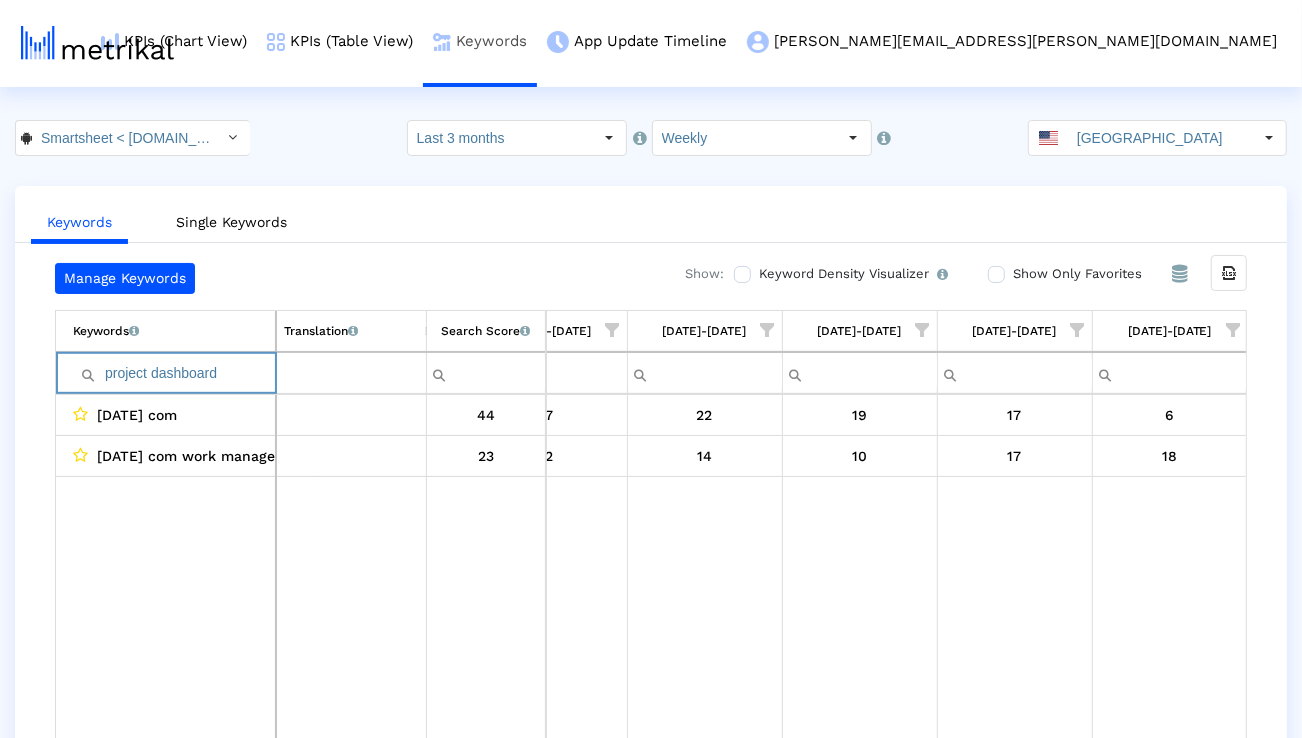scroll, scrollTop: 0, scrollLeft: 0, axis: both 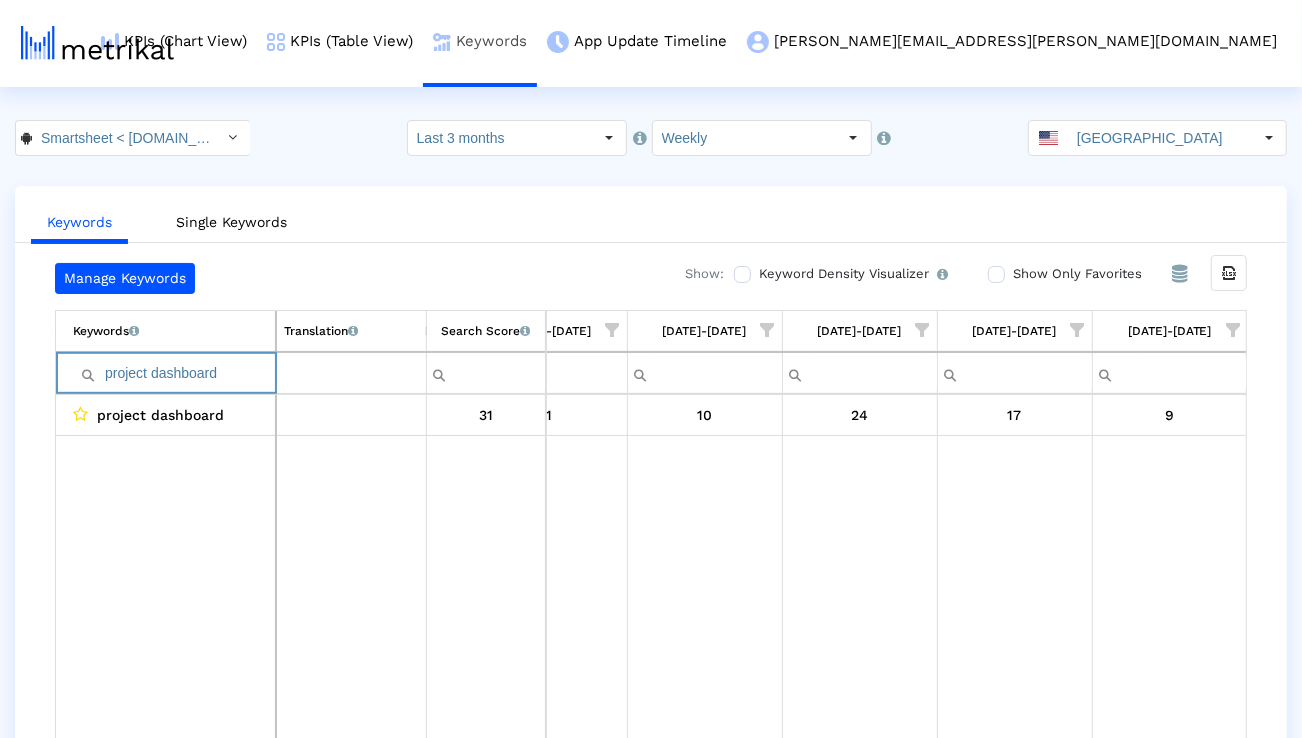 paste on "airtable" 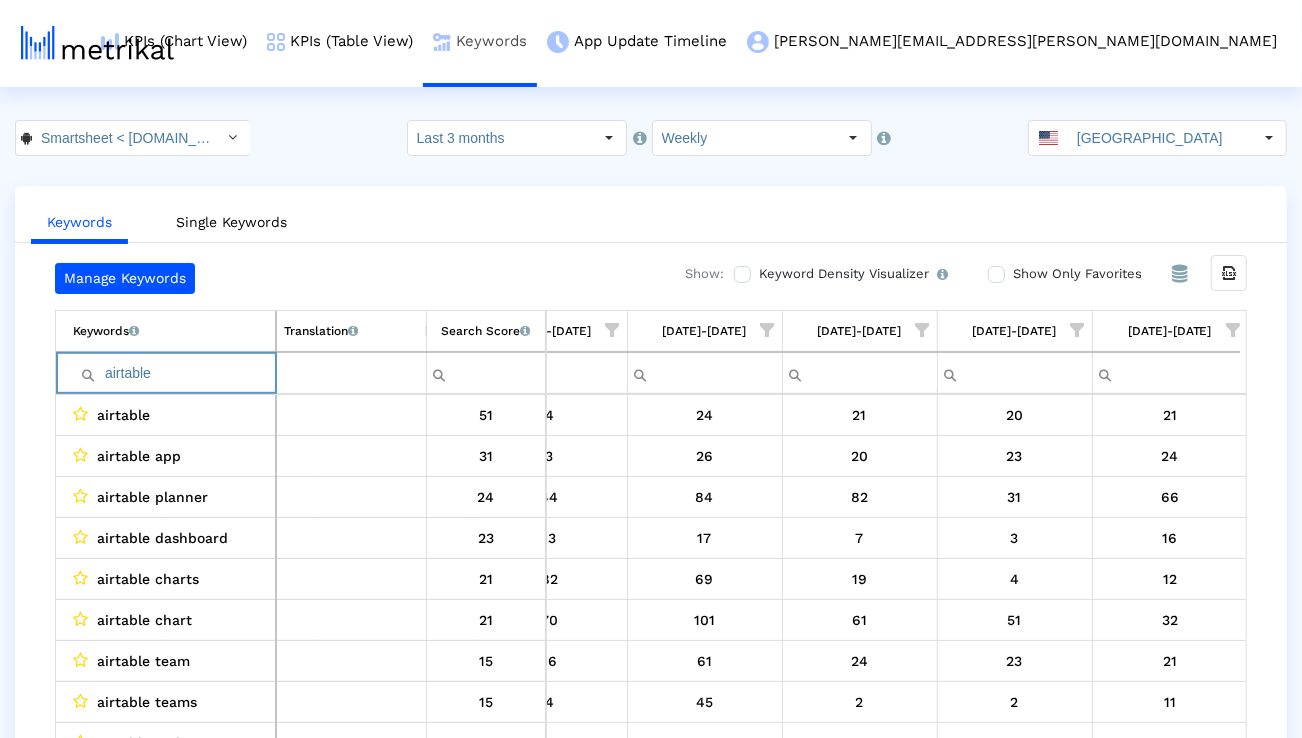 paste on "teamwork" 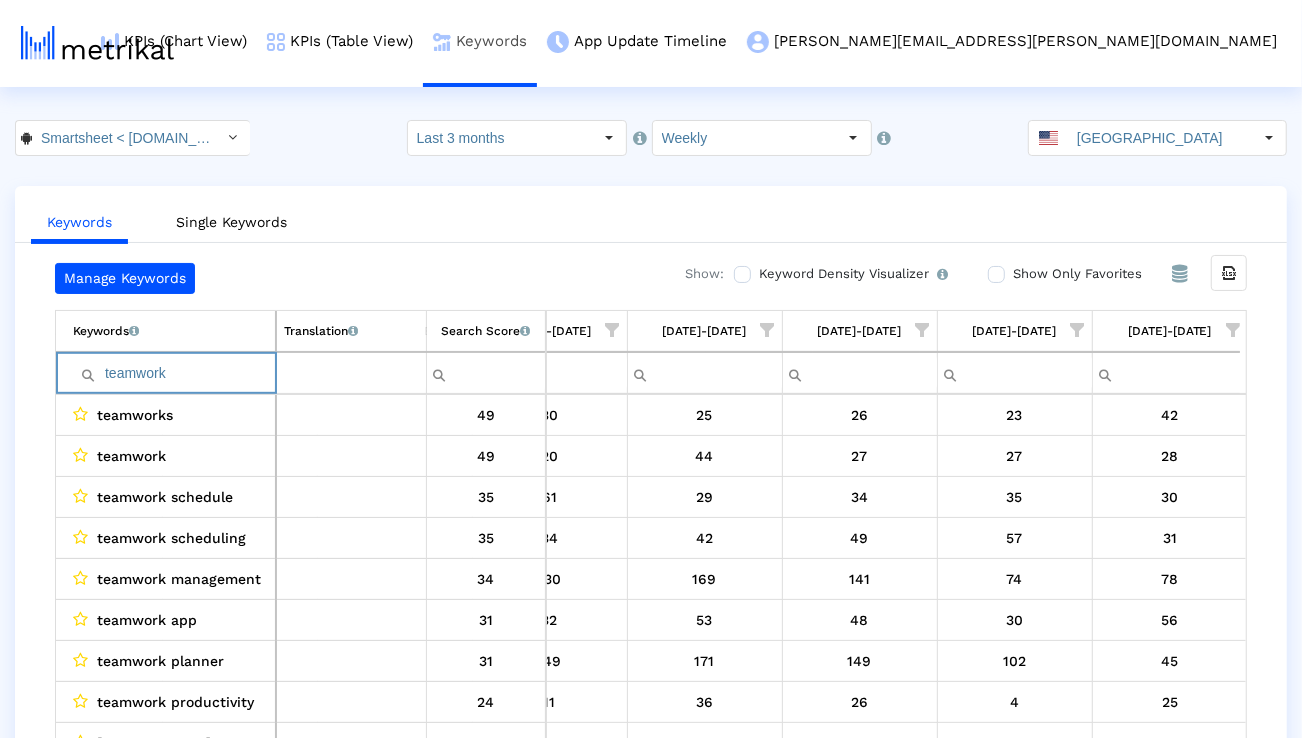 paste on "workflow" 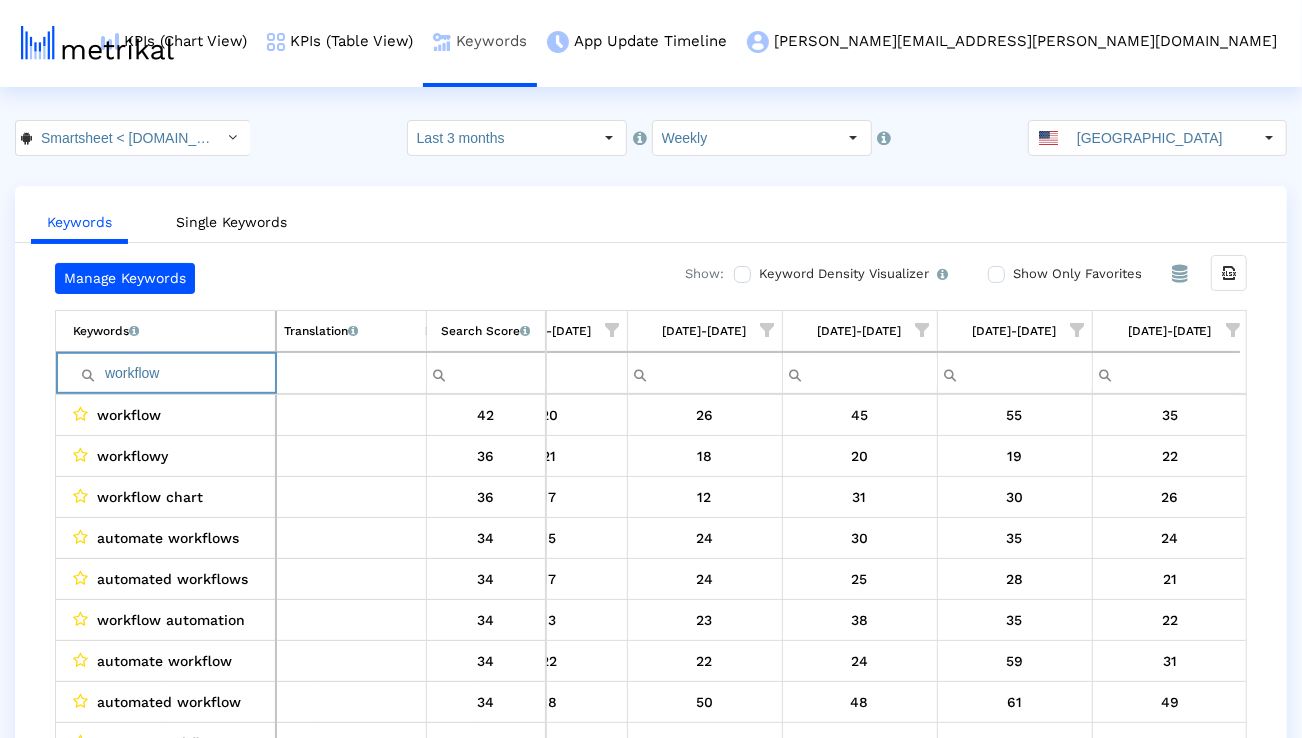paste on "project management tools" 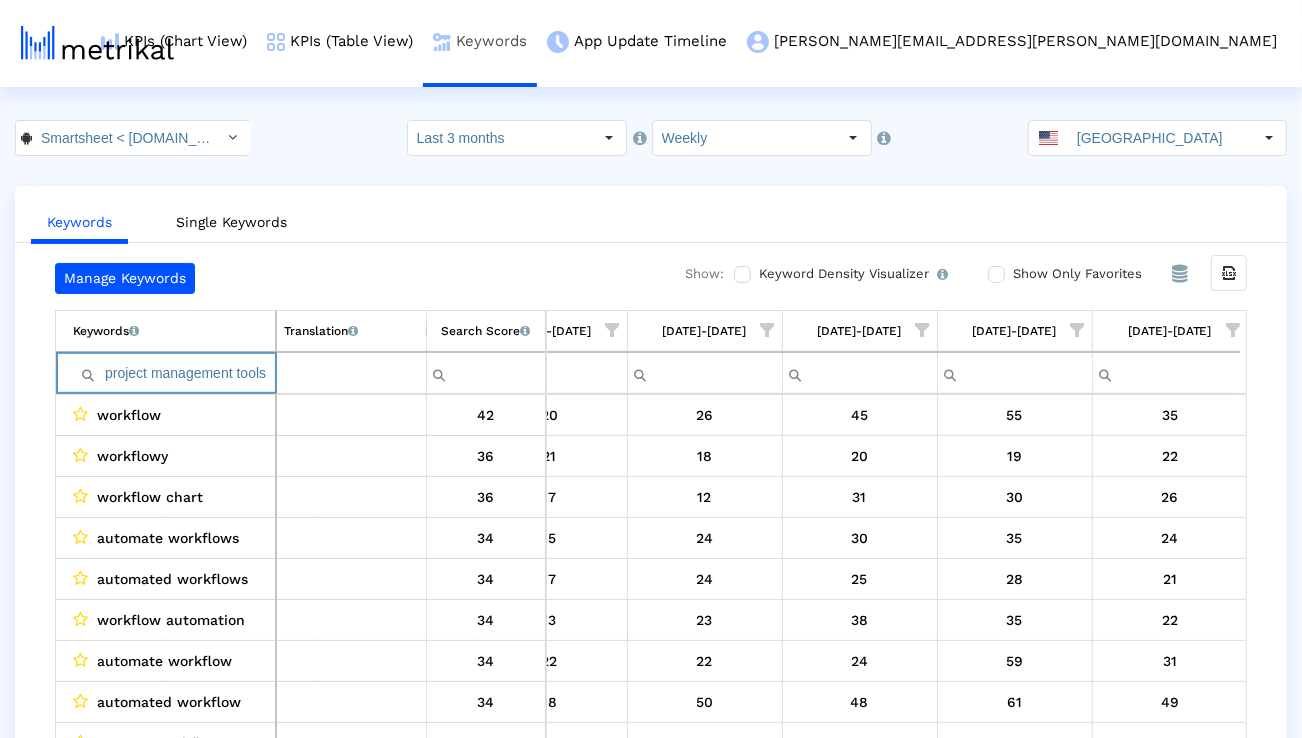 scroll, scrollTop: 0, scrollLeft: 0, axis: both 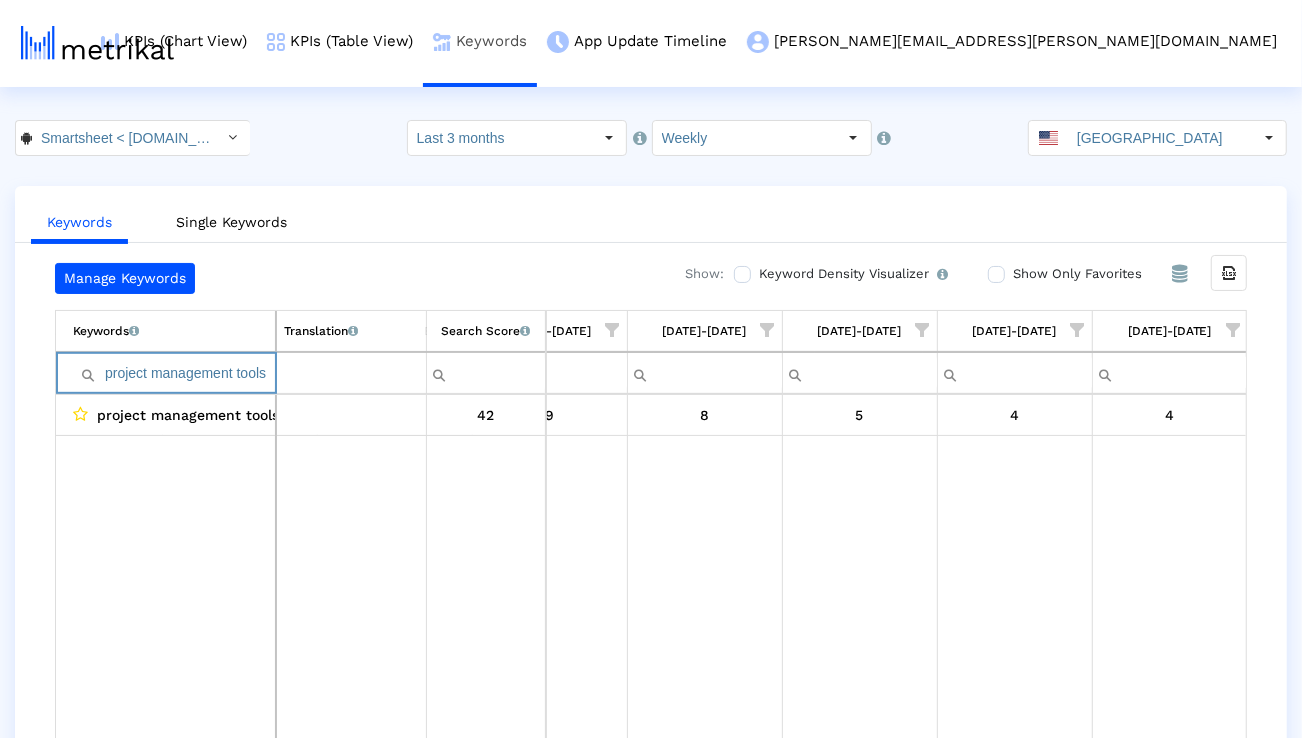 paste on "manage team" 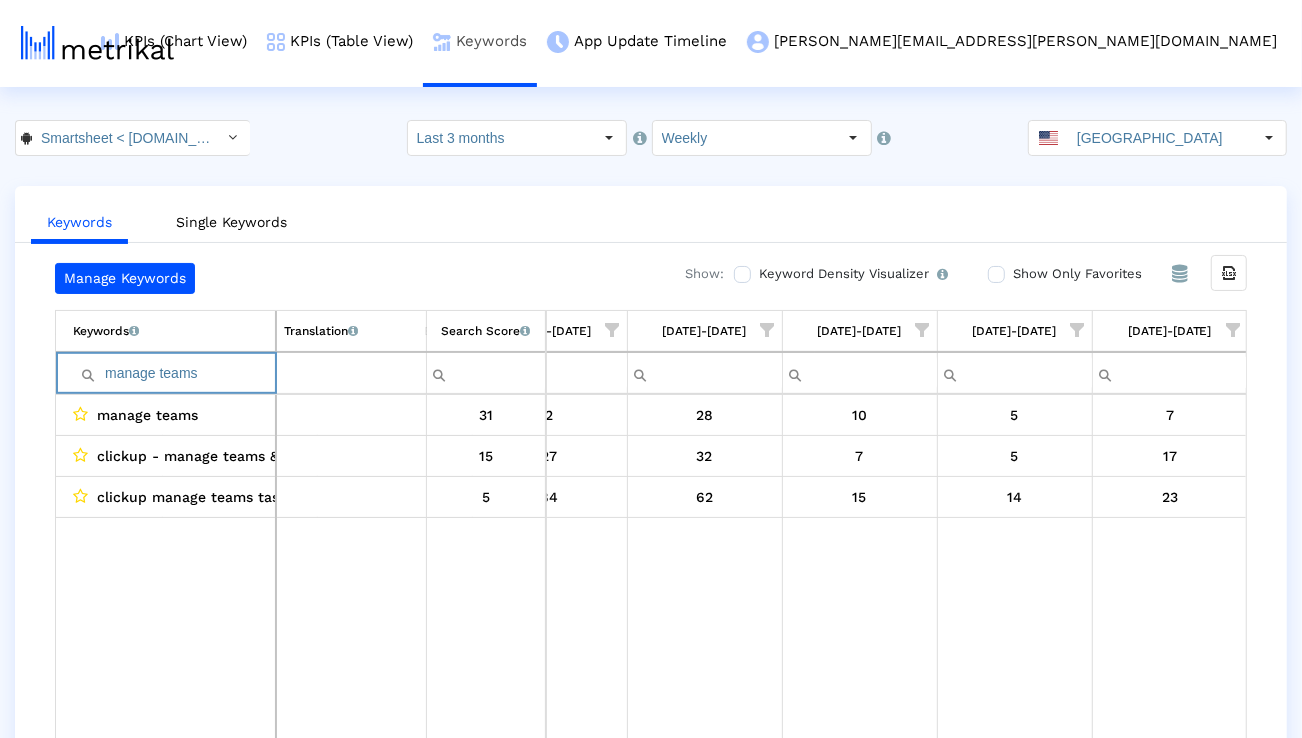 paste on "plan project" 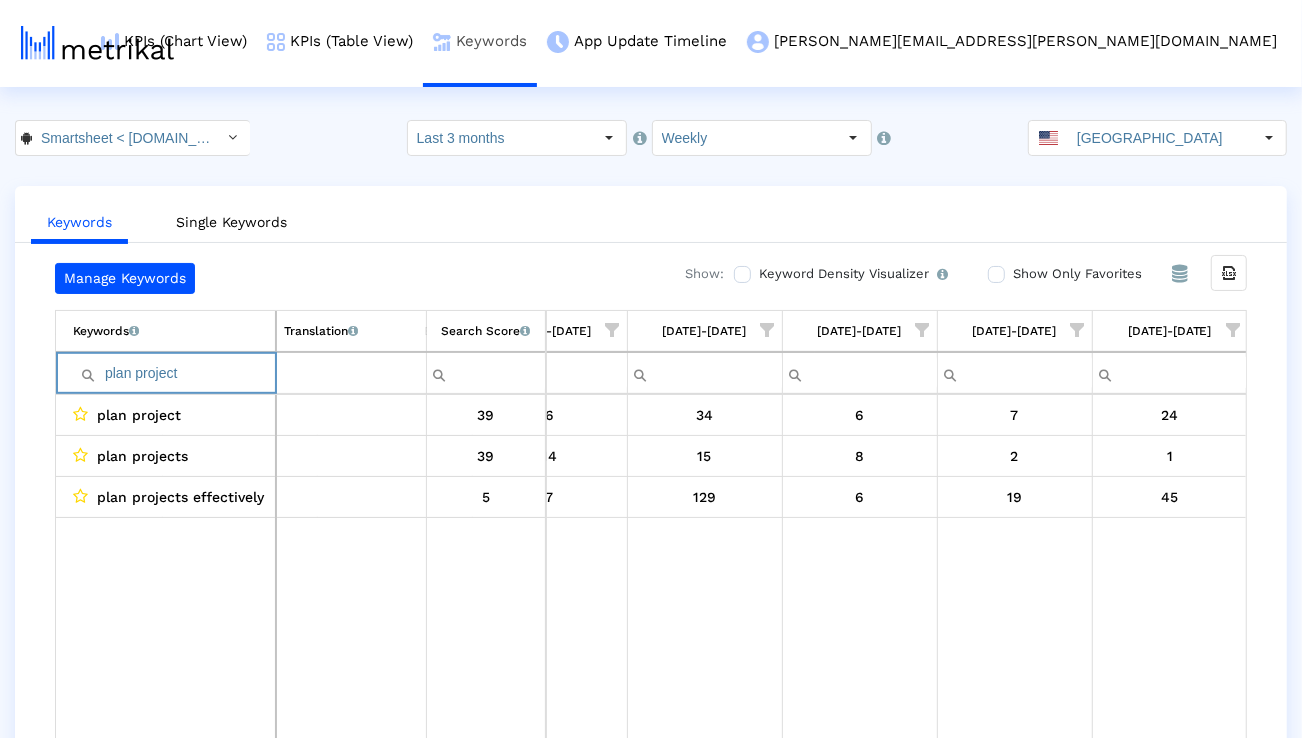 paste on "automate workflows" 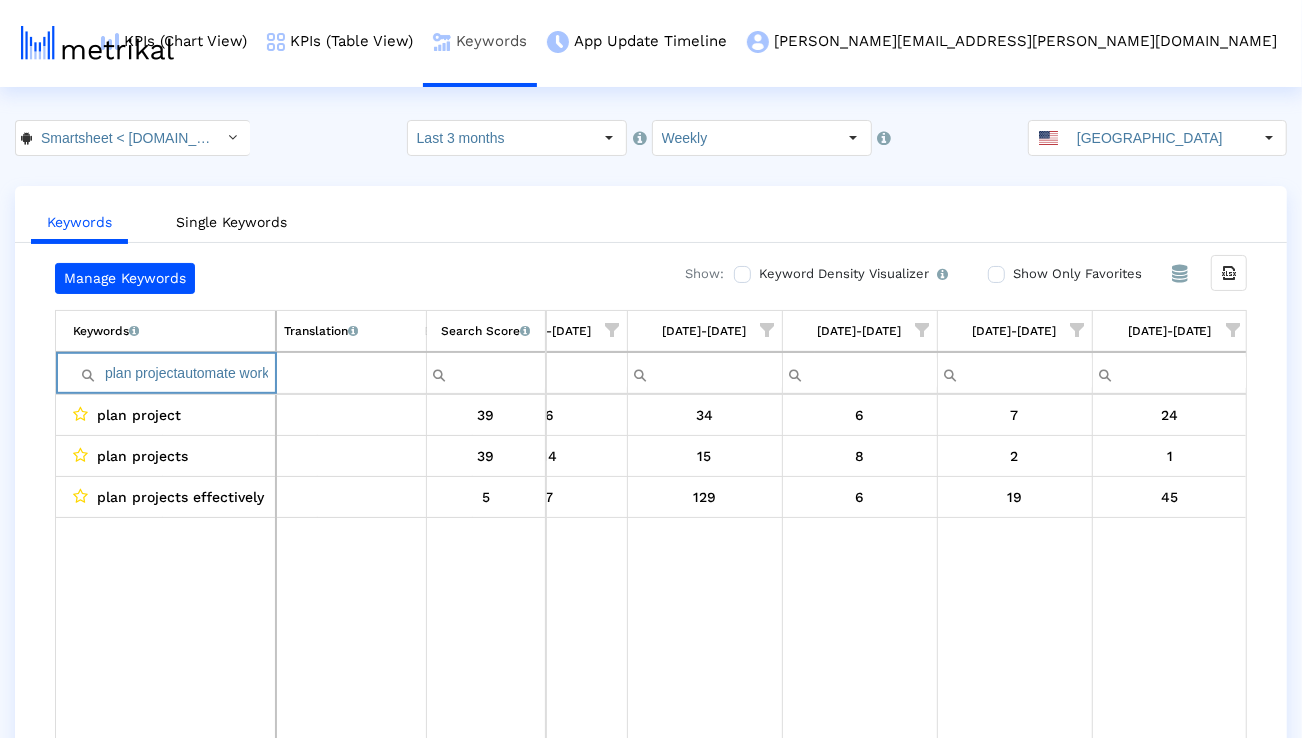 scroll, scrollTop: 0, scrollLeft: 36, axis: horizontal 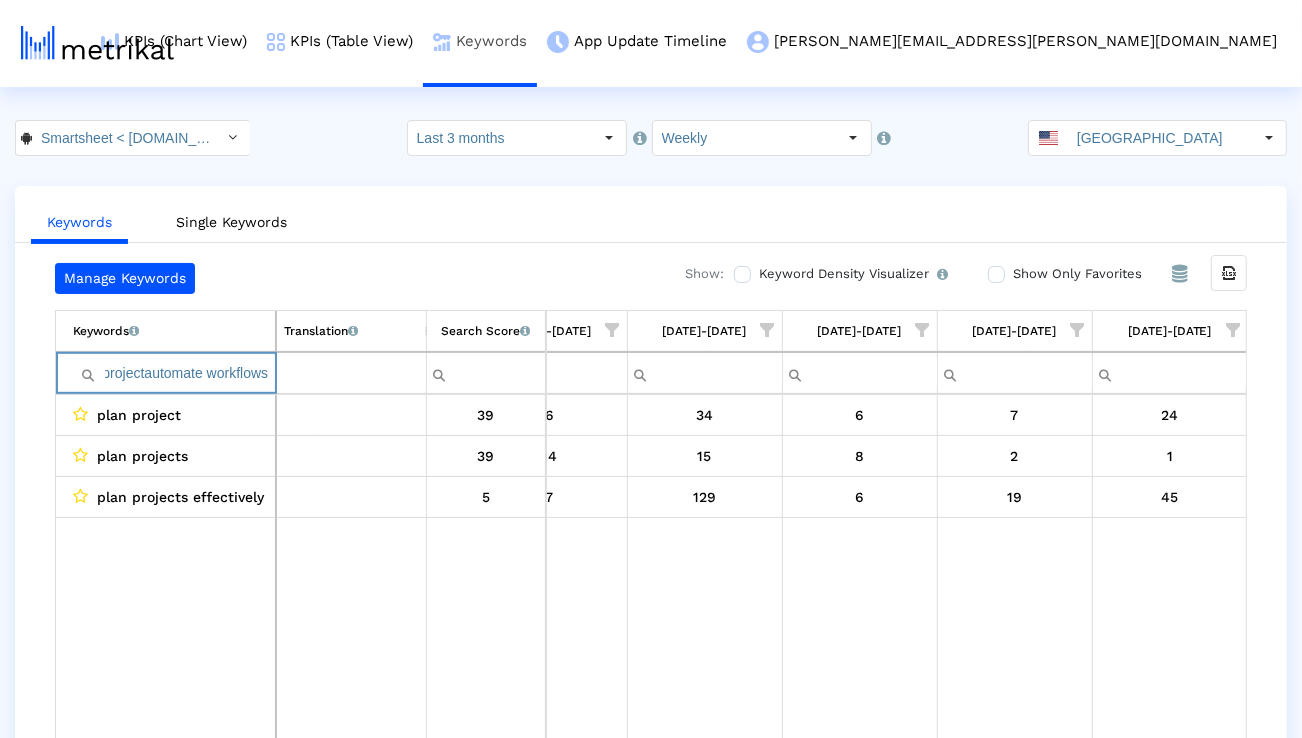 paste 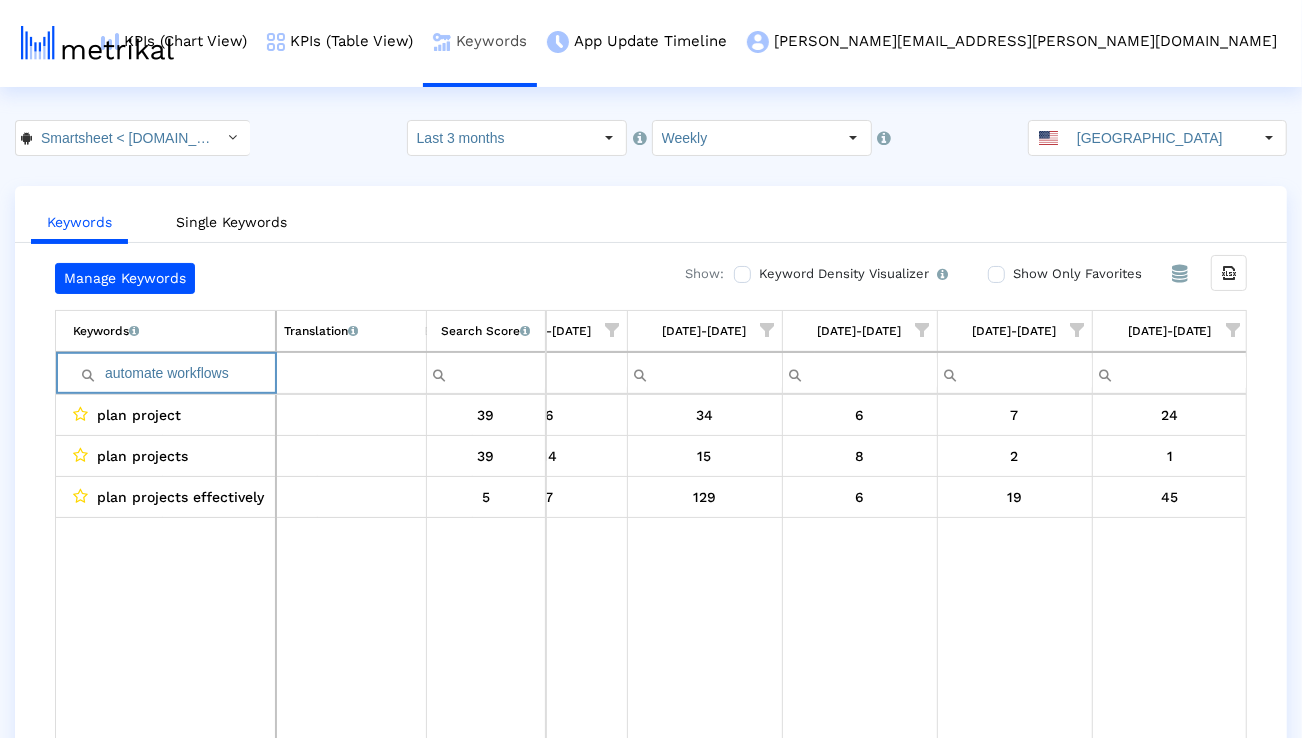 scroll, scrollTop: 0, scrollLeft: 0, axis: both 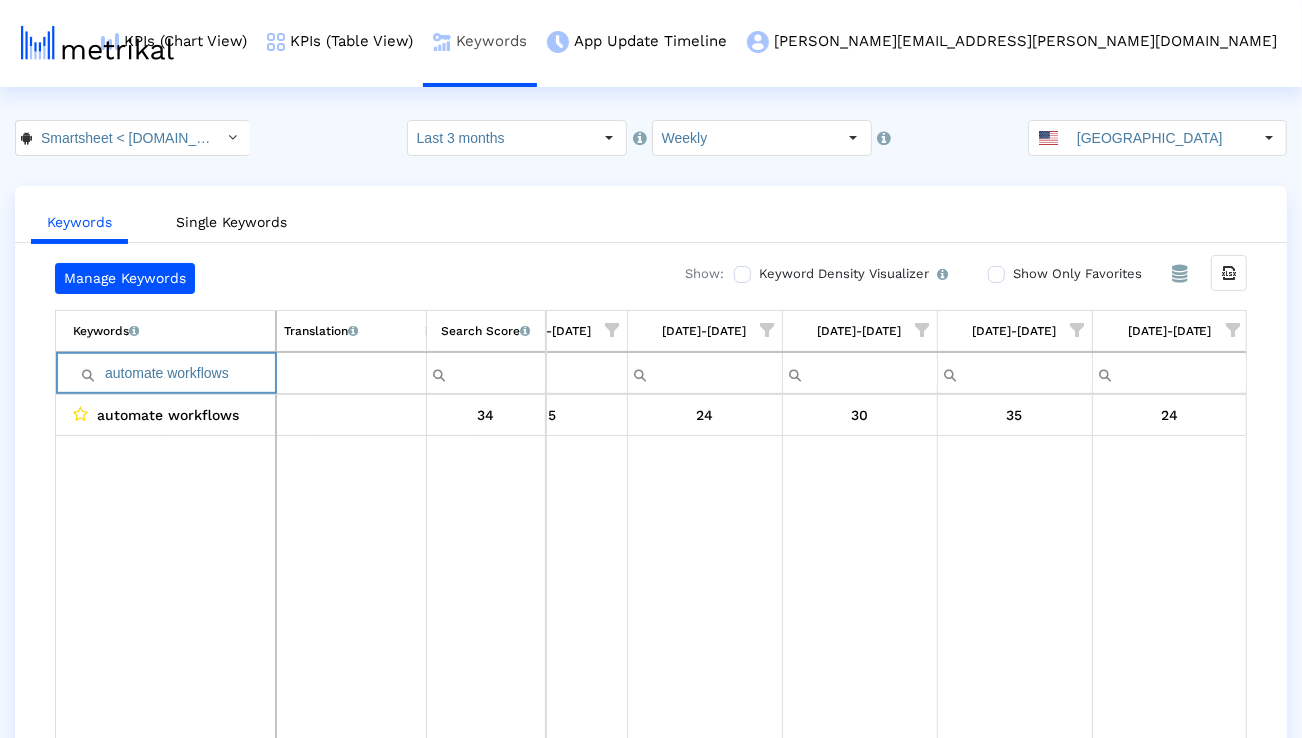 type on "automate workflows" 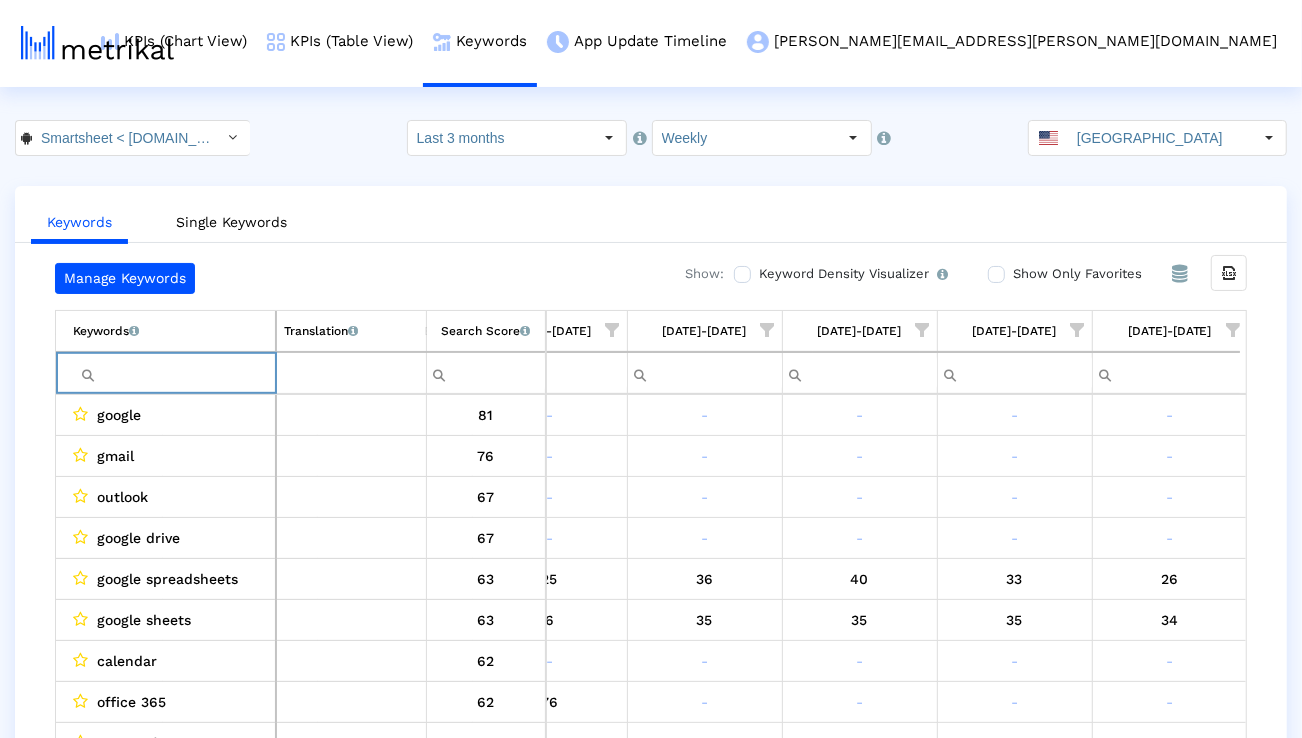 type 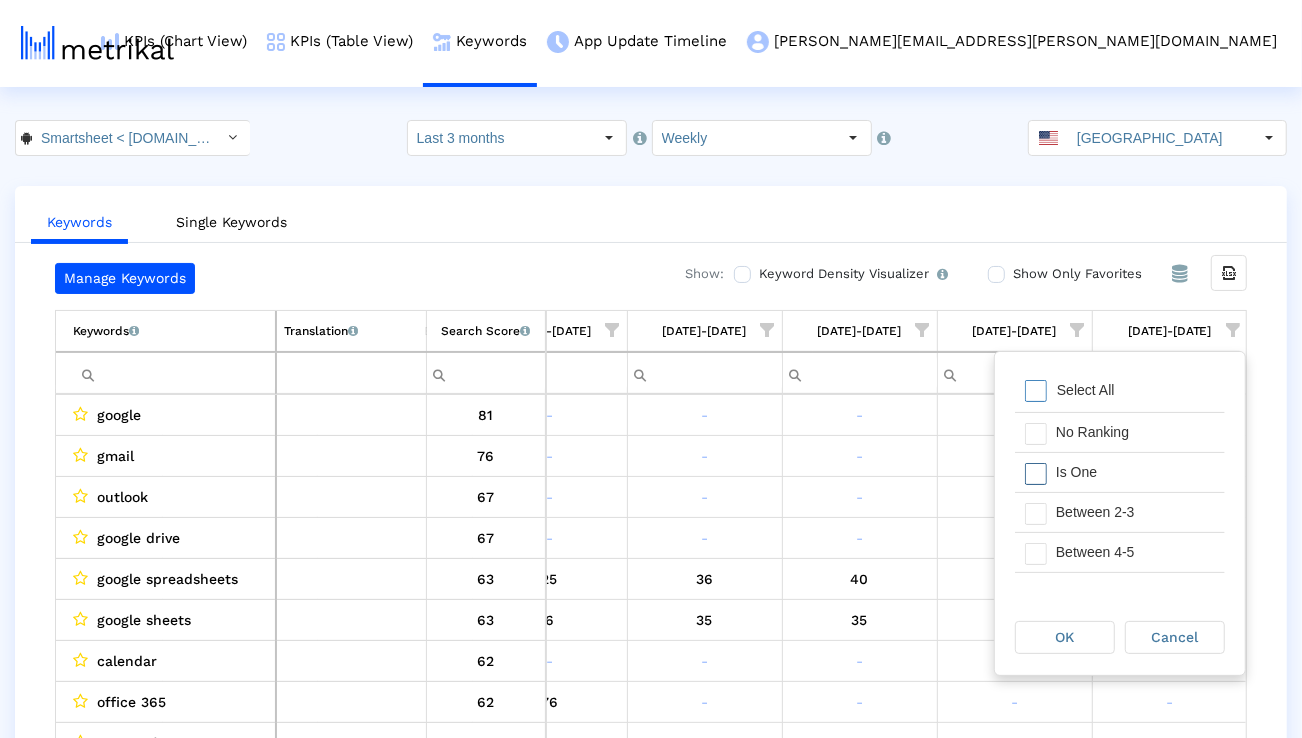 click on "Is One" at bounding box center [1135, 472] 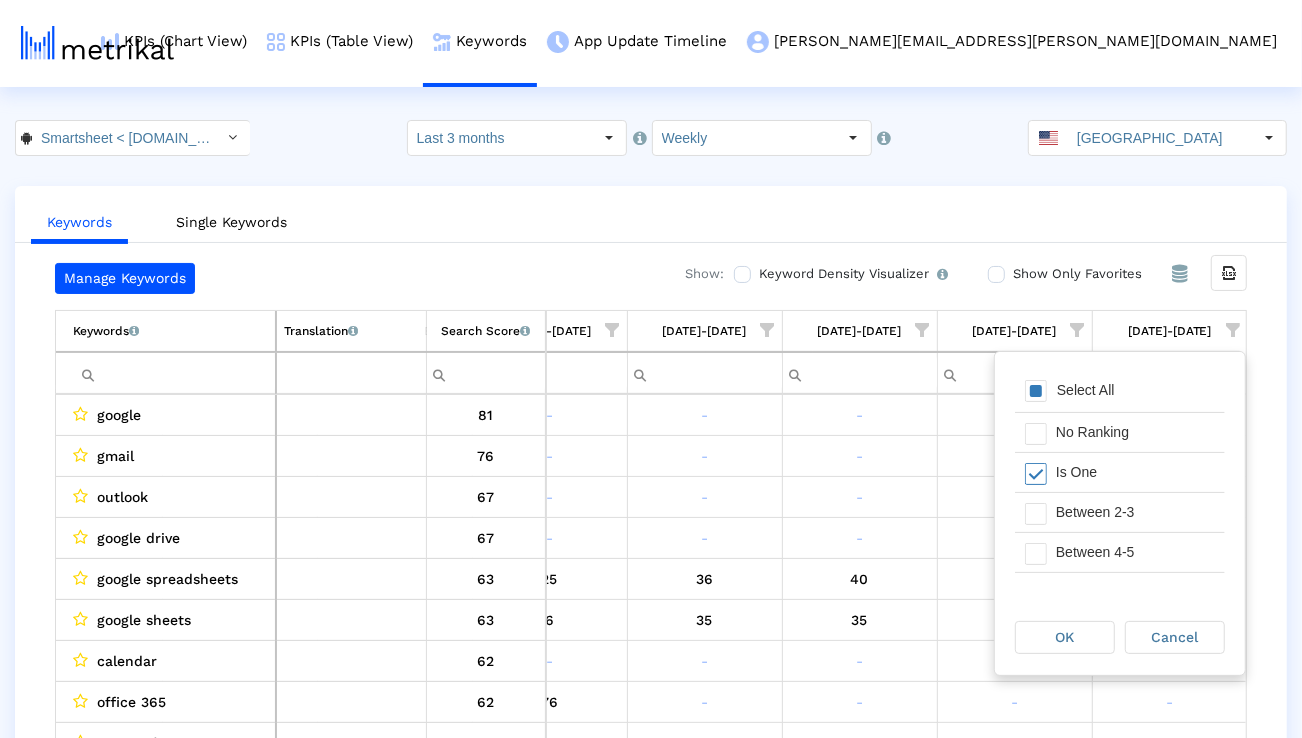 click on "Between 2-3" at bounding box center [1135, 512] 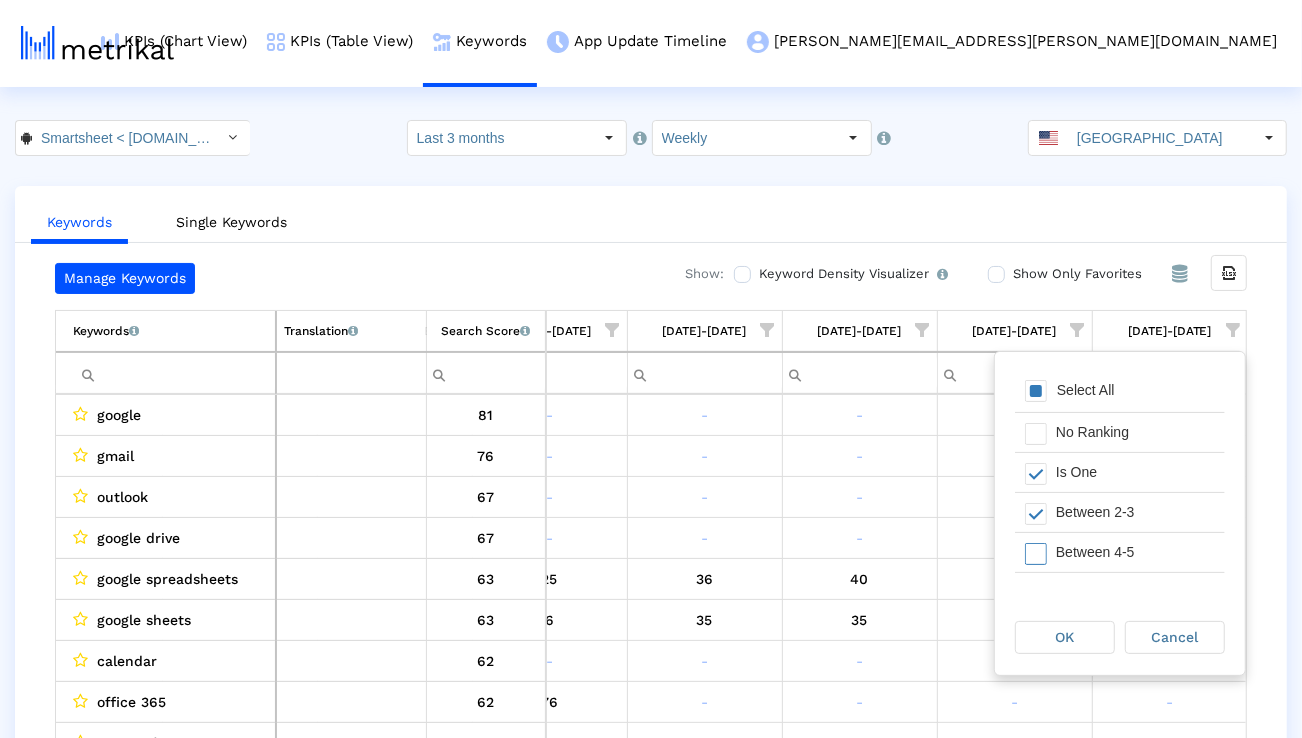 click on "Between 4-5" at bounding box center [1135, 552] 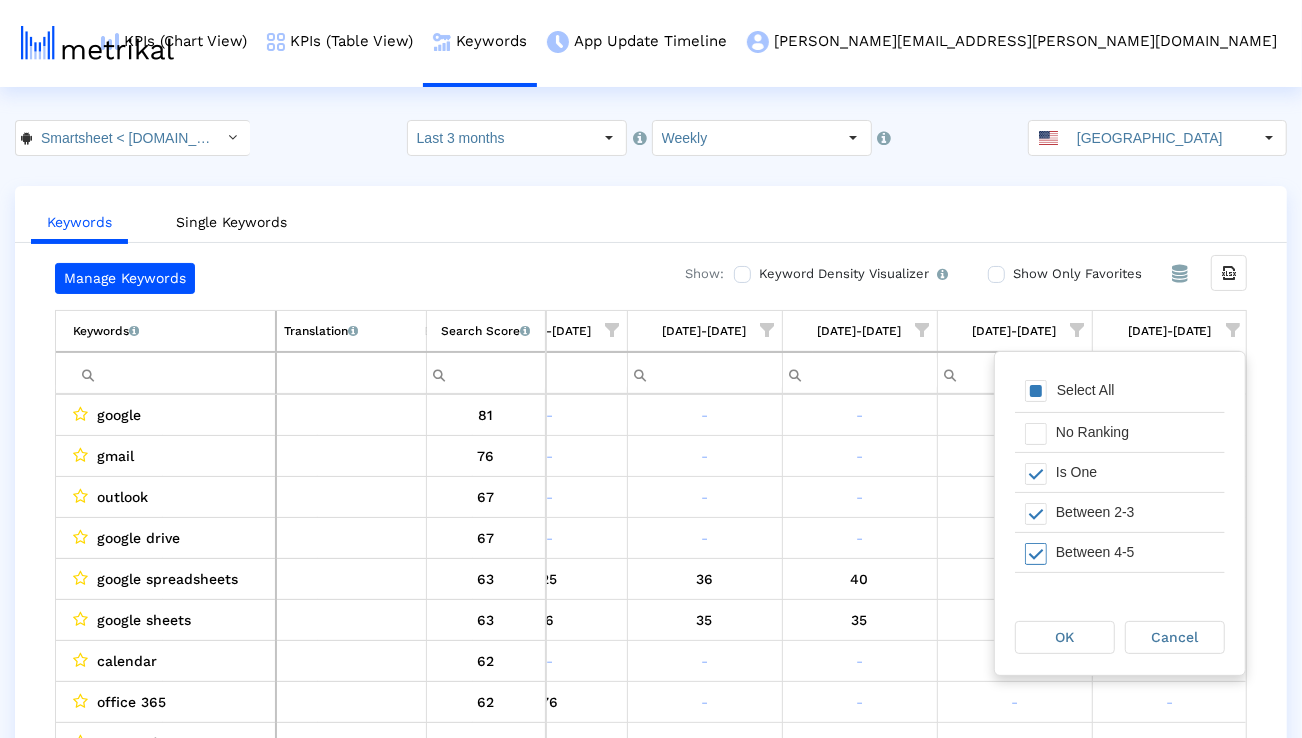 scroll, scrollTop: 48, scrollLeft: 0, axis: vertical 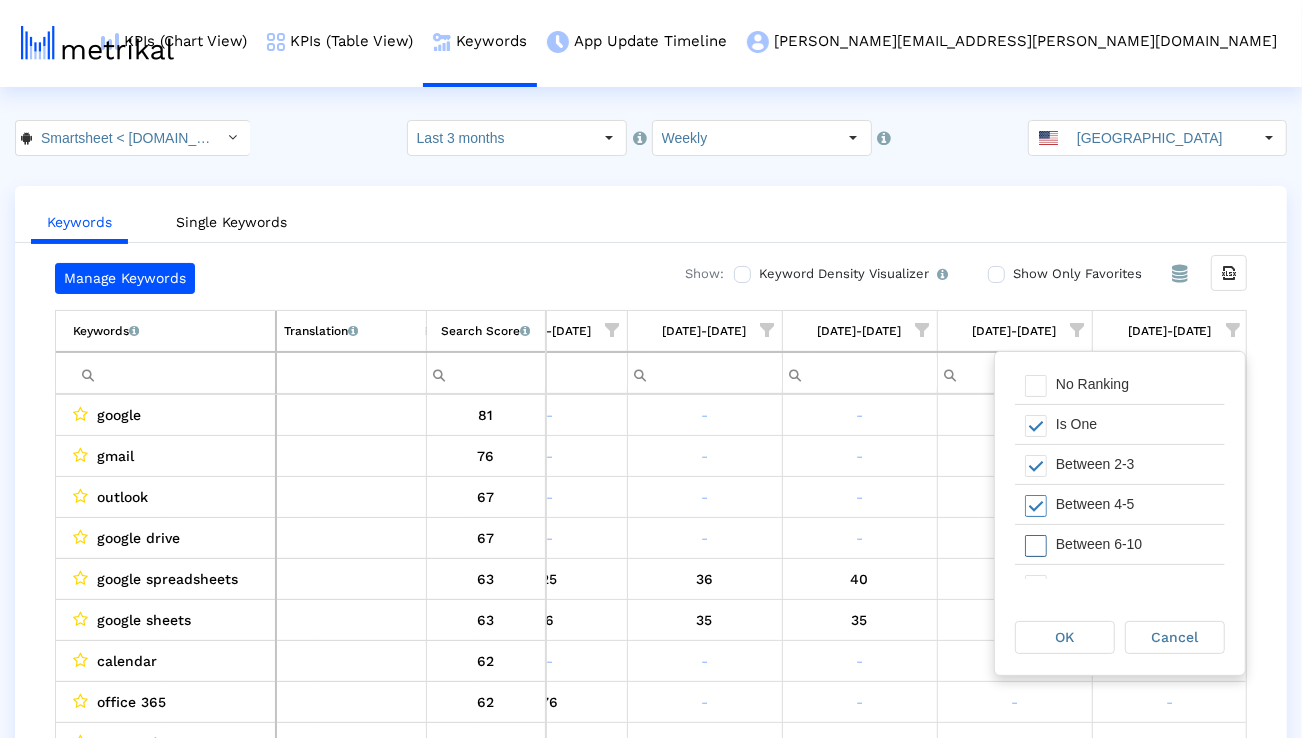 click on "Between 6-10" at bounding box center (1135, 544) 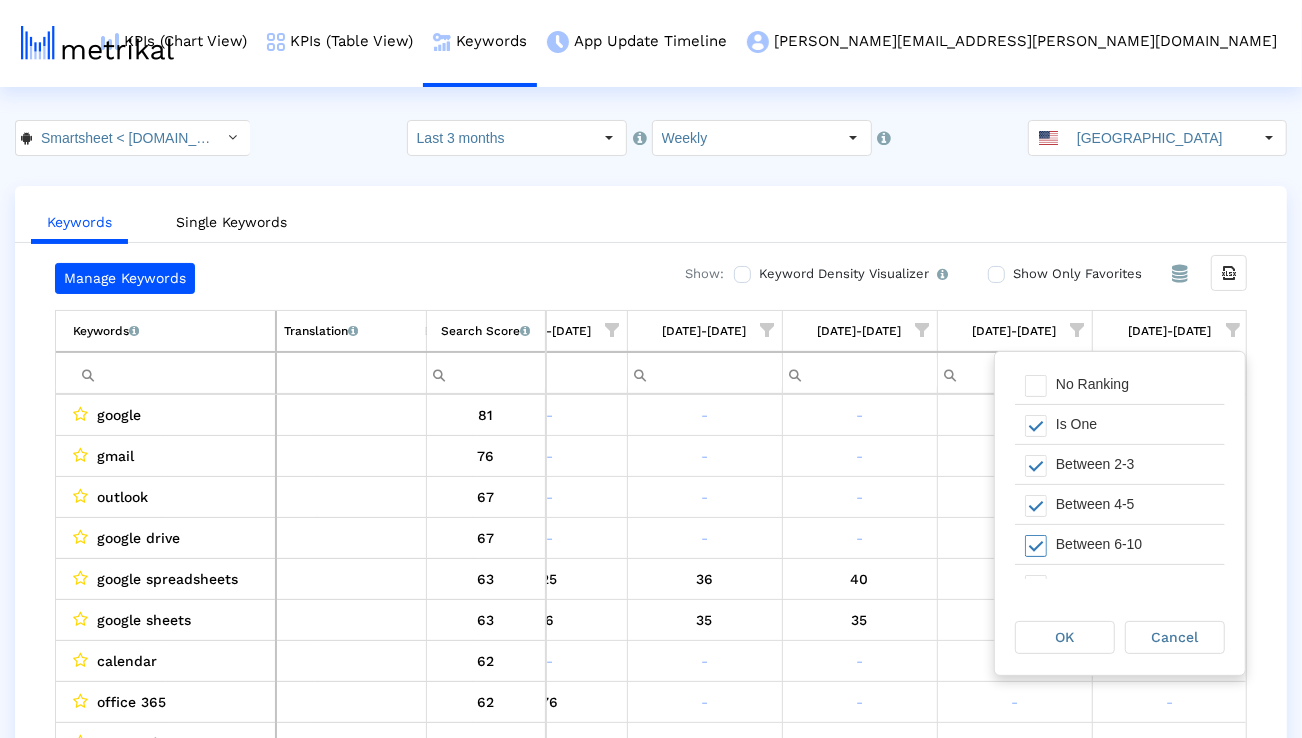click on "OK" at bounding box center [1065, 637] 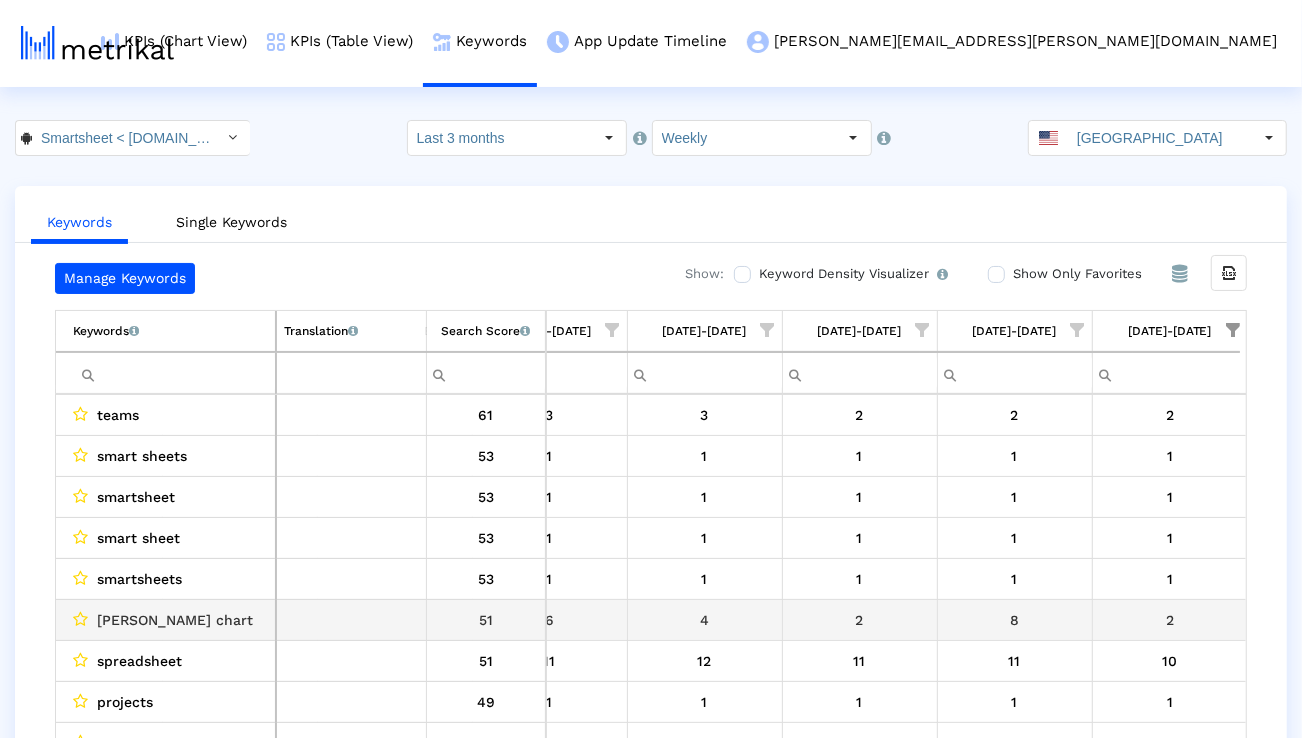 scroll, scrollTop: 63, scrollLeft: 1314, axis: both 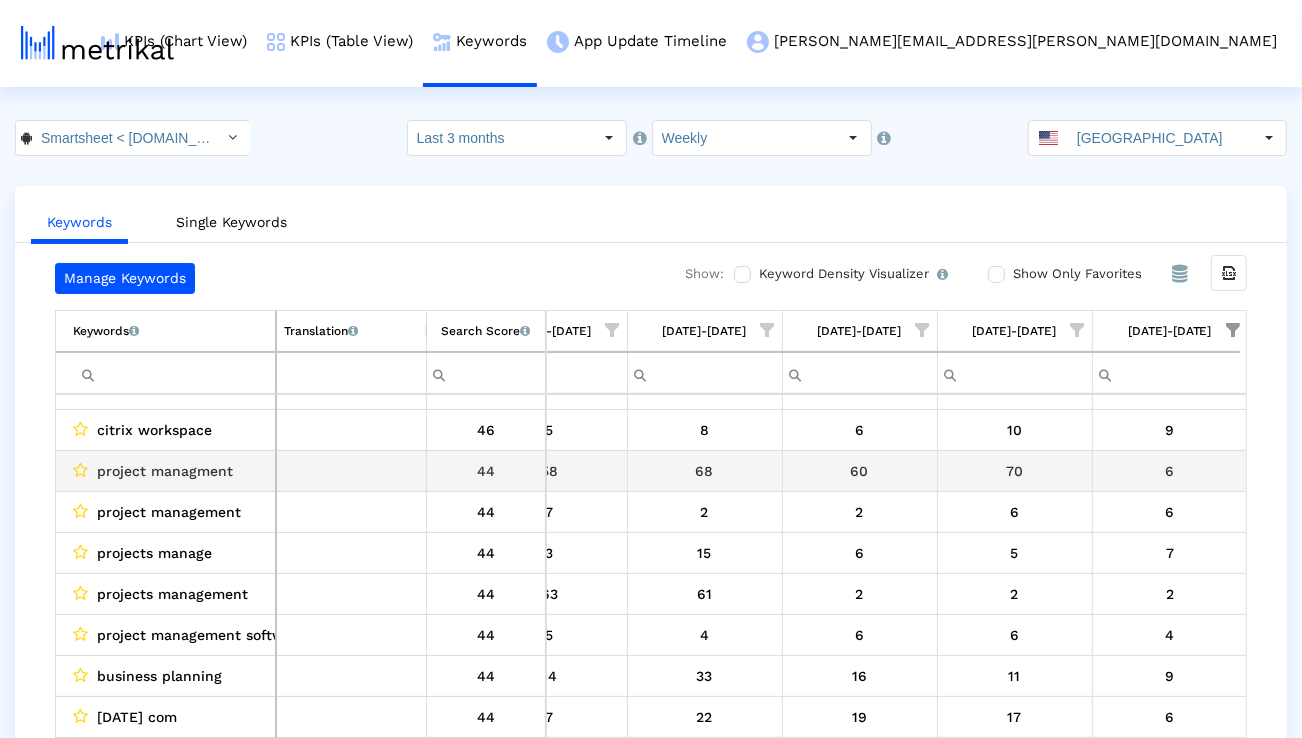 click on "project managment" at bounding box center [165, 471] 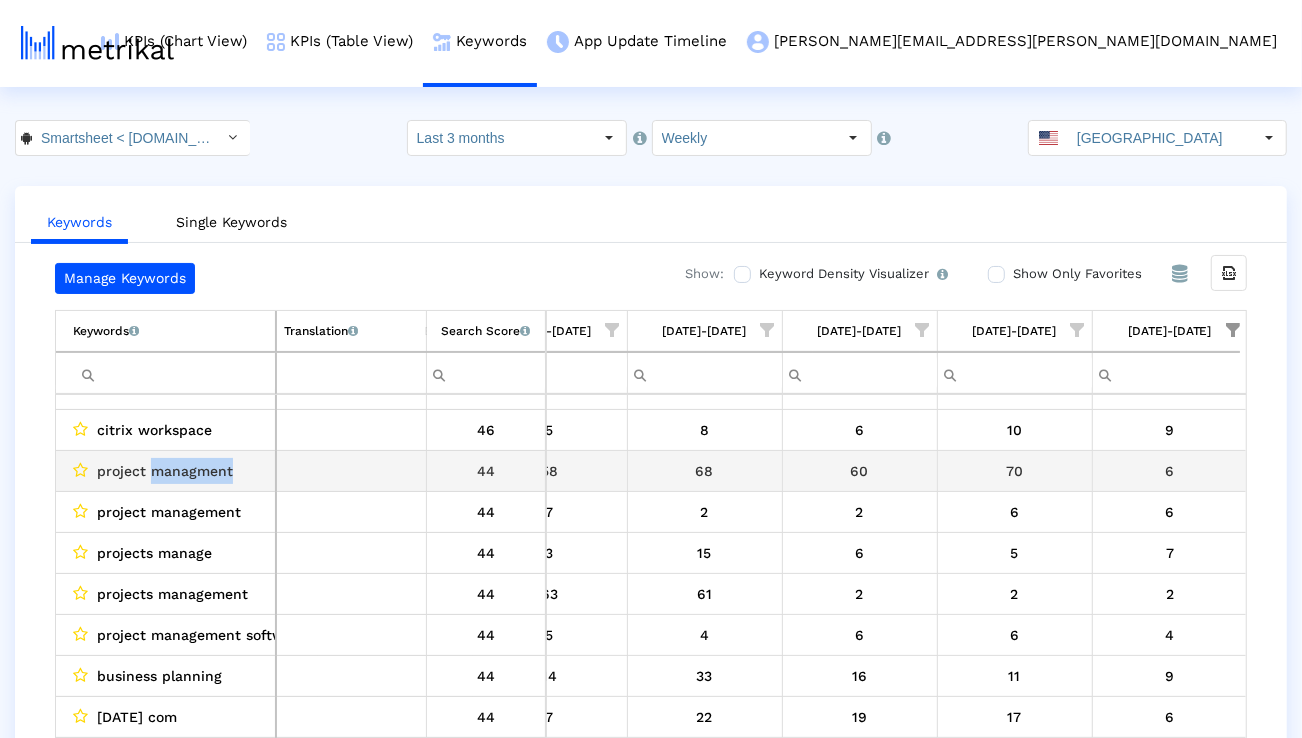 click on "project managment" at bounding box center [165, 471] 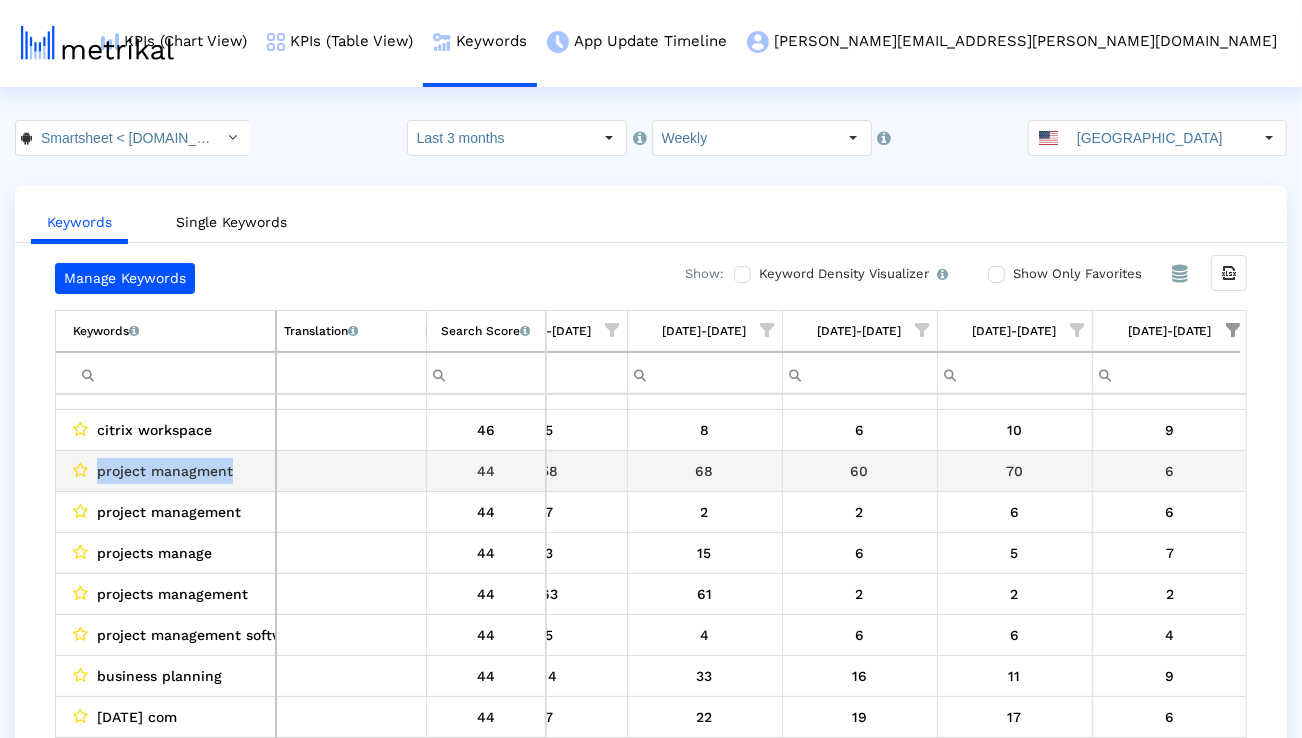 click on "project managment" at bounding box center (165, 471) 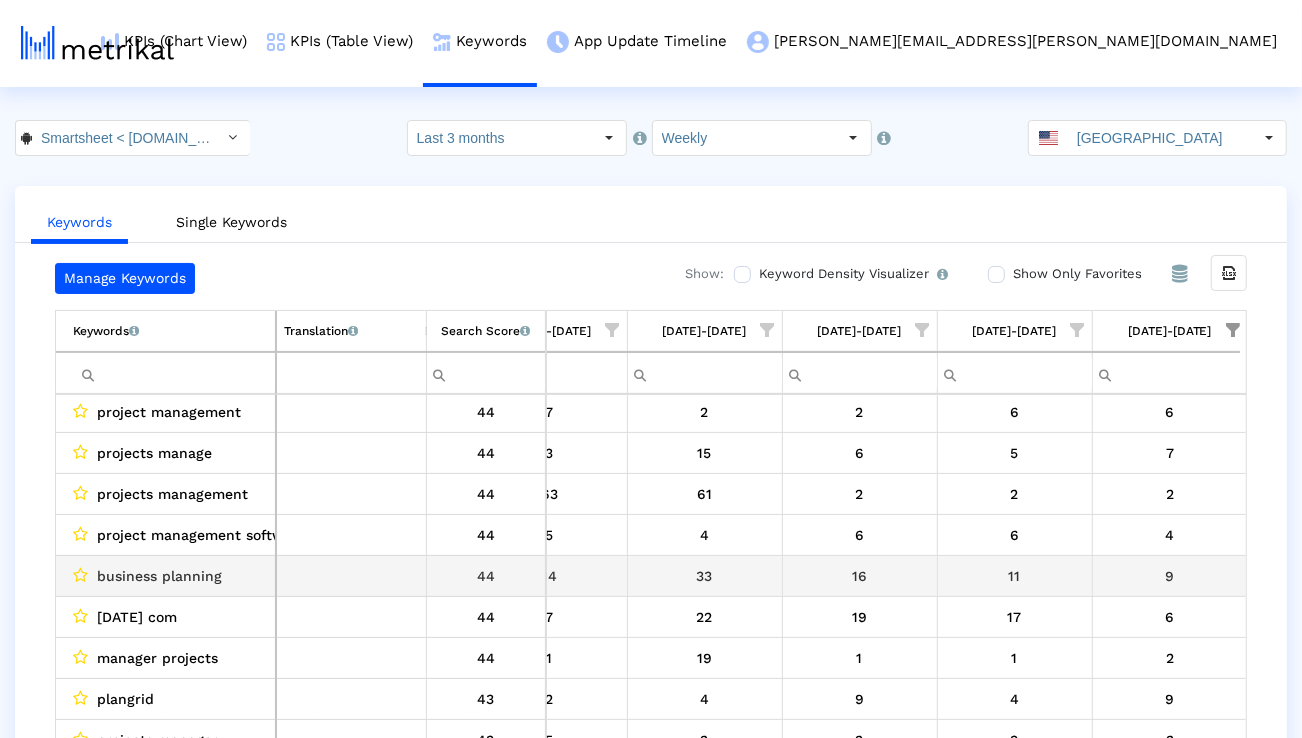 click on "business planning" at bounding box center (159, 576) 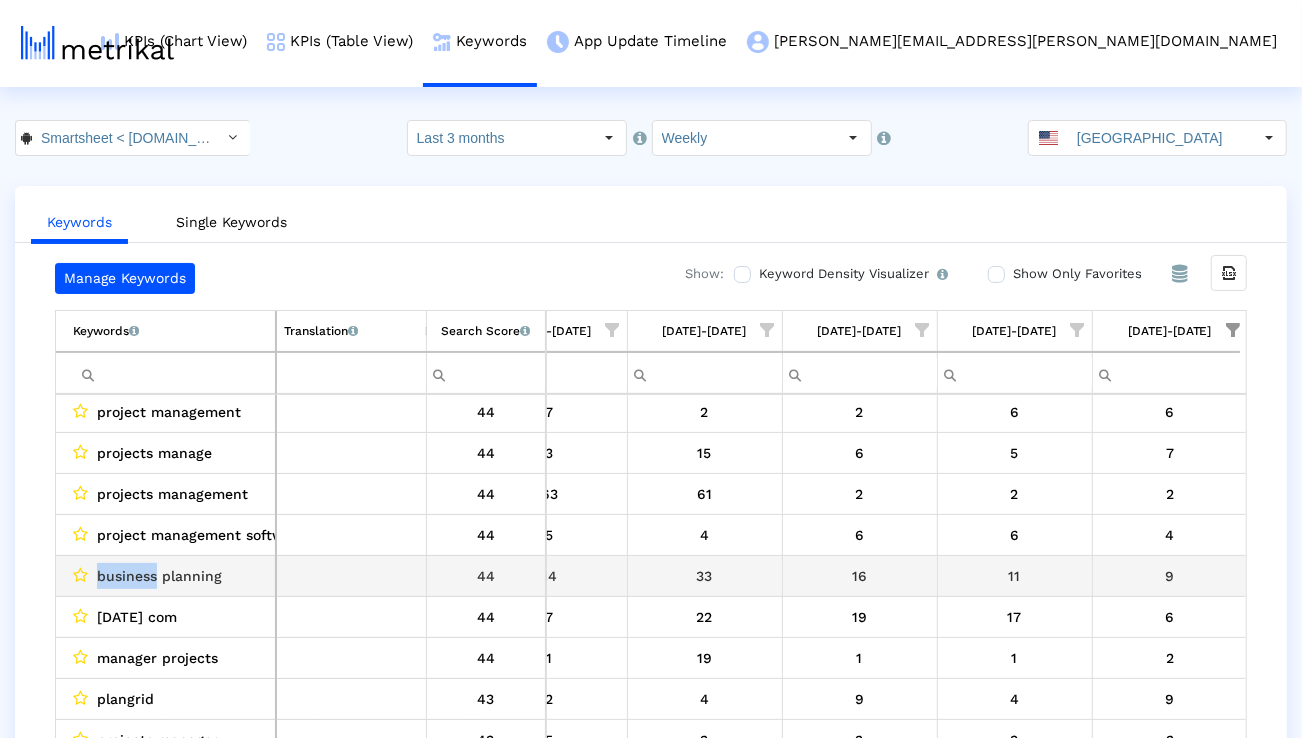 click on "business planning" at bounding box center (159, 576) 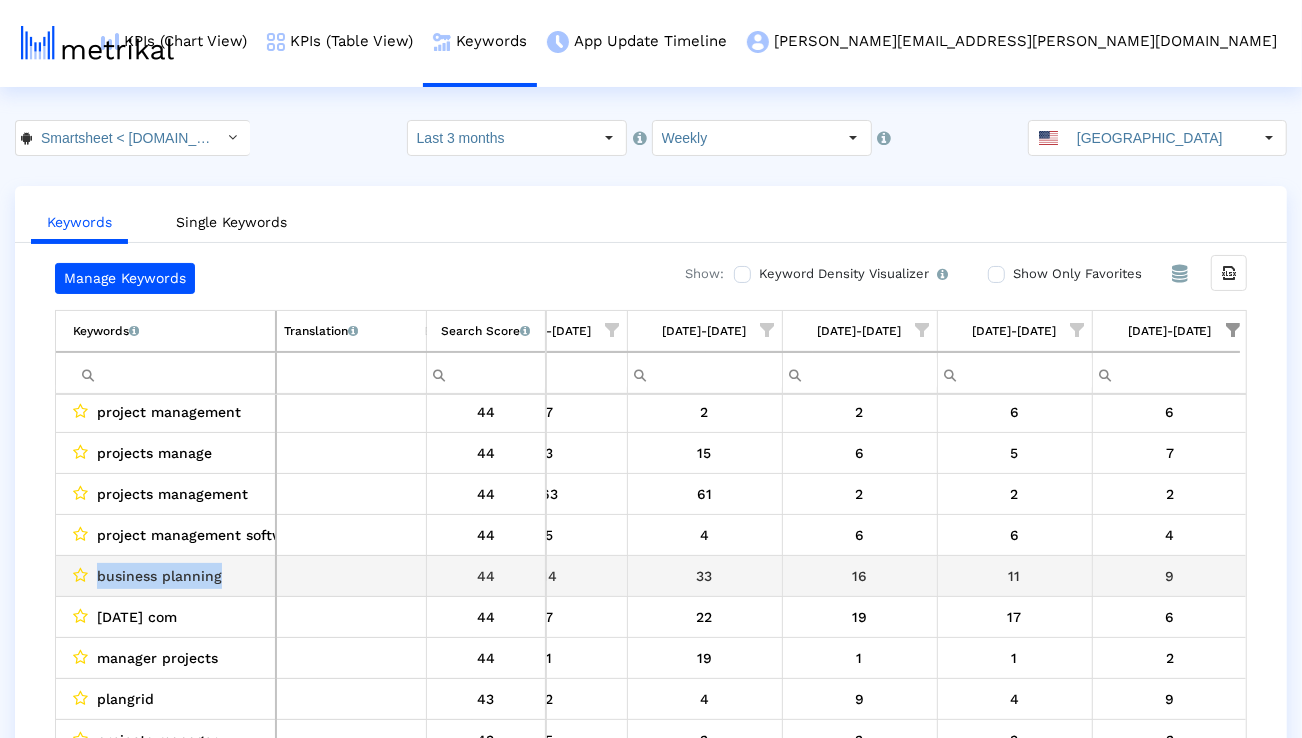 click on "business planning" at bounding box center (159, 576) 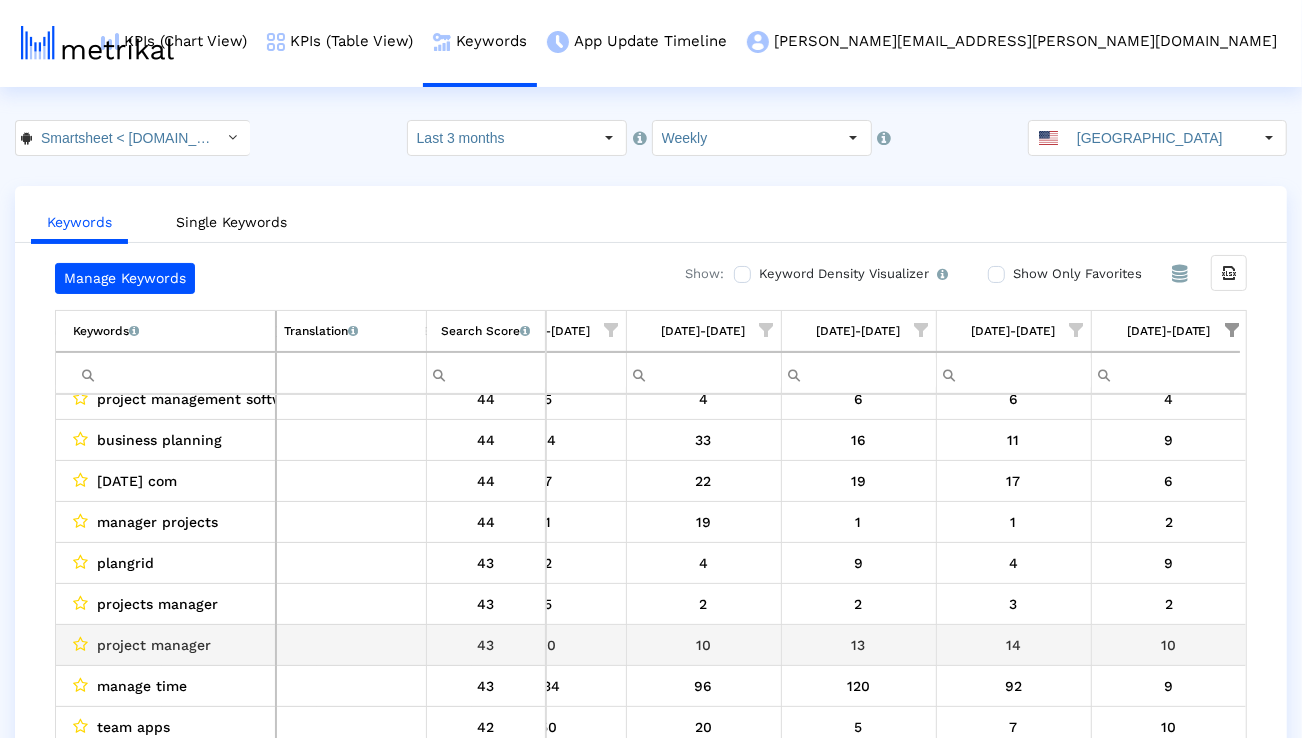 click on "project manager" at bounding box center [154, 645] 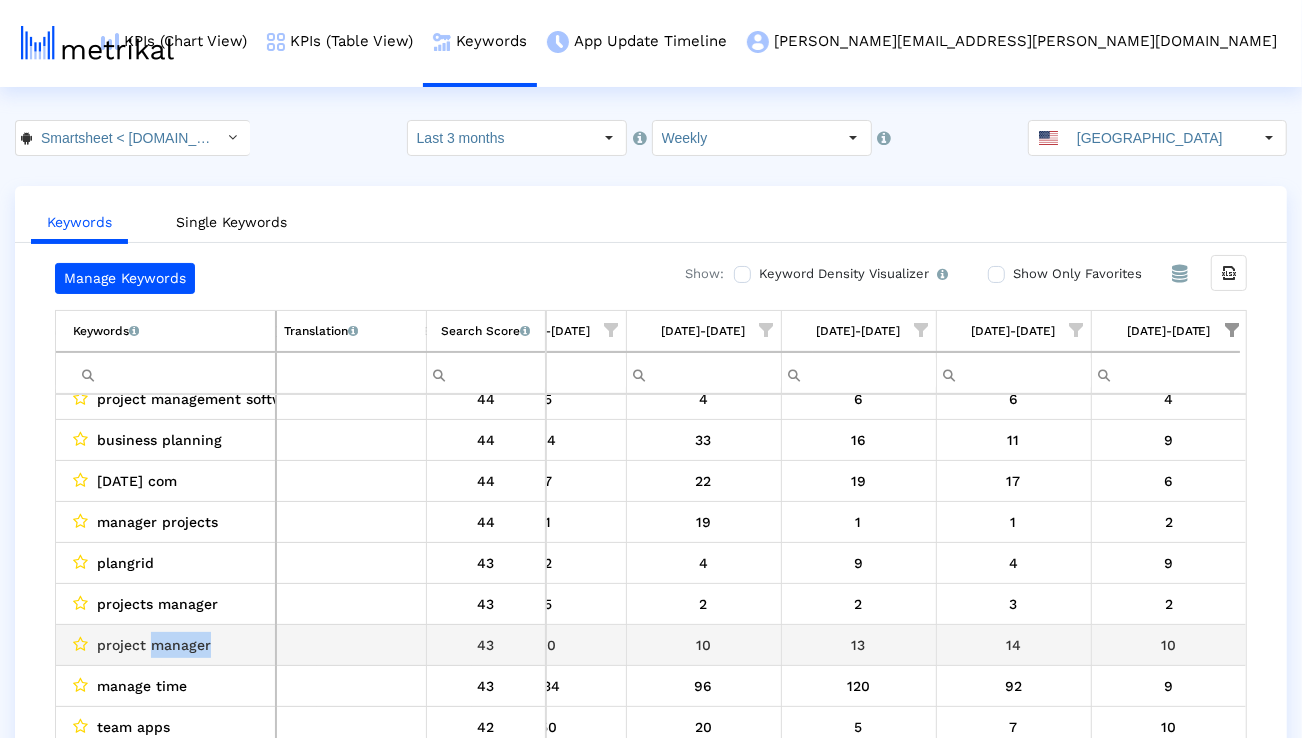 click on "project manager" at bounding box center [154, 645] 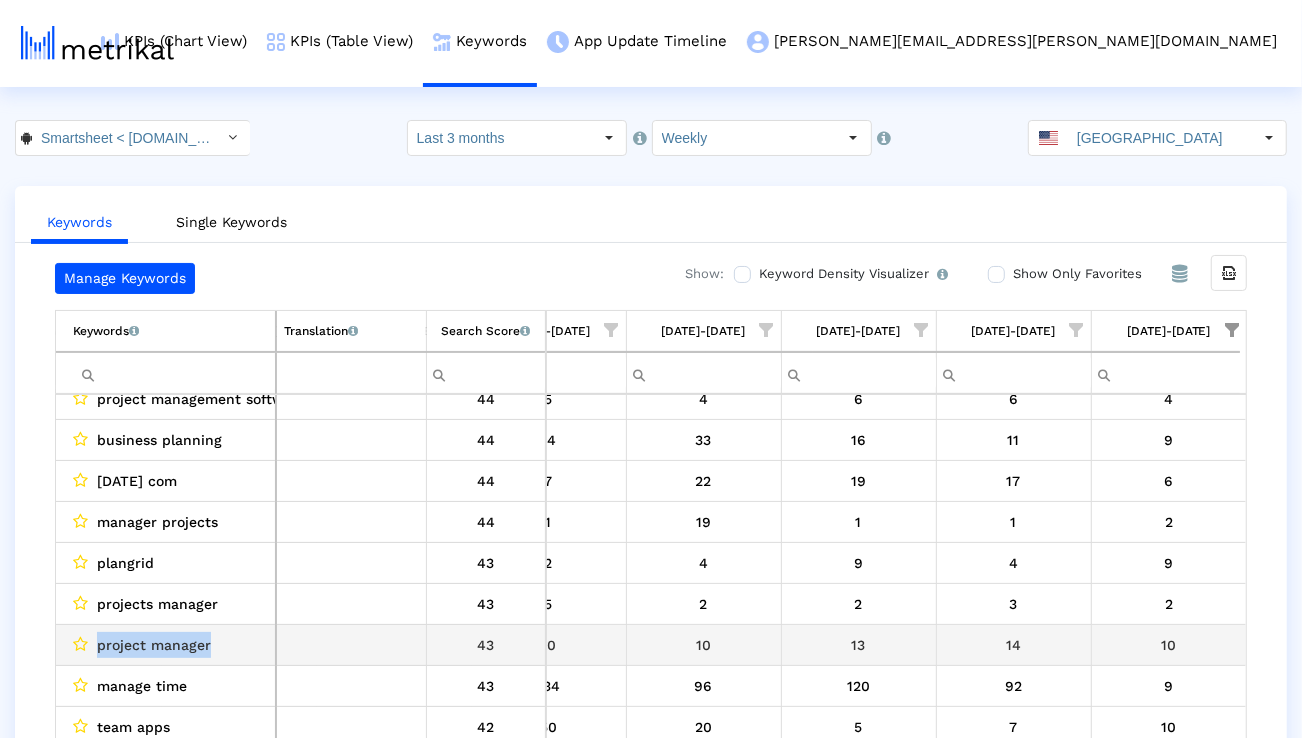 click on "project manager" at bounding box center [154, 645] 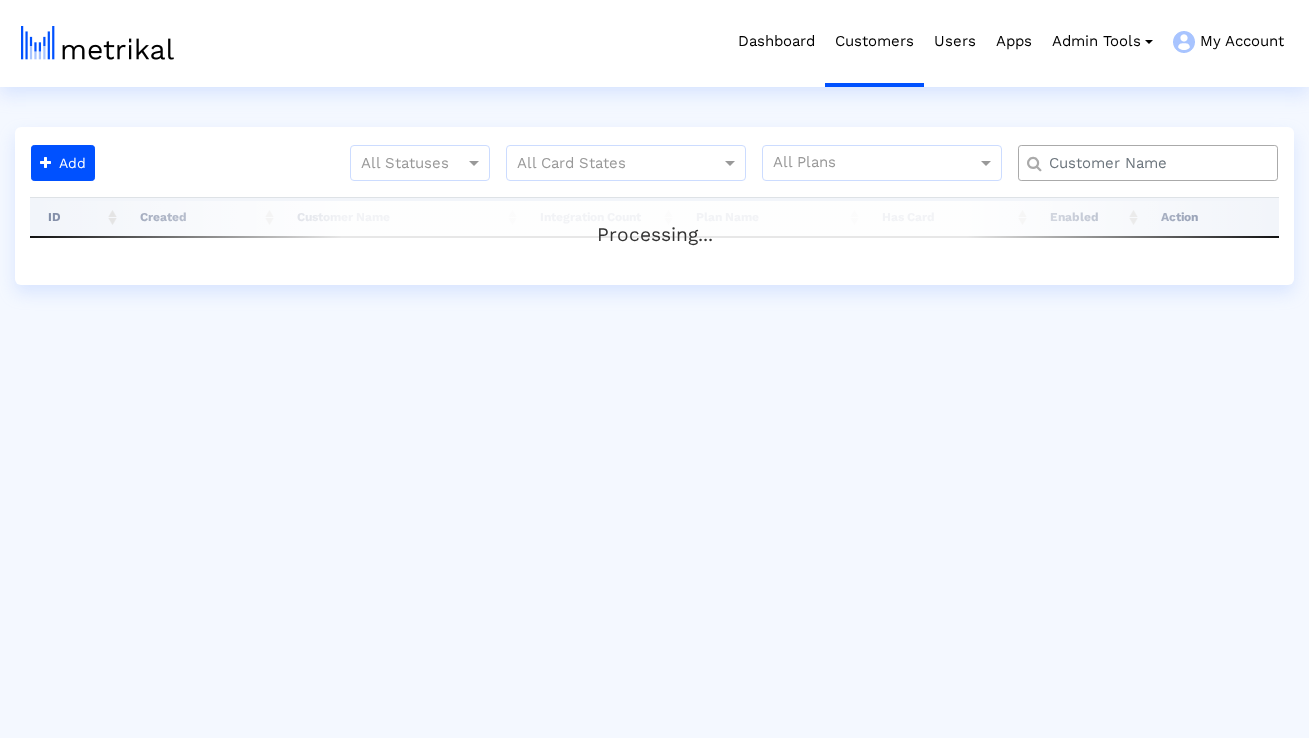 scroll, scrollTop: 0, scrollLeft: 0, axis: both 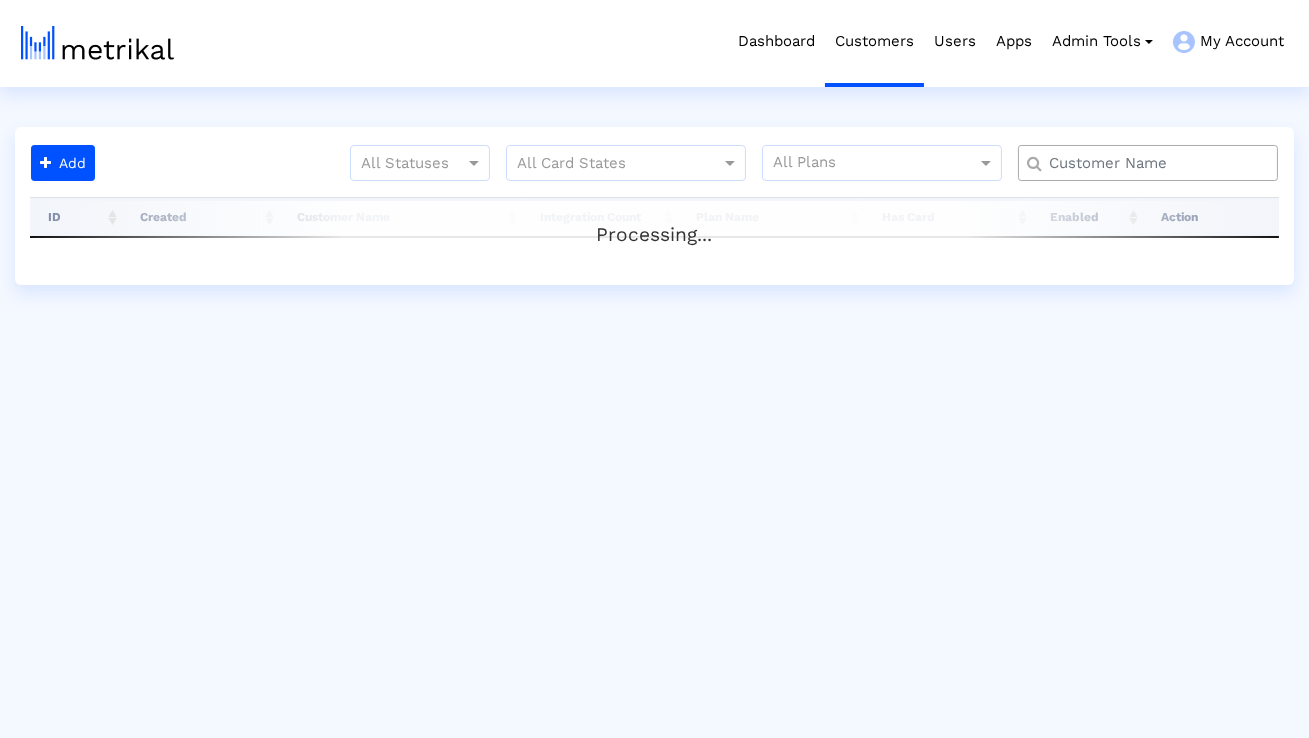 click 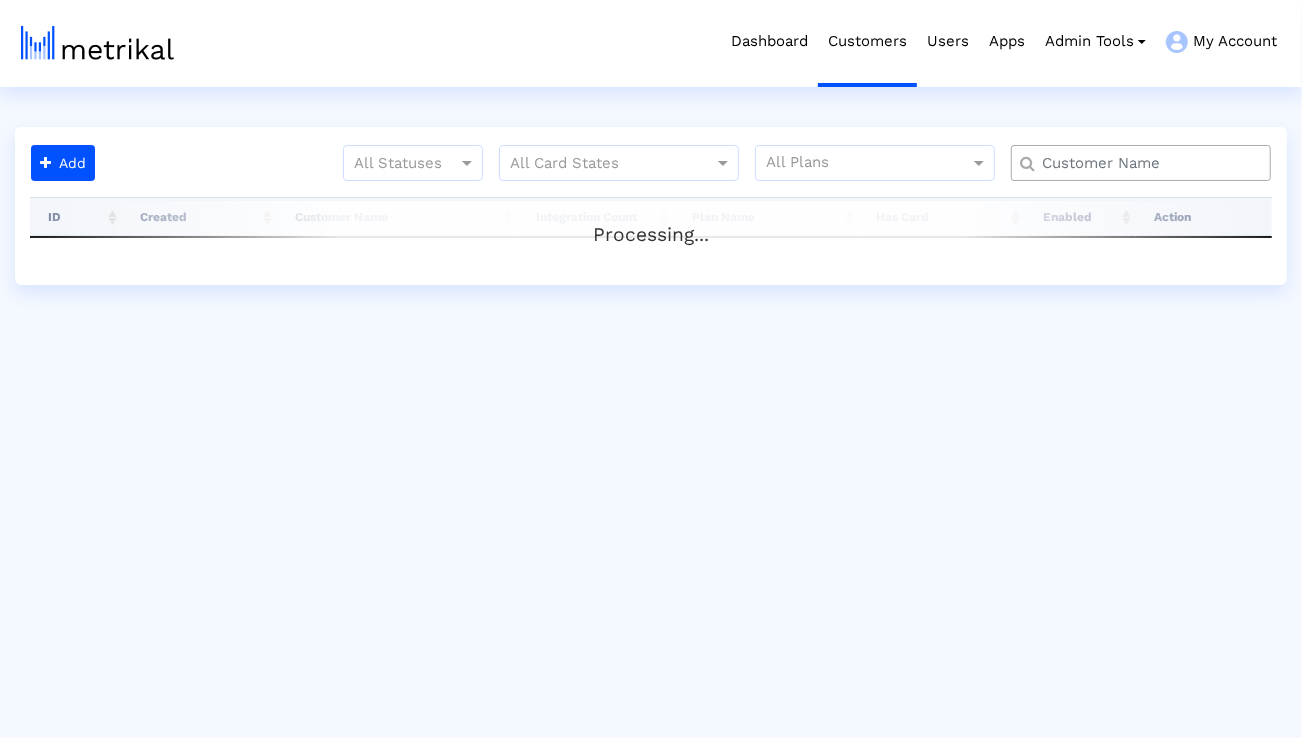 click 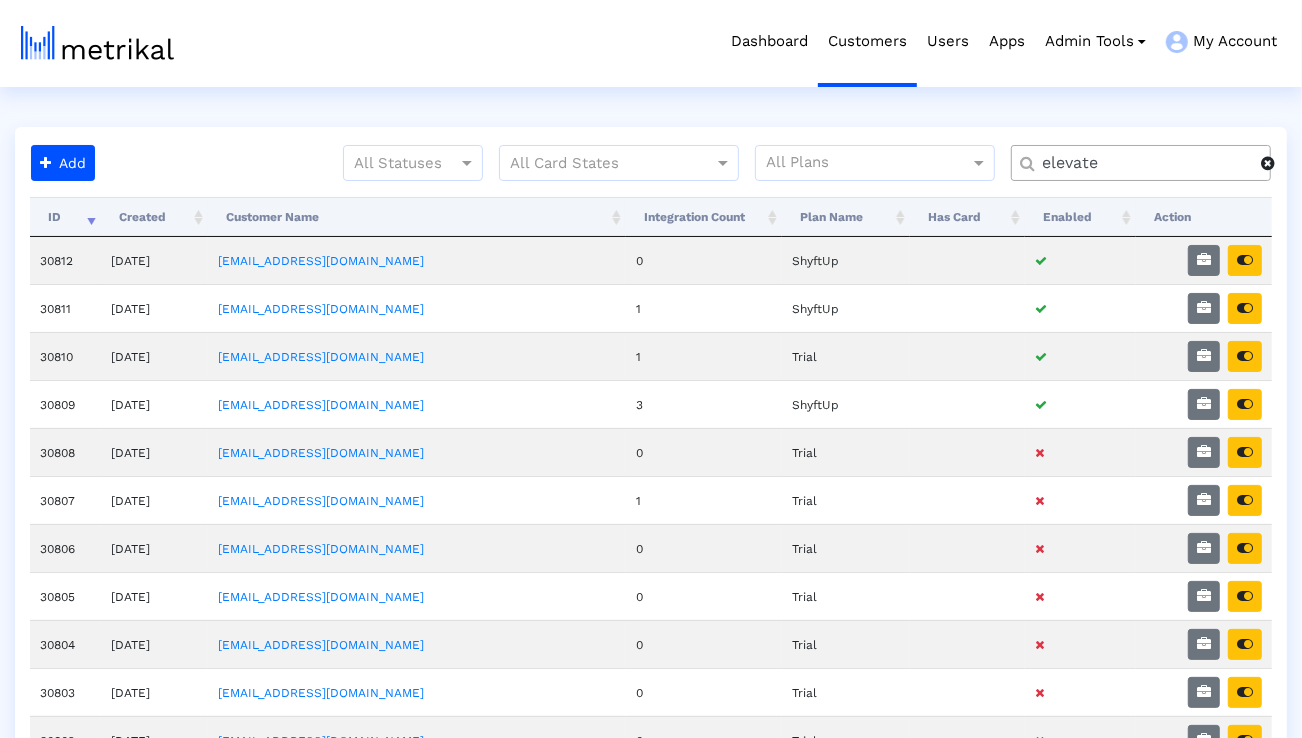 type on "elevate" 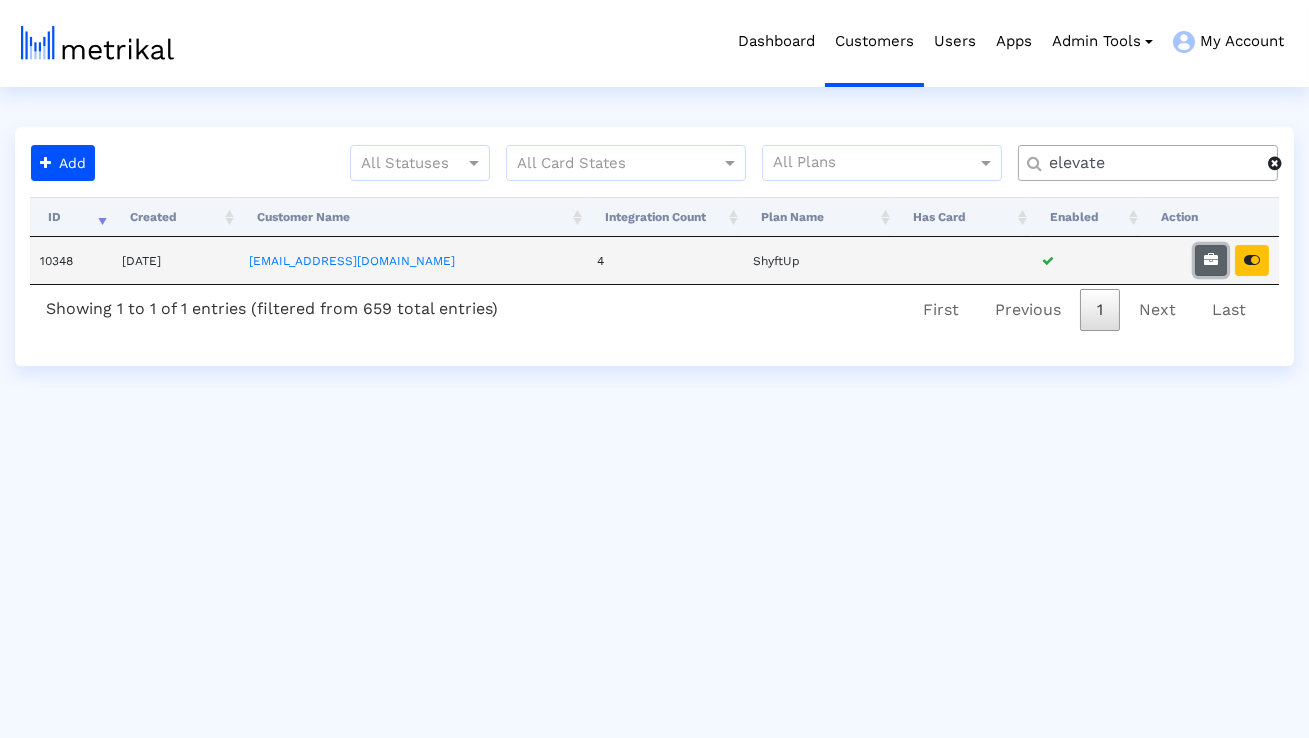 click at bounding box center [1211, 260] 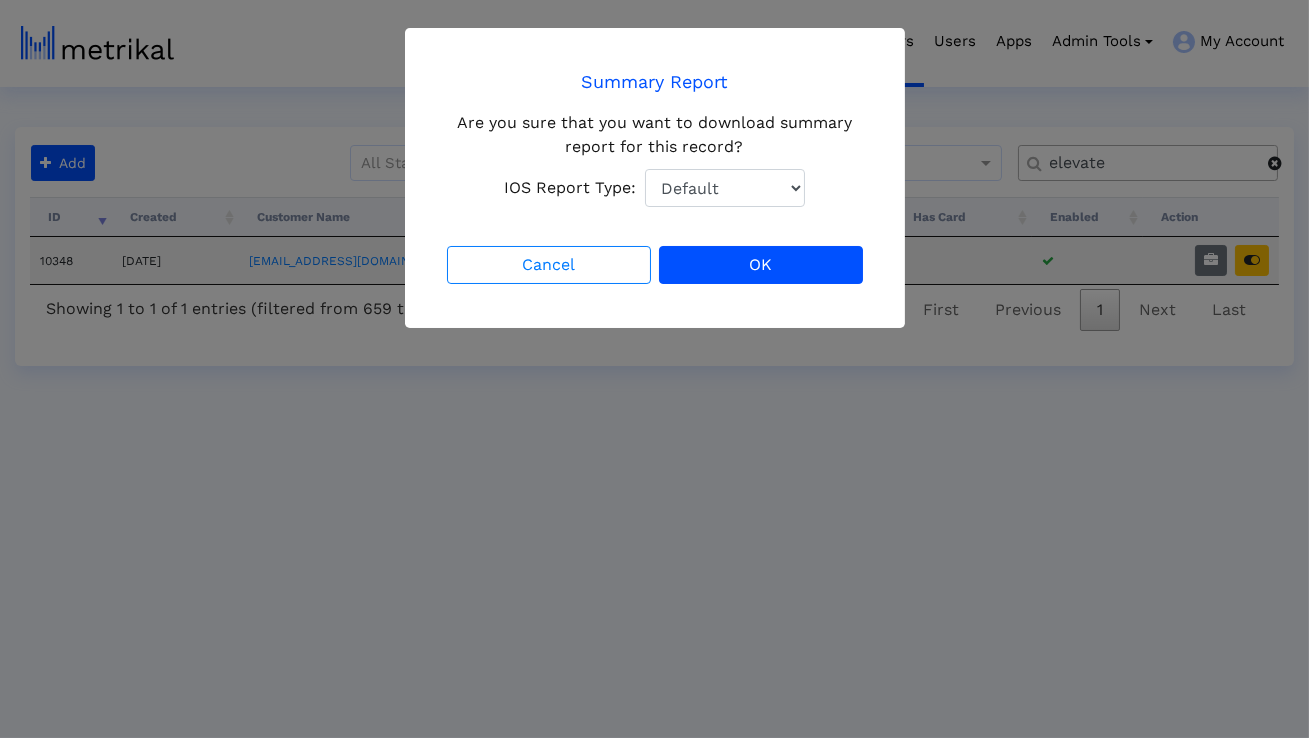click on "Default Total Downloads New Downloads Redownloads" 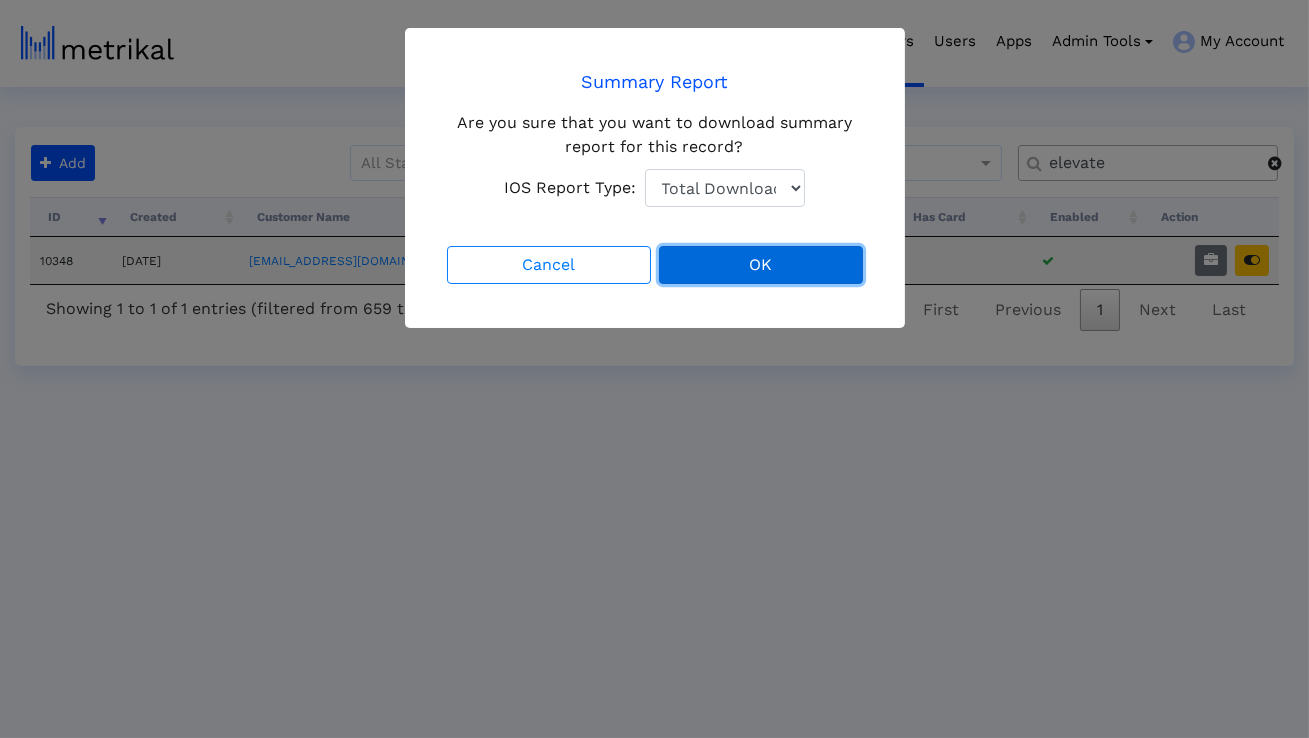 click on "OK" 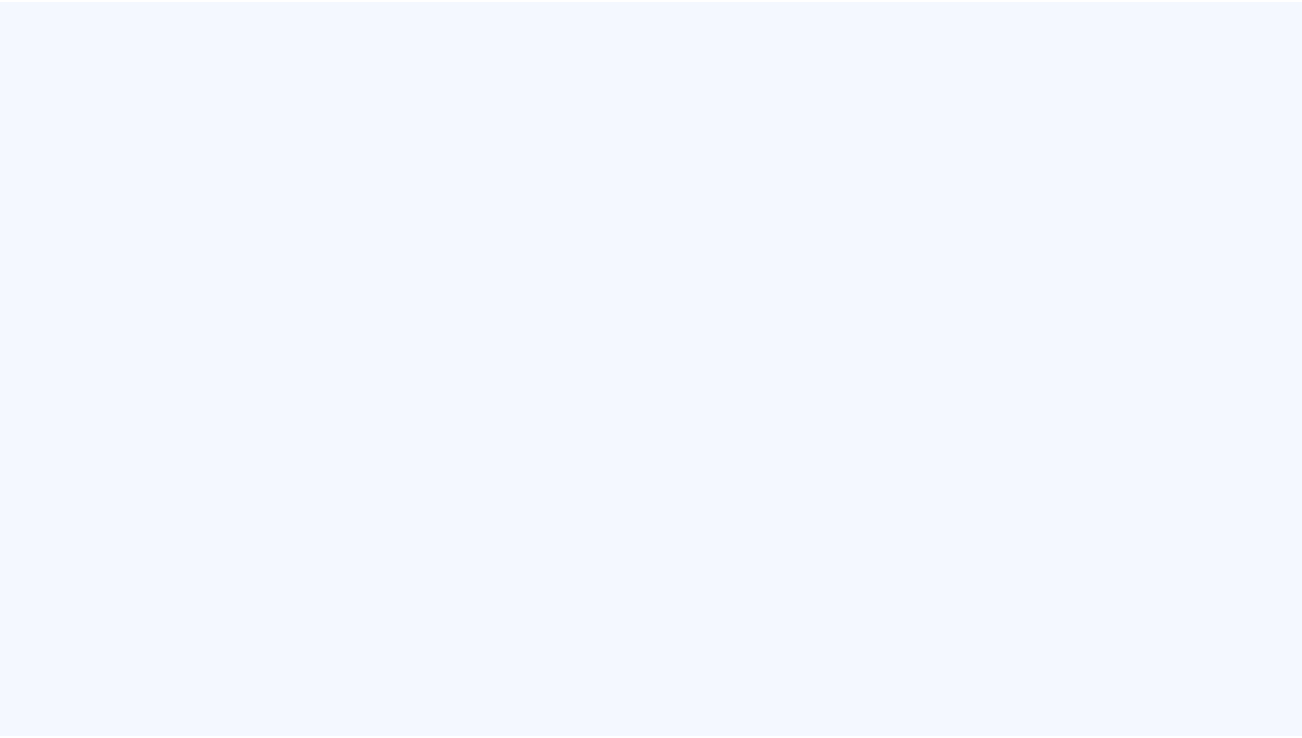 scroll, scrollTop: 0, scrollLeft: 0, axis: both 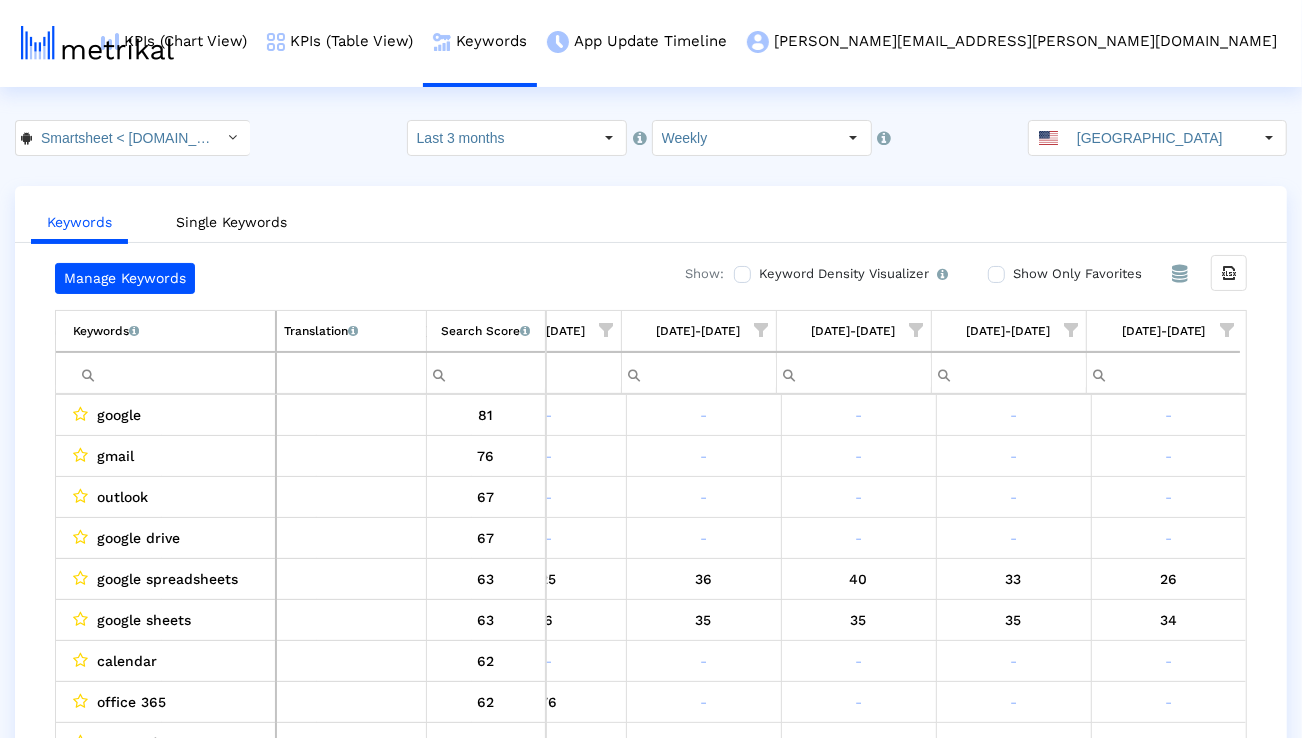 click at bounding box center (174, 373) 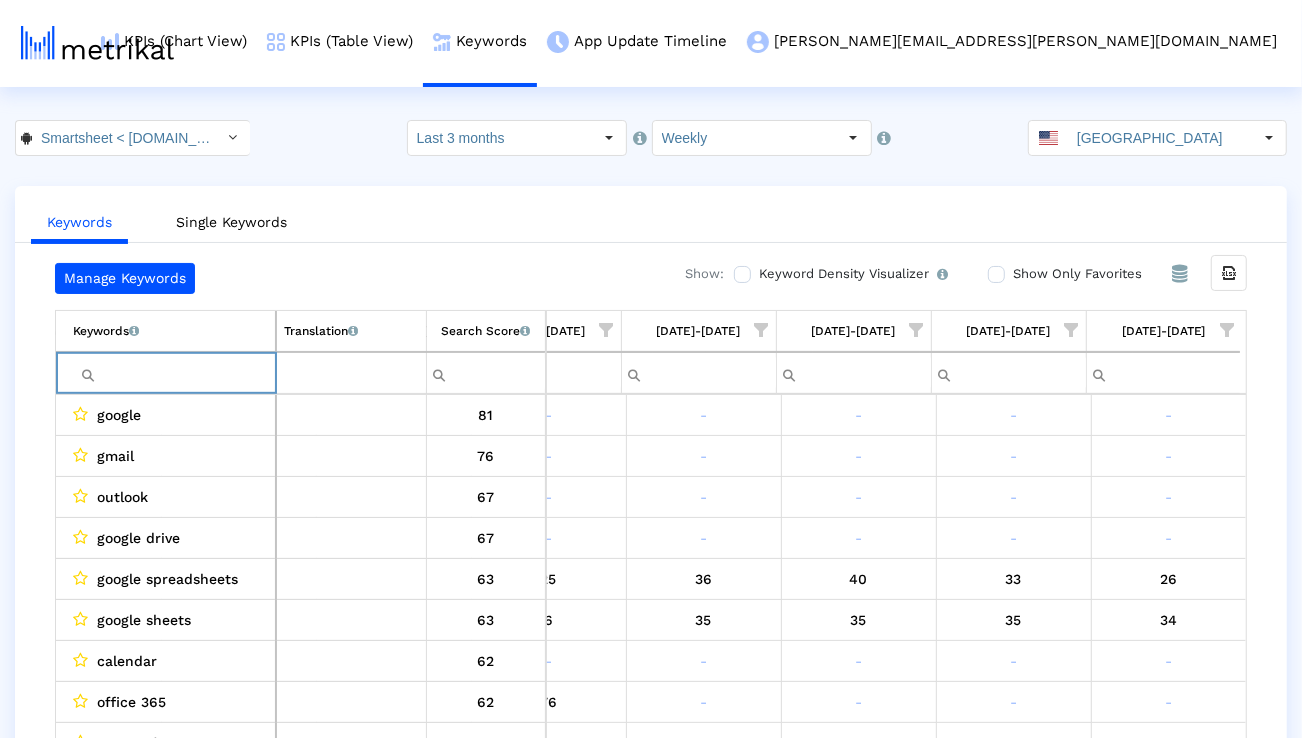 paste on "project manager" 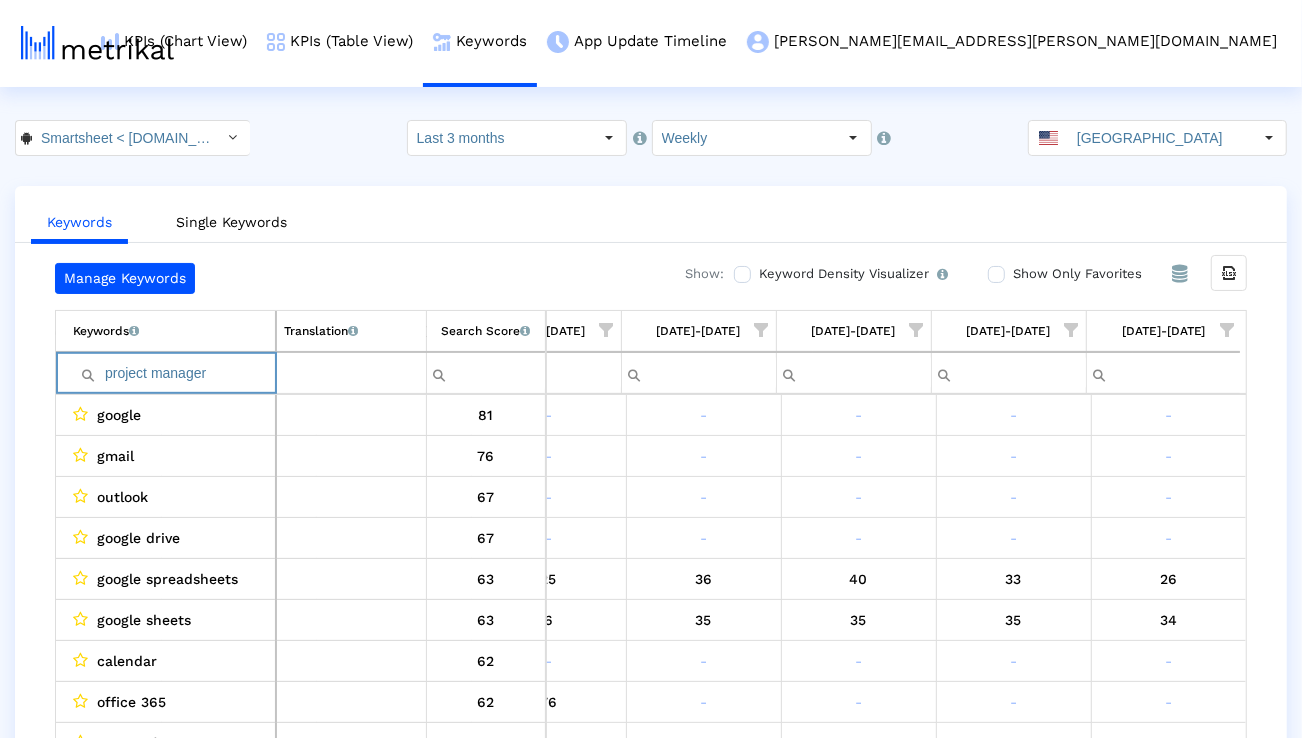 scroll, scrollTop: 0, scrollLeft: 1314, axis: horizontal 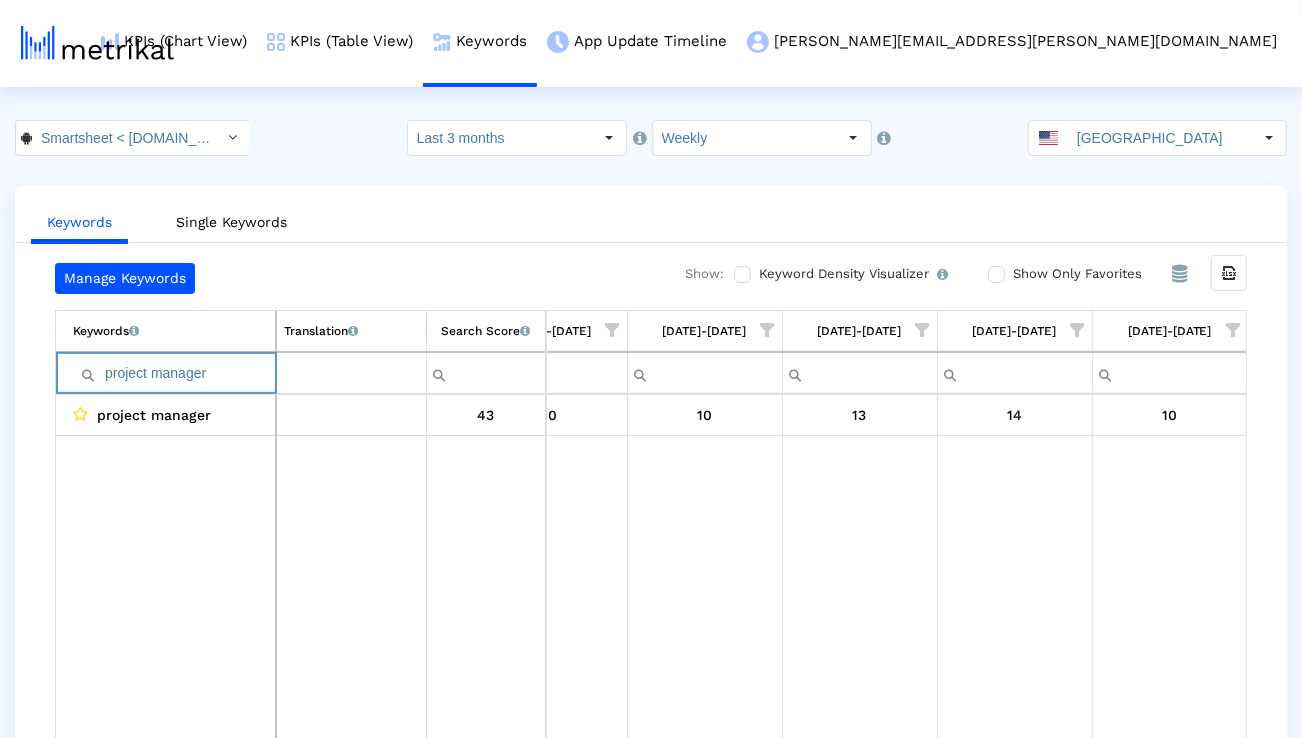 type on "project manager" 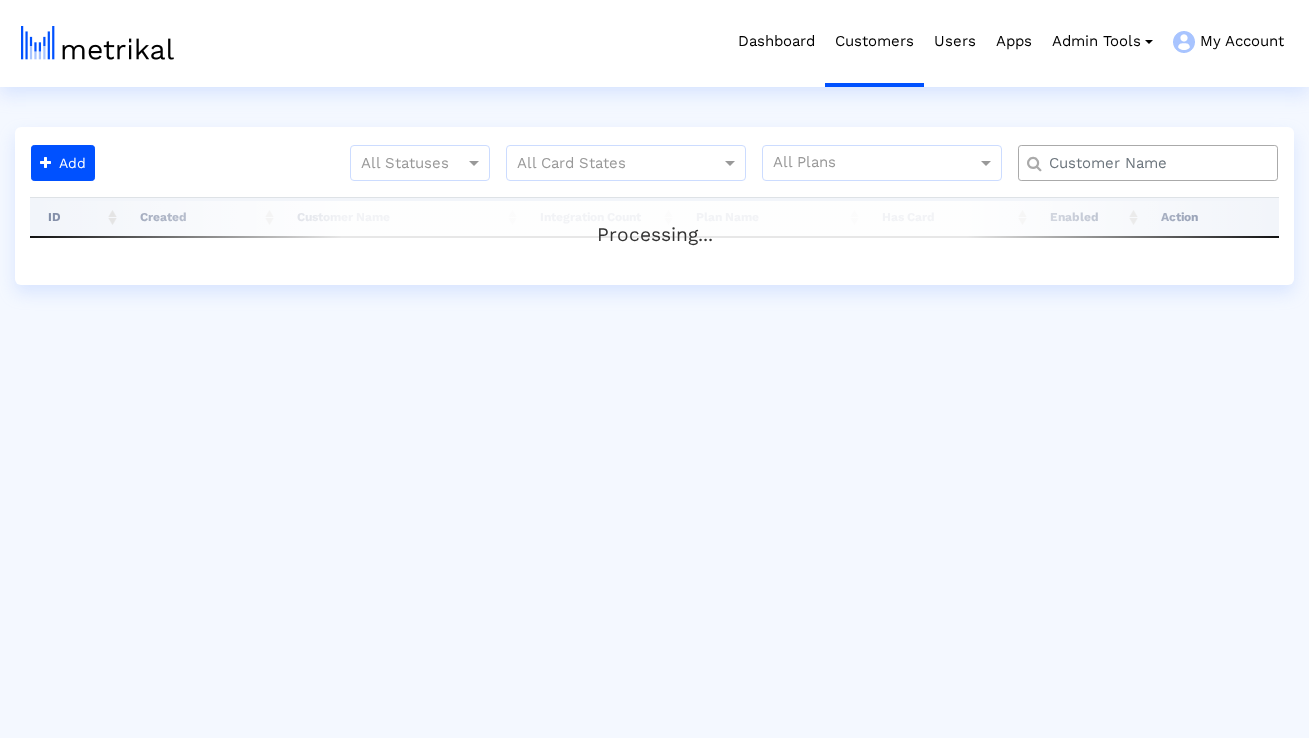 scroll, scrollTop: 0, scrollLeft: 0, axis: both 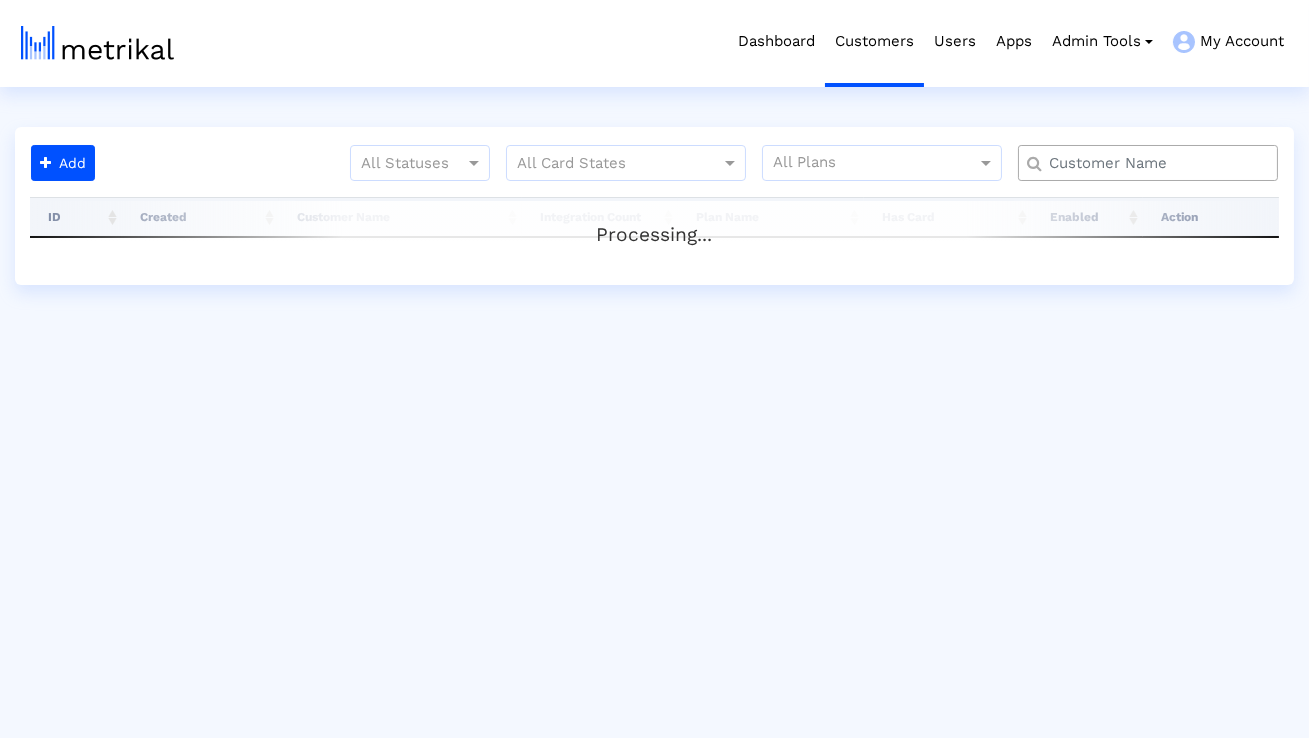 click 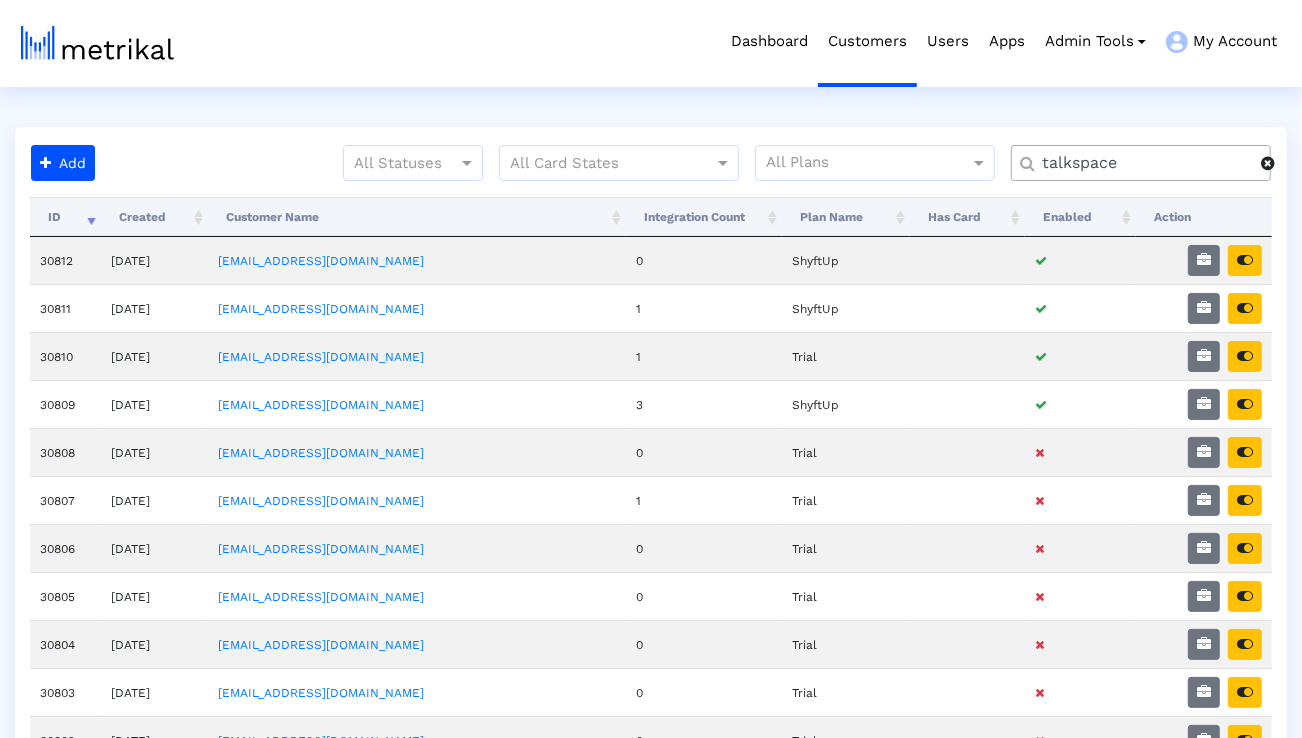 type on "talkspace" 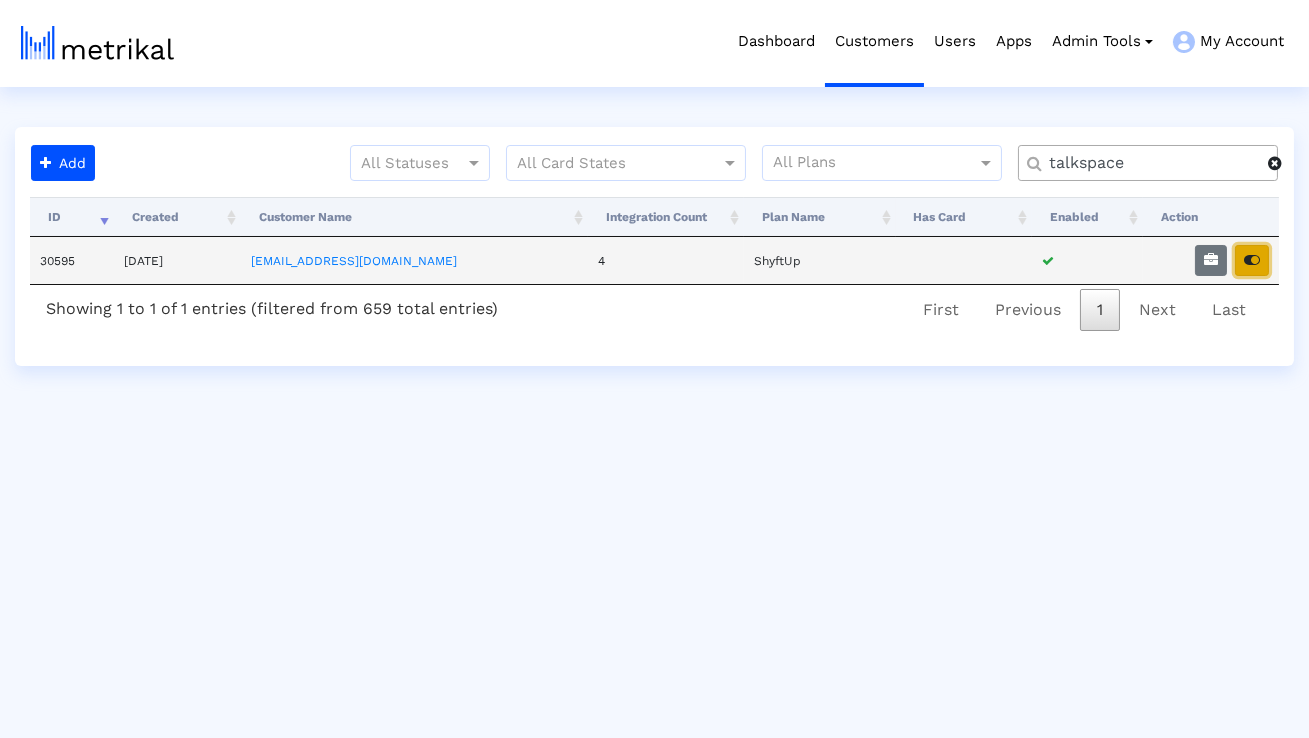 click at bounding box center [1252, 260] 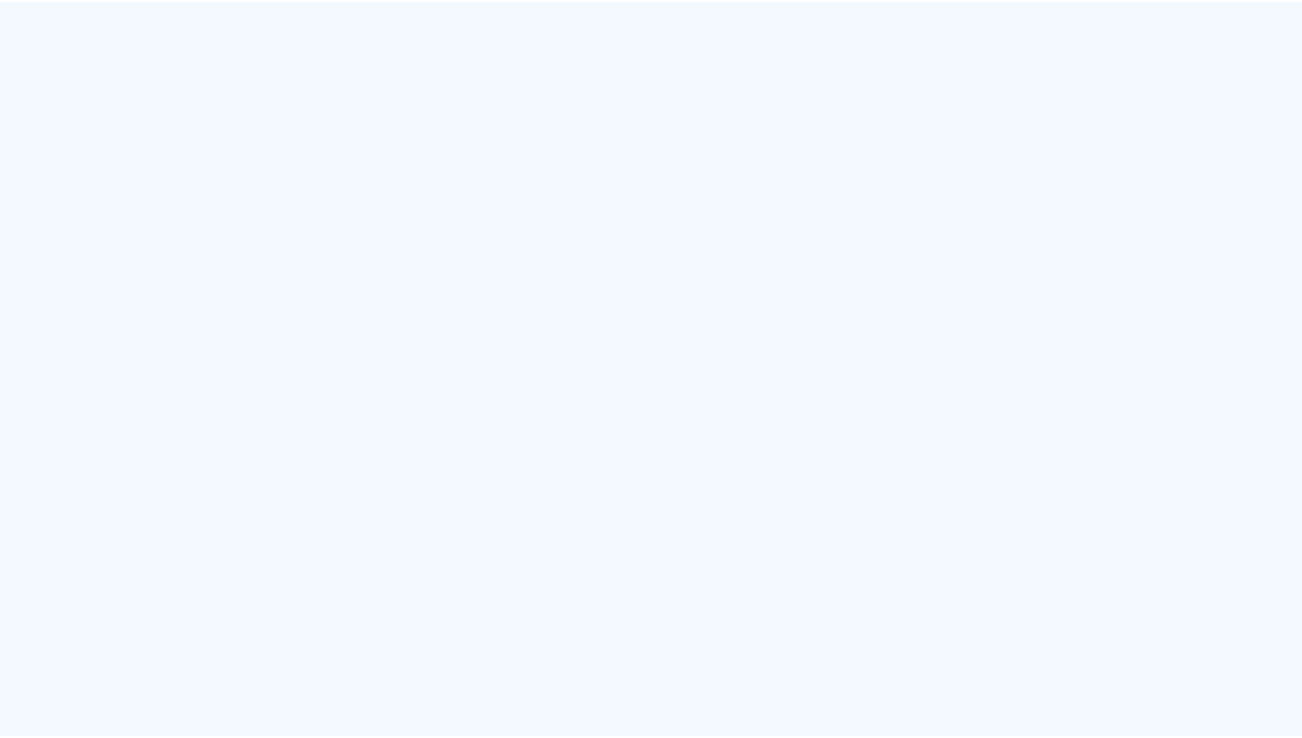 scroll, scrollTop: 0, scrollLeft: 0, axis: both 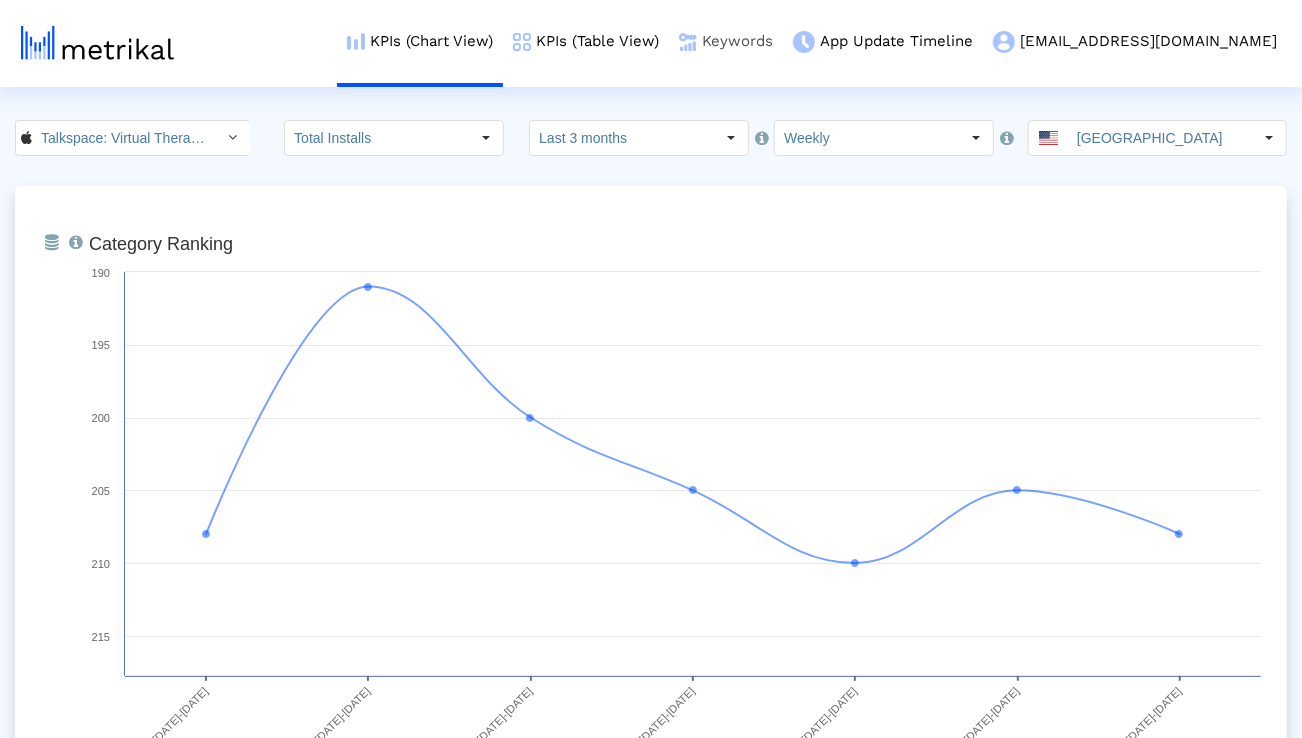 click on "Keywords" at bounding box center (726, 41) 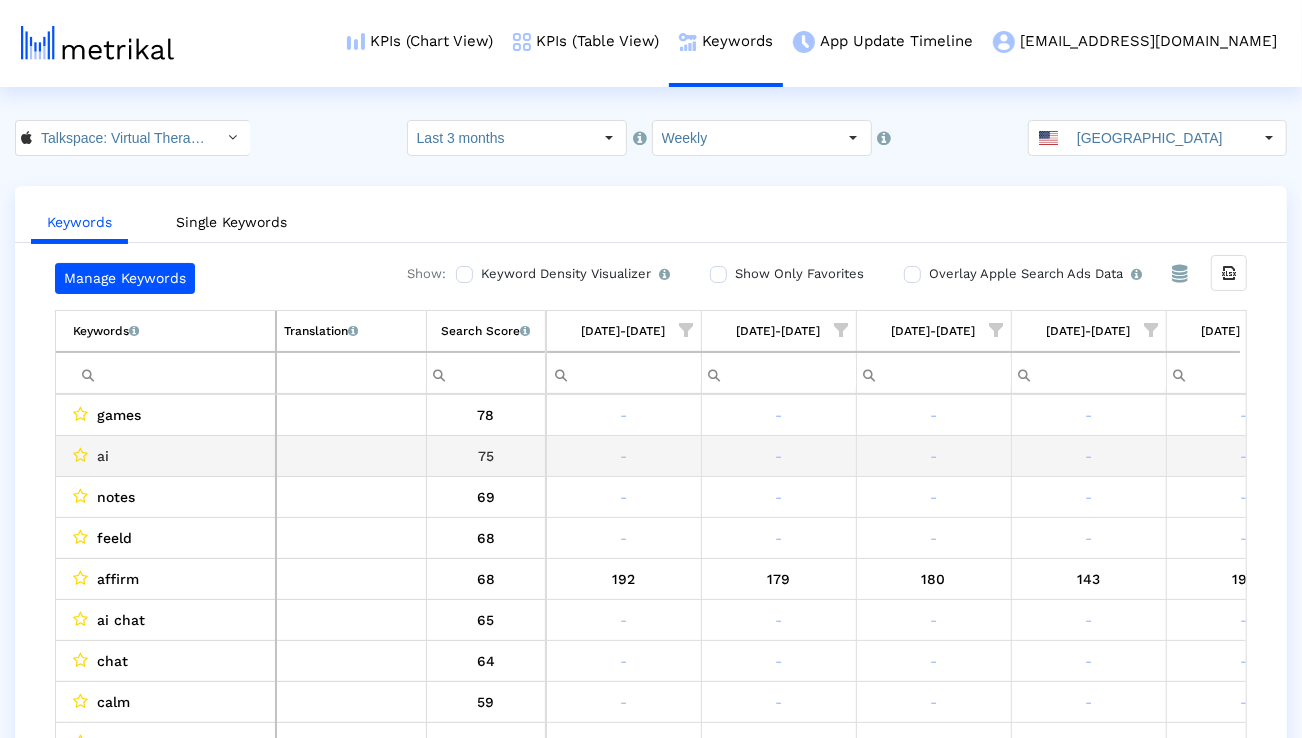 scroll, scrollTop: 0, scrollLeft: 1320, axis: horizontal 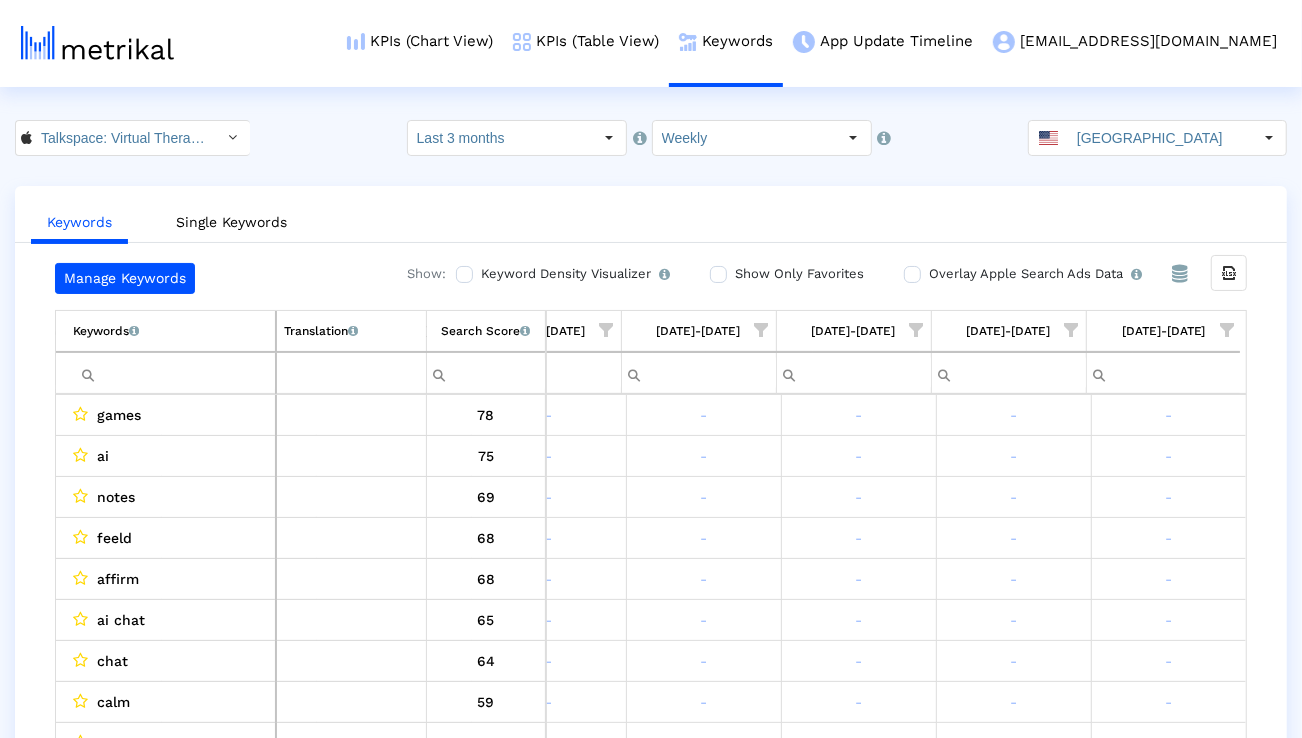 click at bounding box center (174, 373) 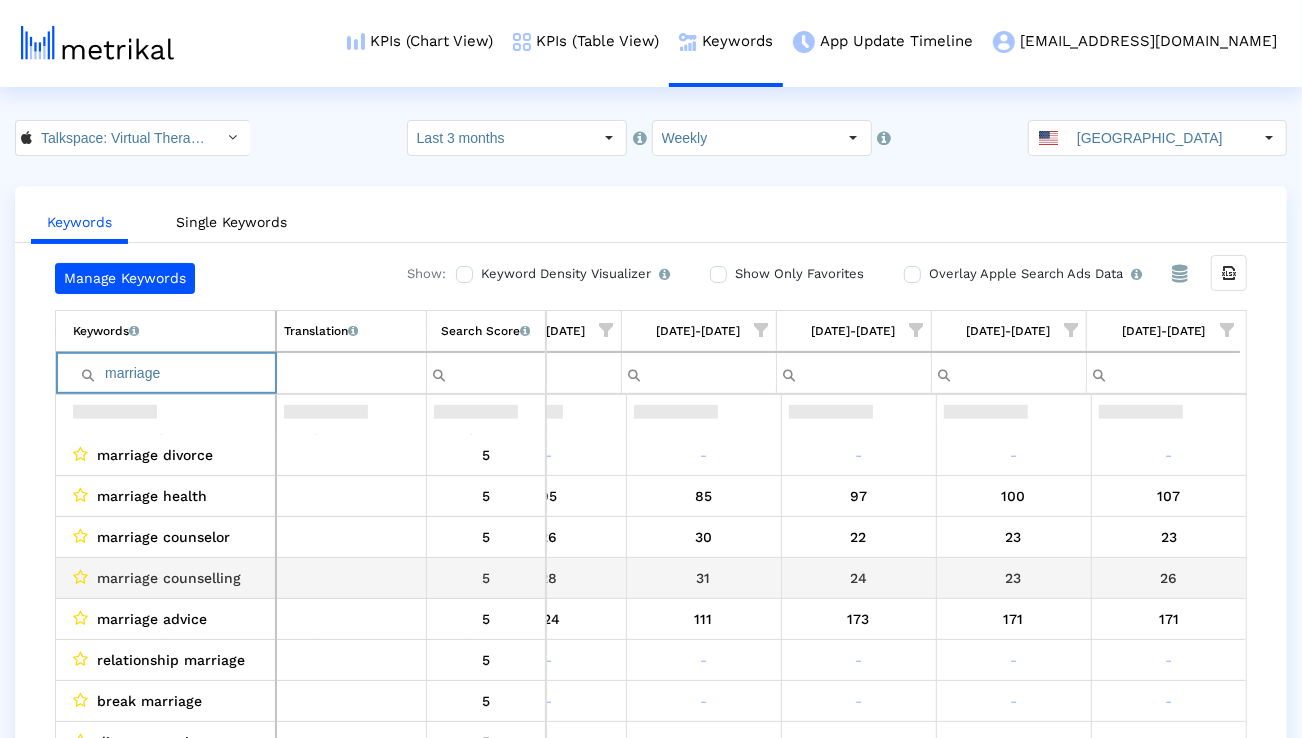 scroll, scrollTop: 245, scrollLeft: 1320, axis: both 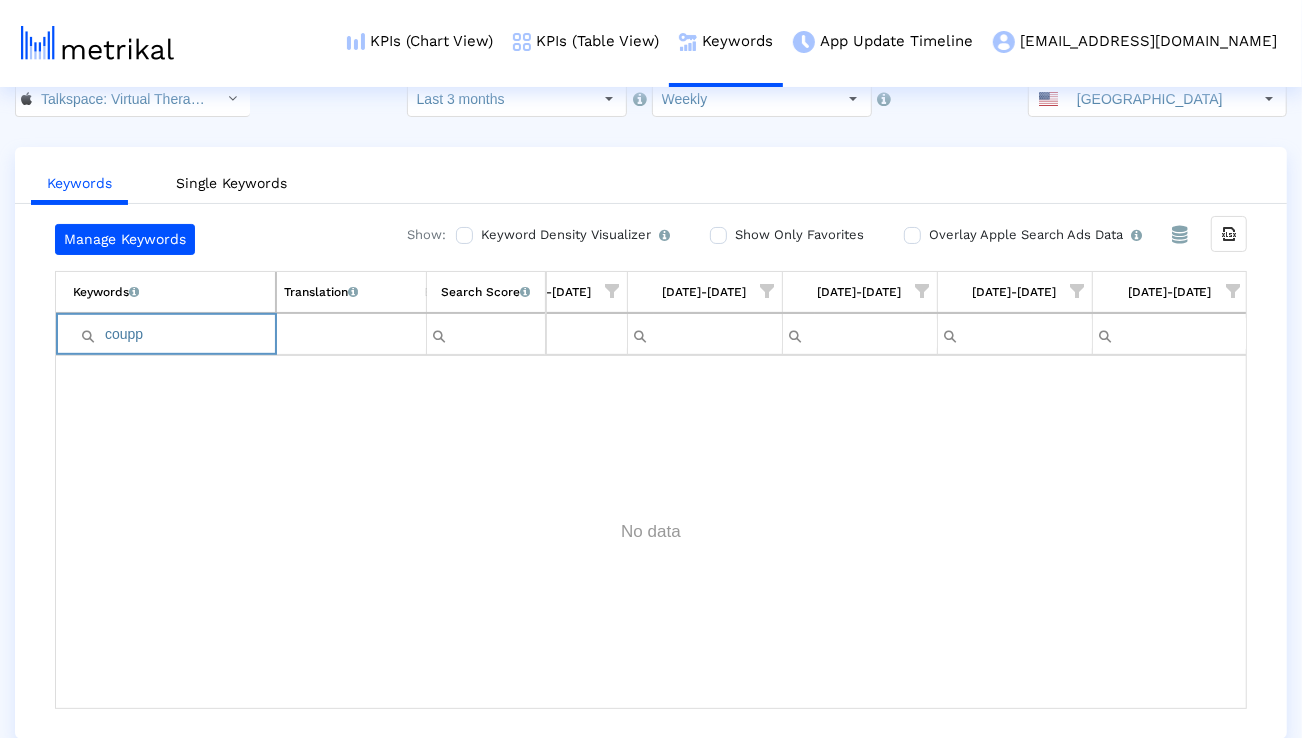 type on "coupp" 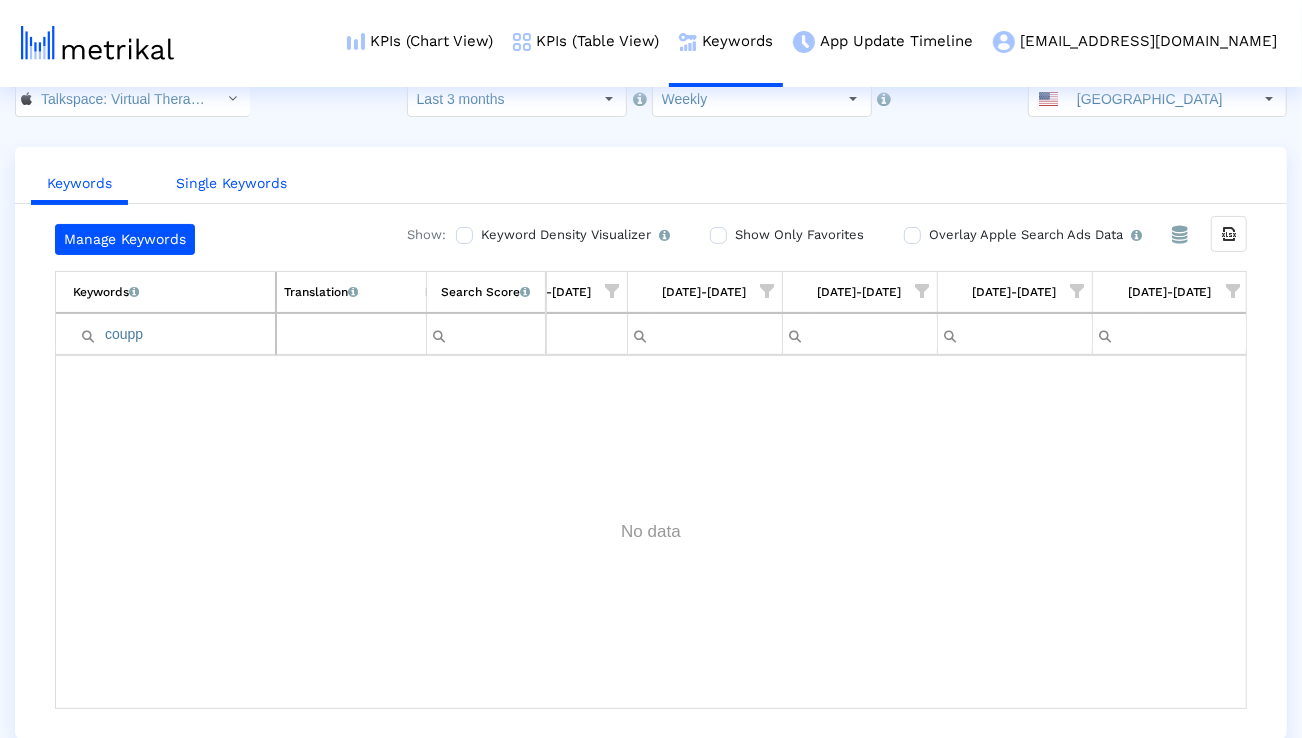 click on "Single Keywords" at bounding box center [231, 183] 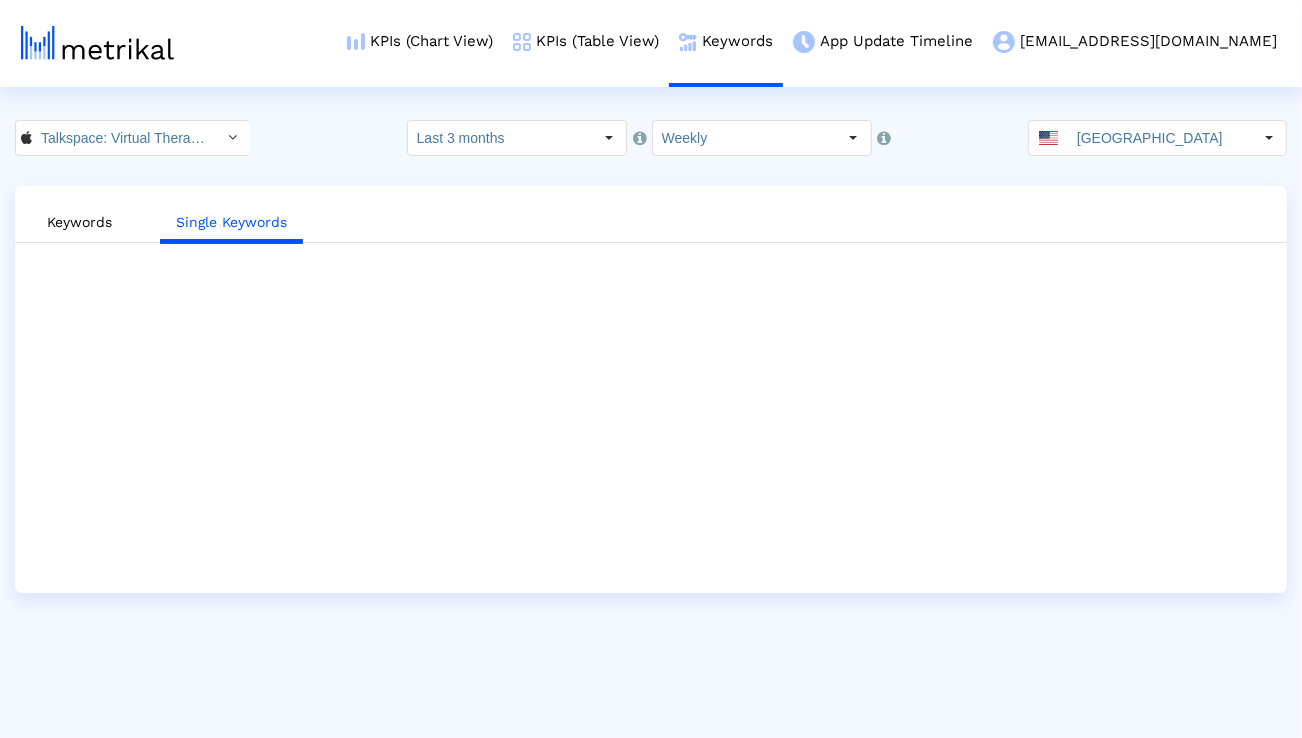 scroll, scrollTop: 0, scrollLeft: 0, axis: both 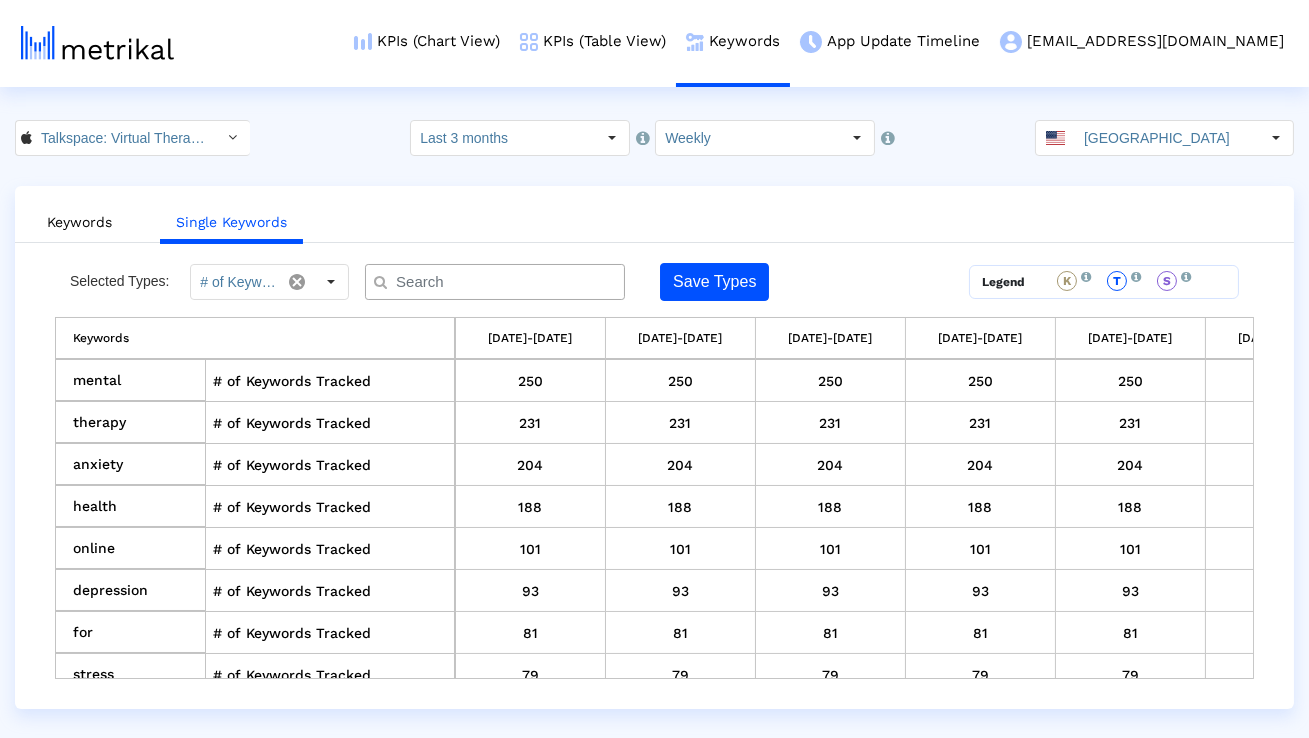 click at bounding box center (499, 282) 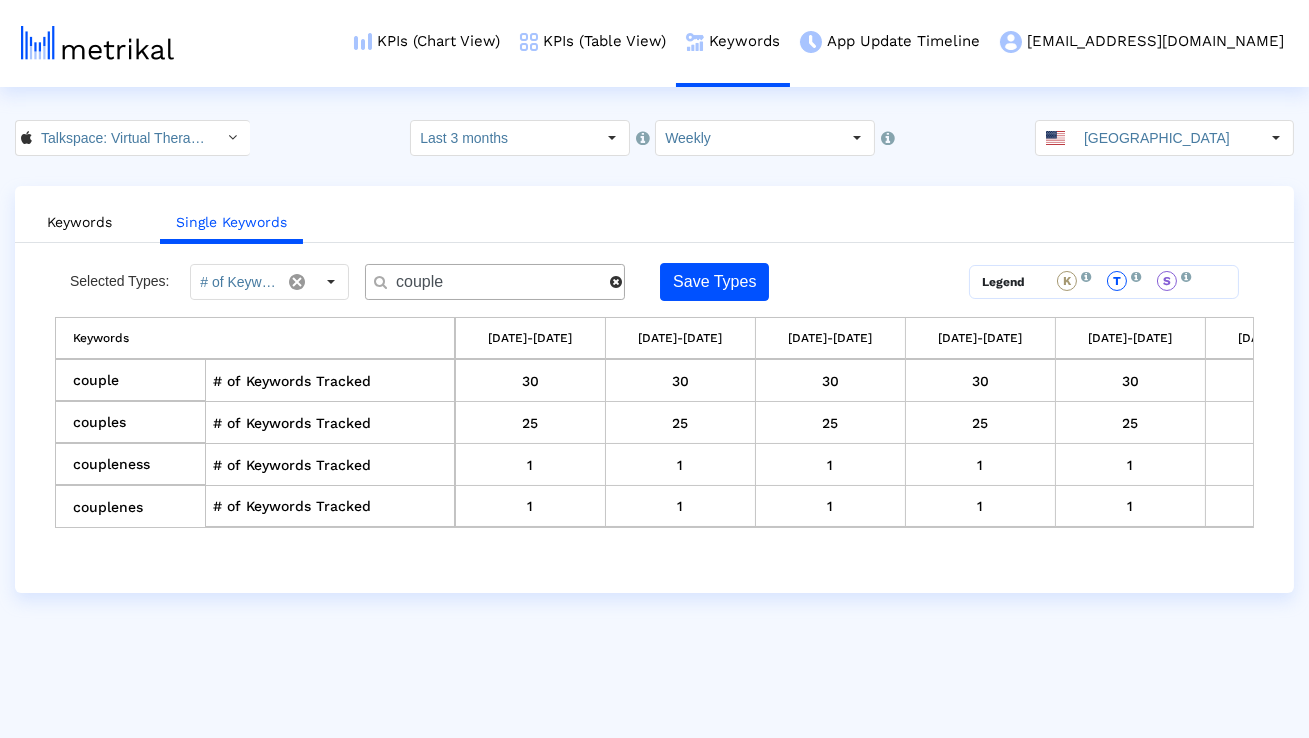 type on "couple" 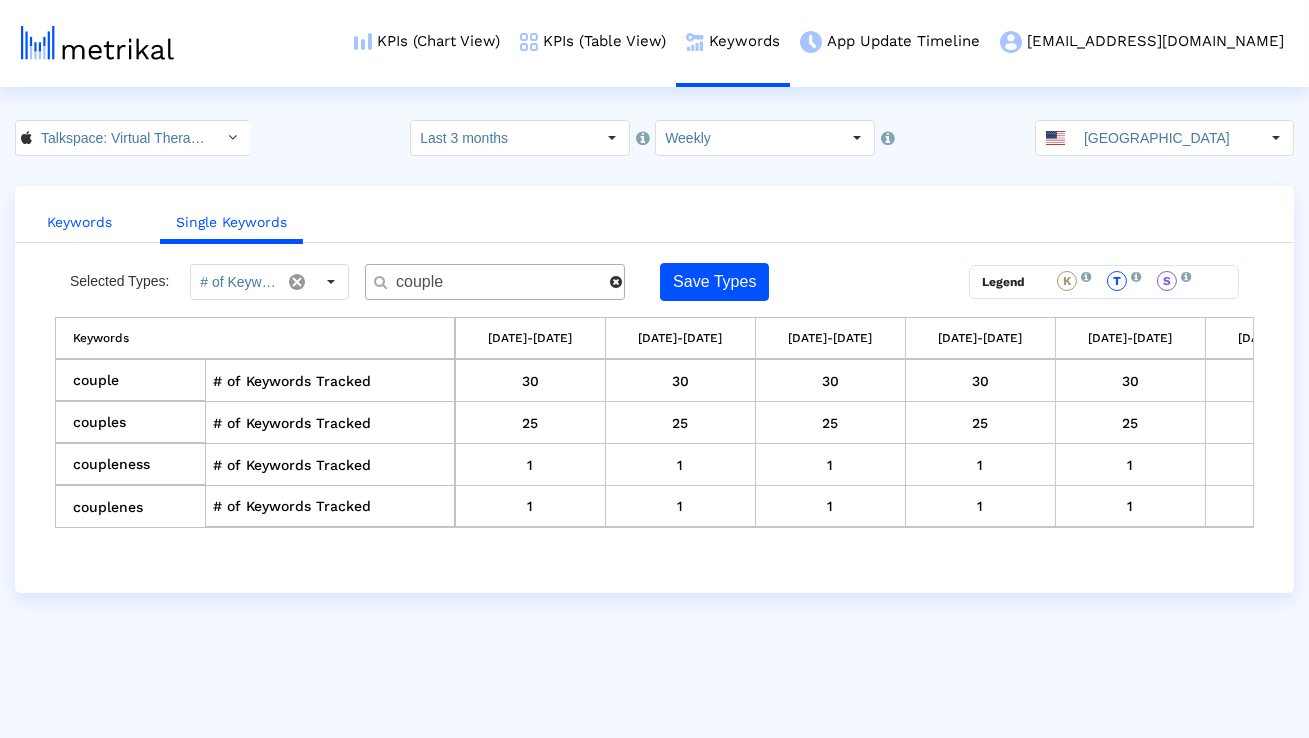 click on "Keywords" at bounding box center [79, 222] 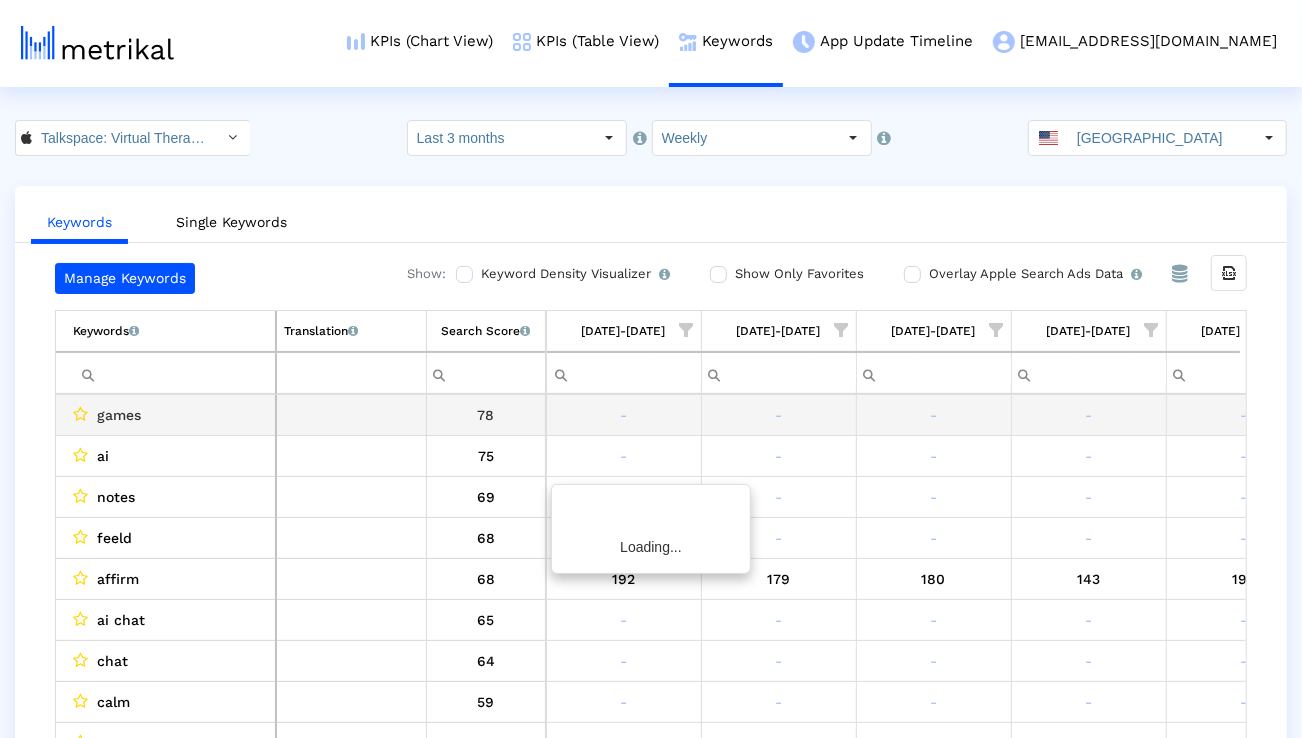 scroll, scrollTop: 0, scrollLeft: 1320, axis: horizontal 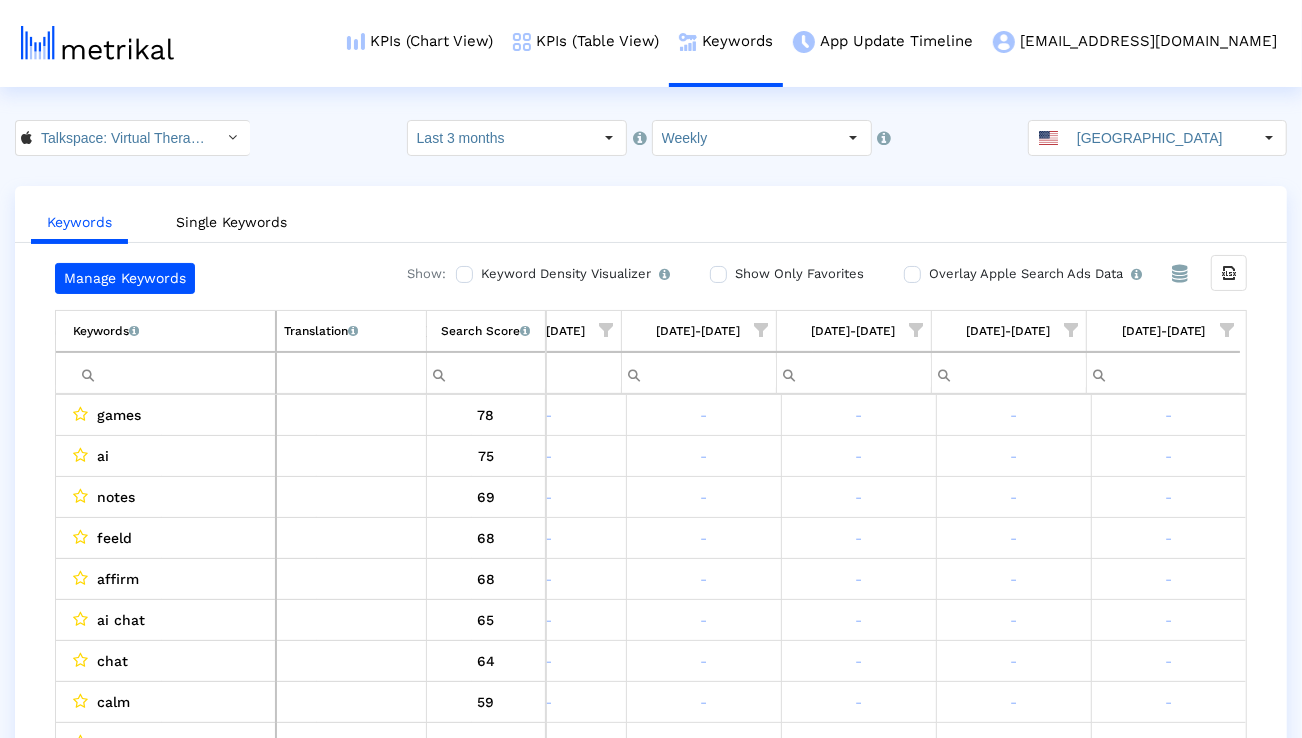 click at bounding box center [174, 373] 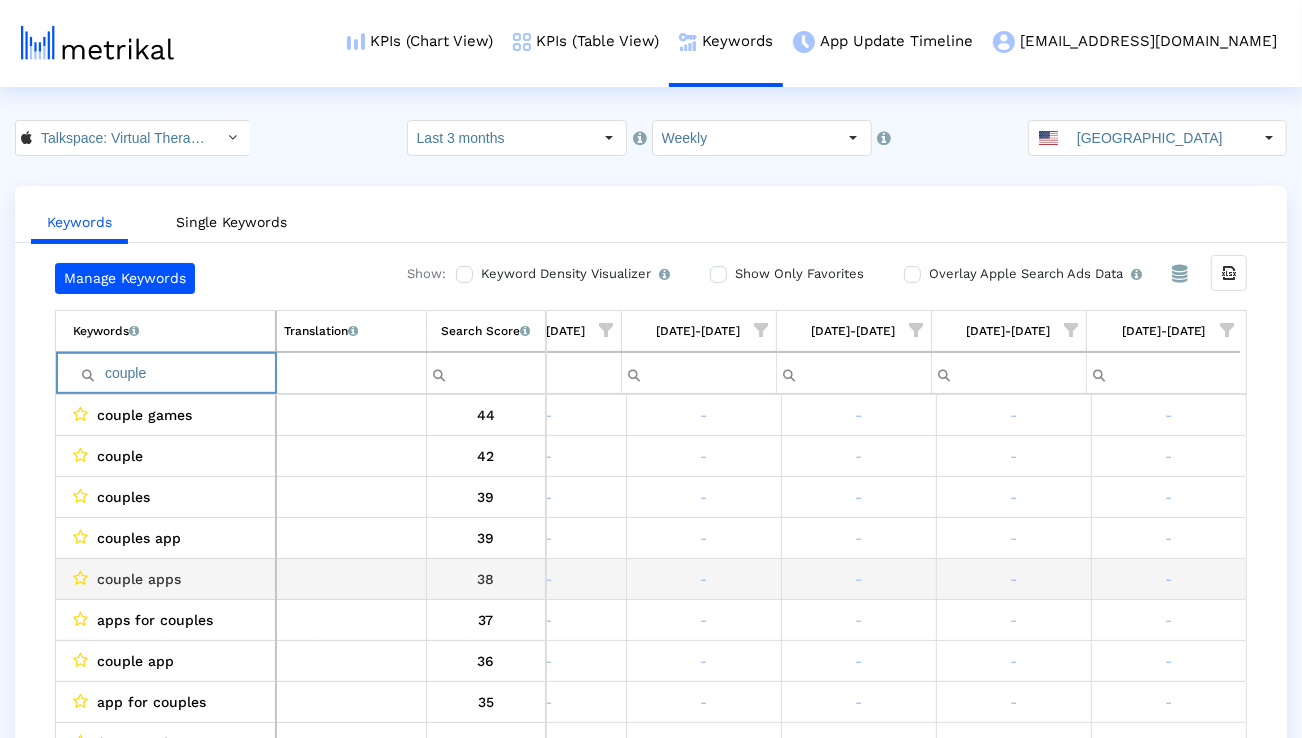 scroll, scrollTop: 0, scrollLeft: 1321, axis: horizontal 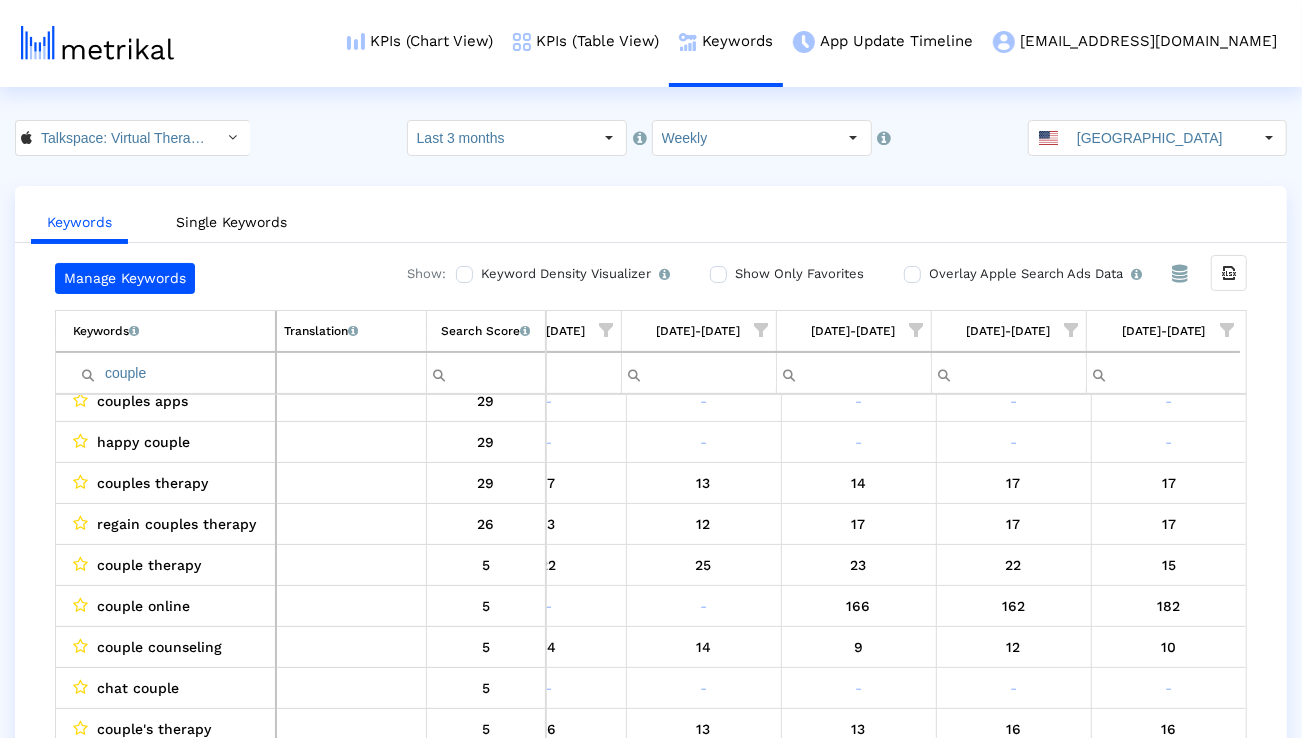 click at bounding box center (1227, 330) 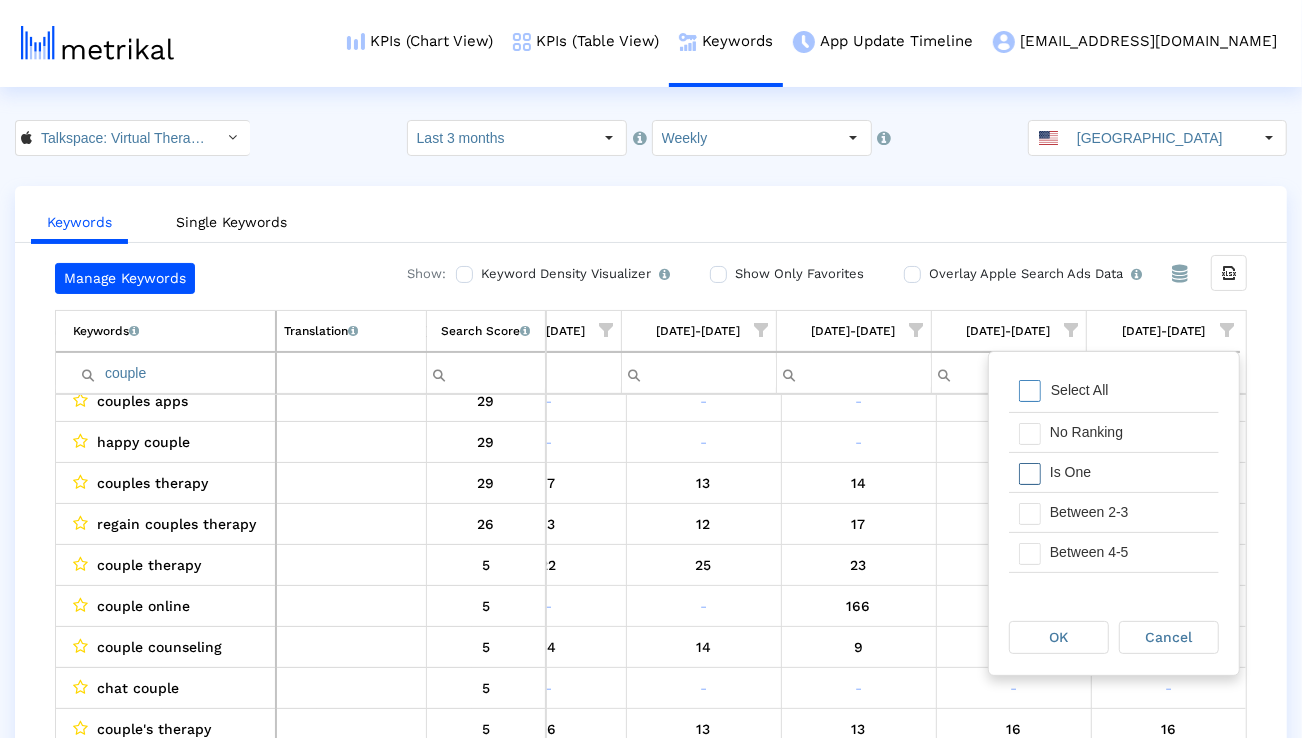 click on "Is One" at bounding box center (1129, 472) 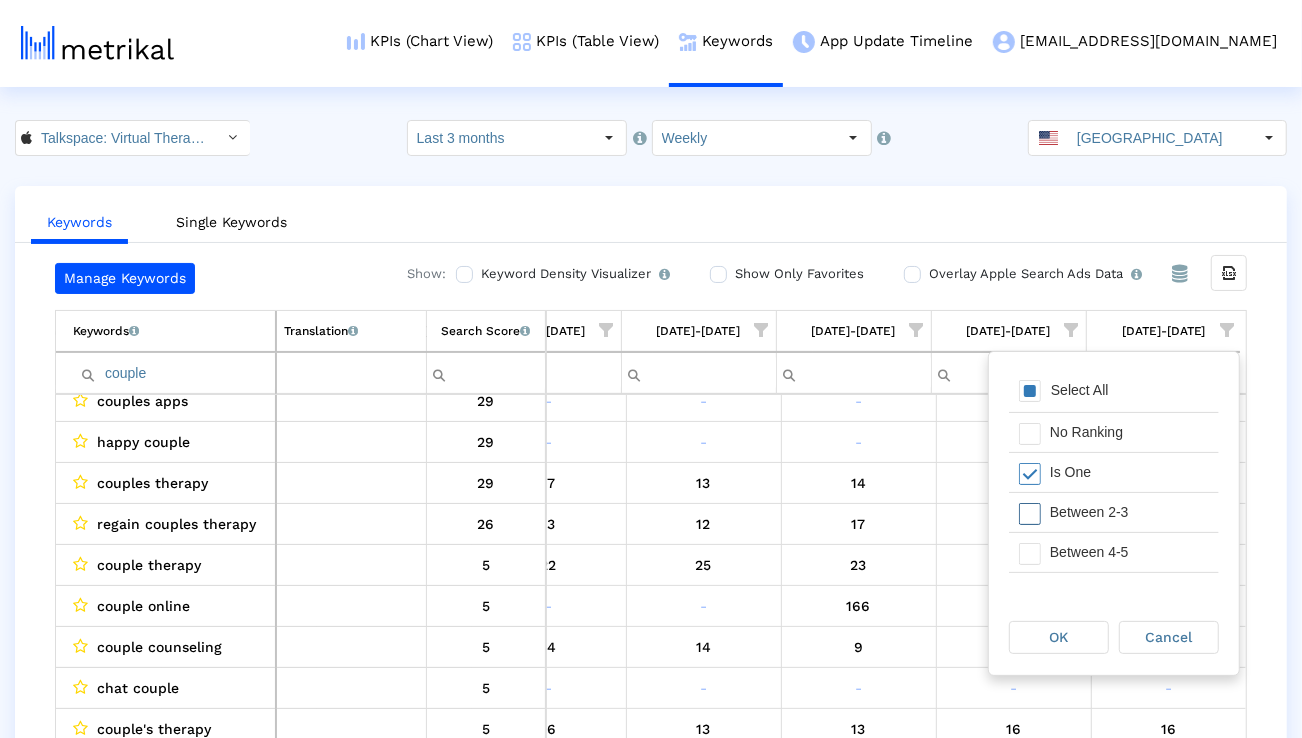 click on "Between 2-3" at bounding box center (1129, 512) 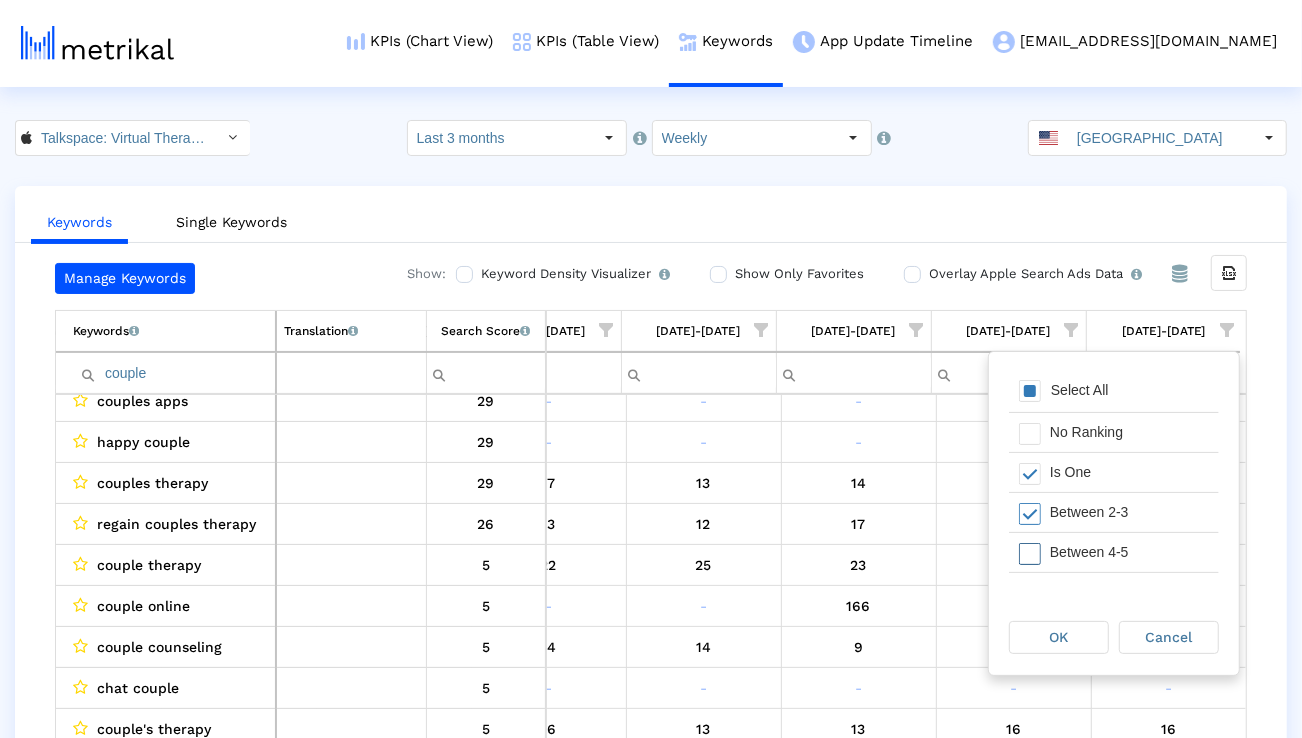 click on "Between 4-5" at bounding box center (1129, 552) 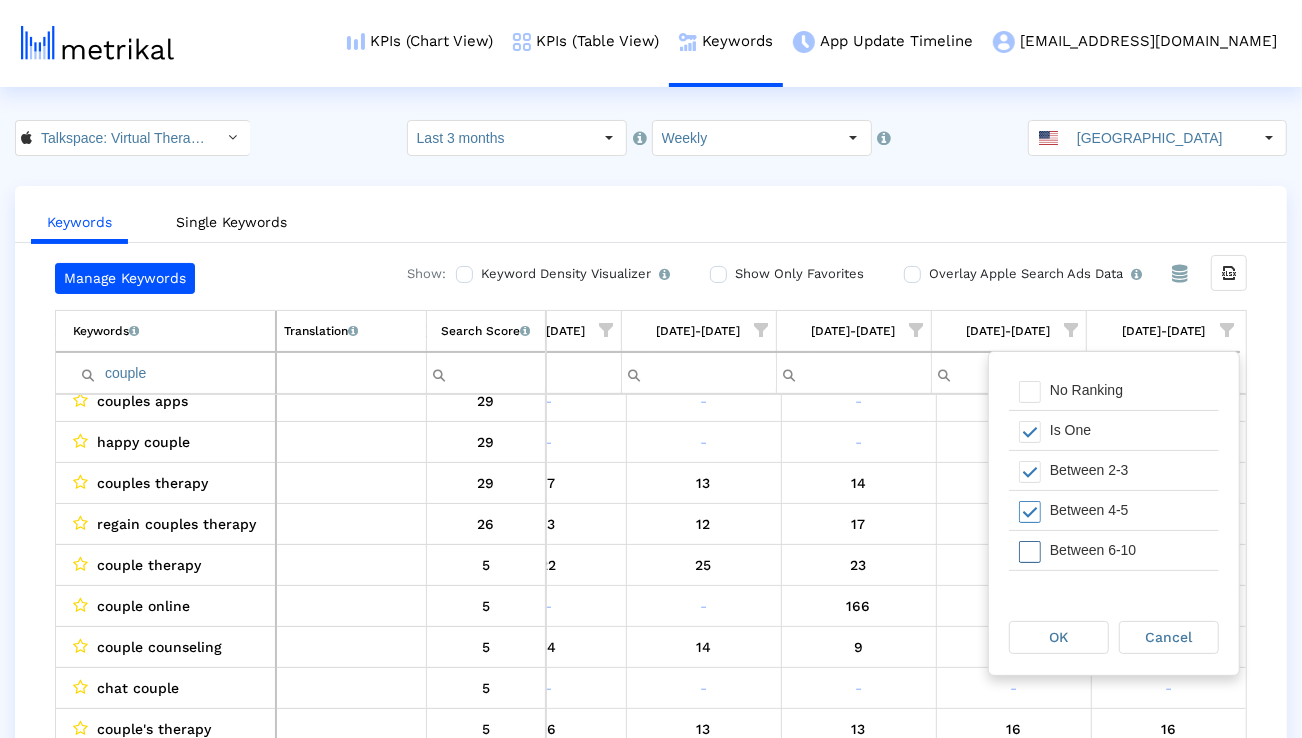 click on "Between 6-10" at bounding box center (1129, 550) 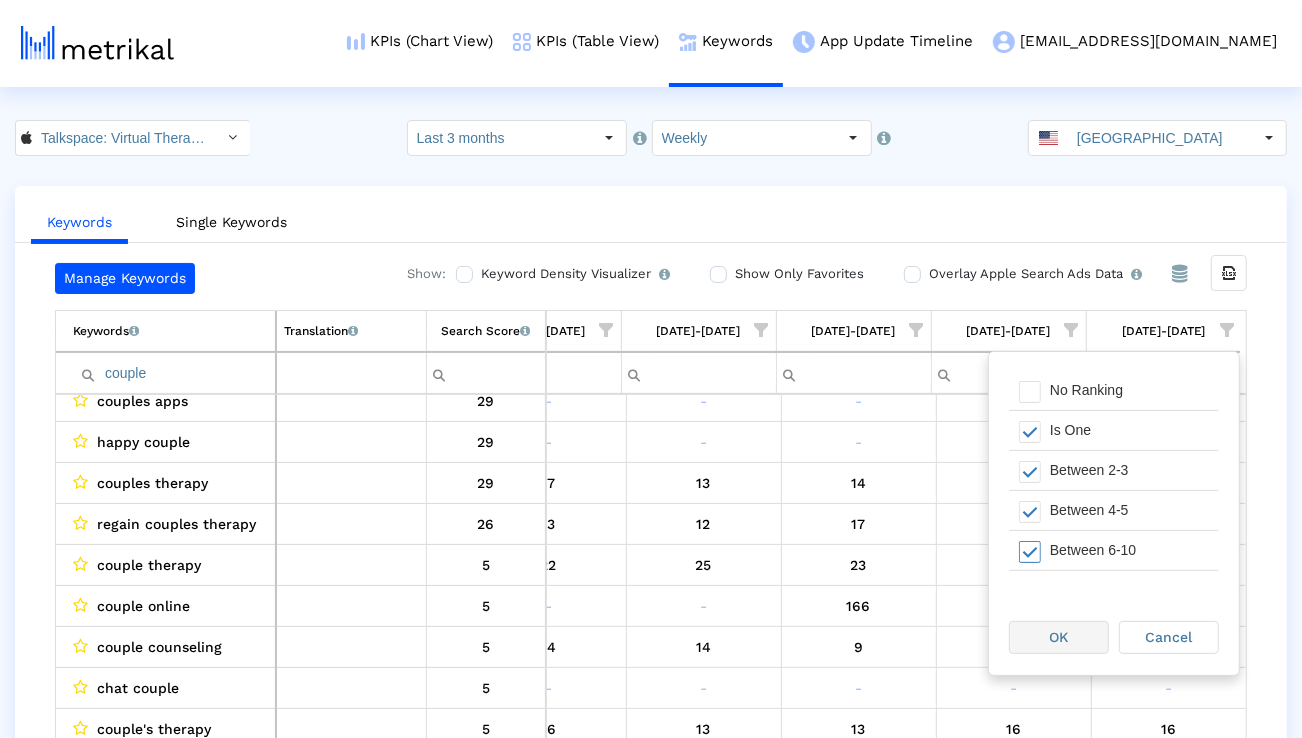 click on "OK" at bounding box center (1059, 637) 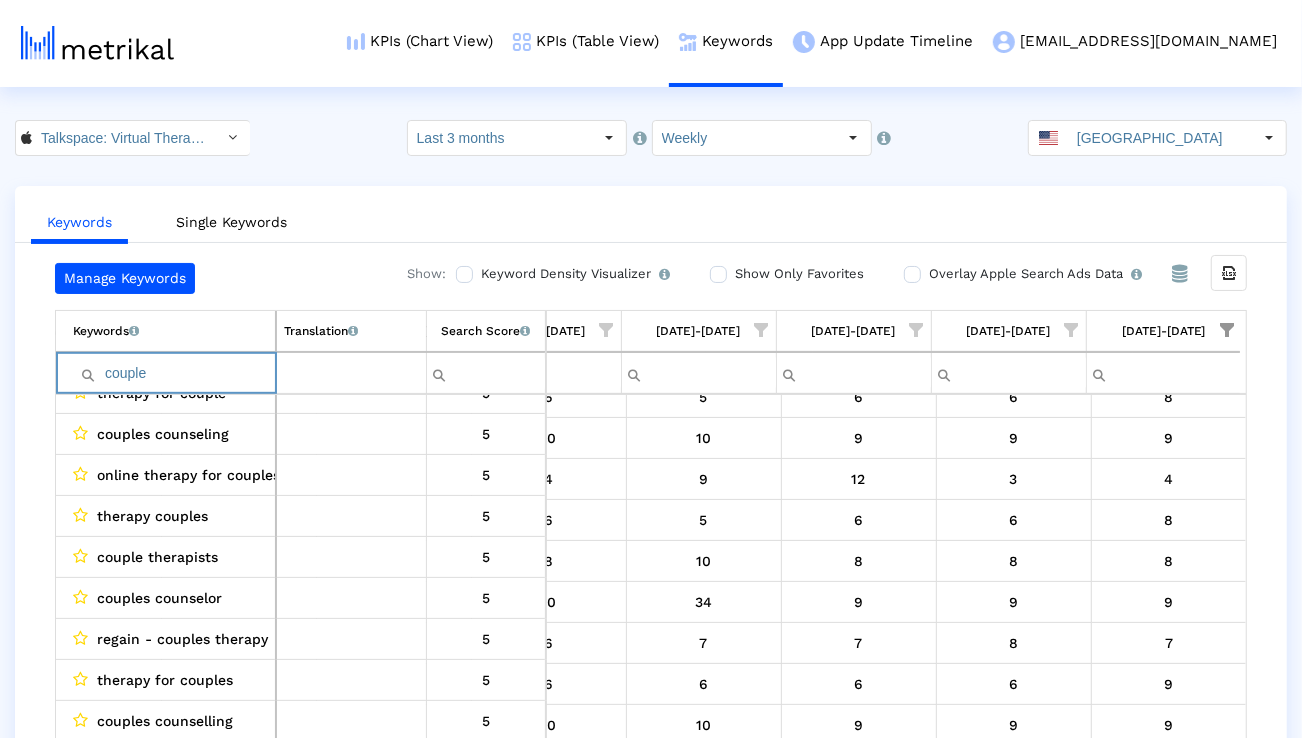 click on "couple" at bounding box center (174, 373) 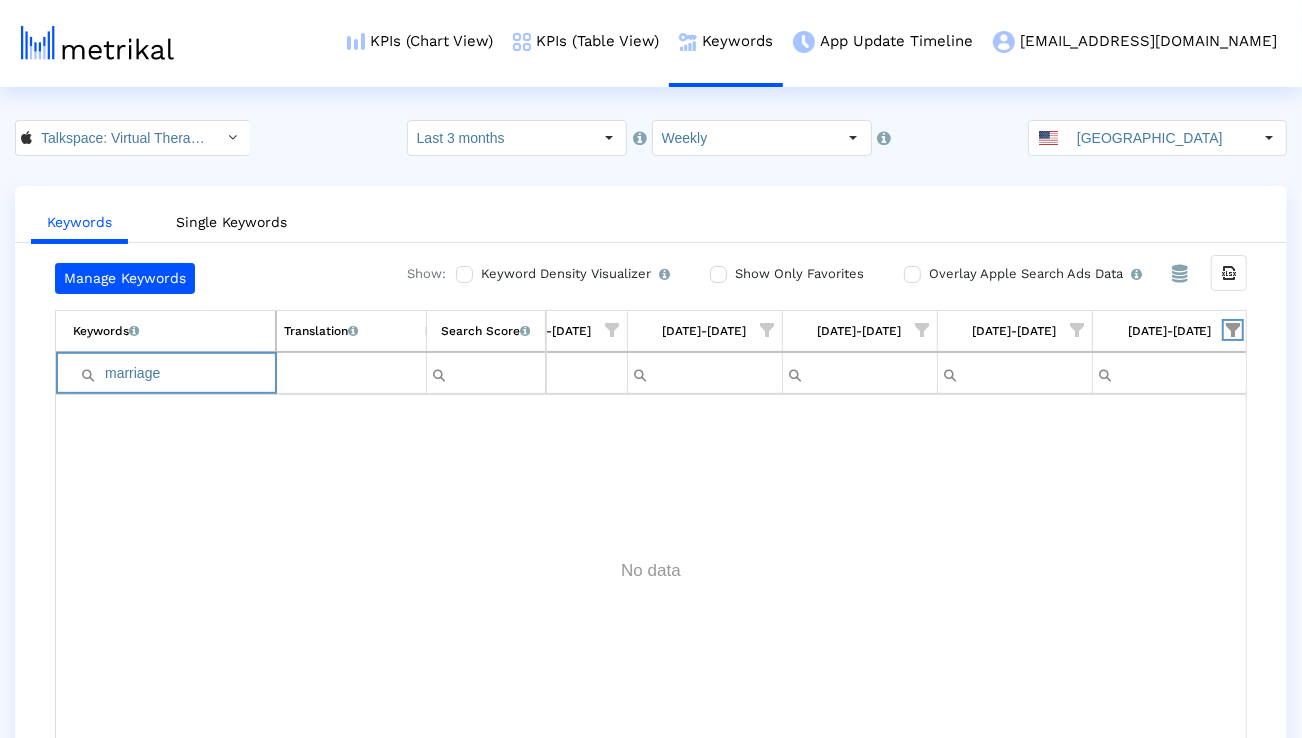 click at bounding box center (1233, 330) 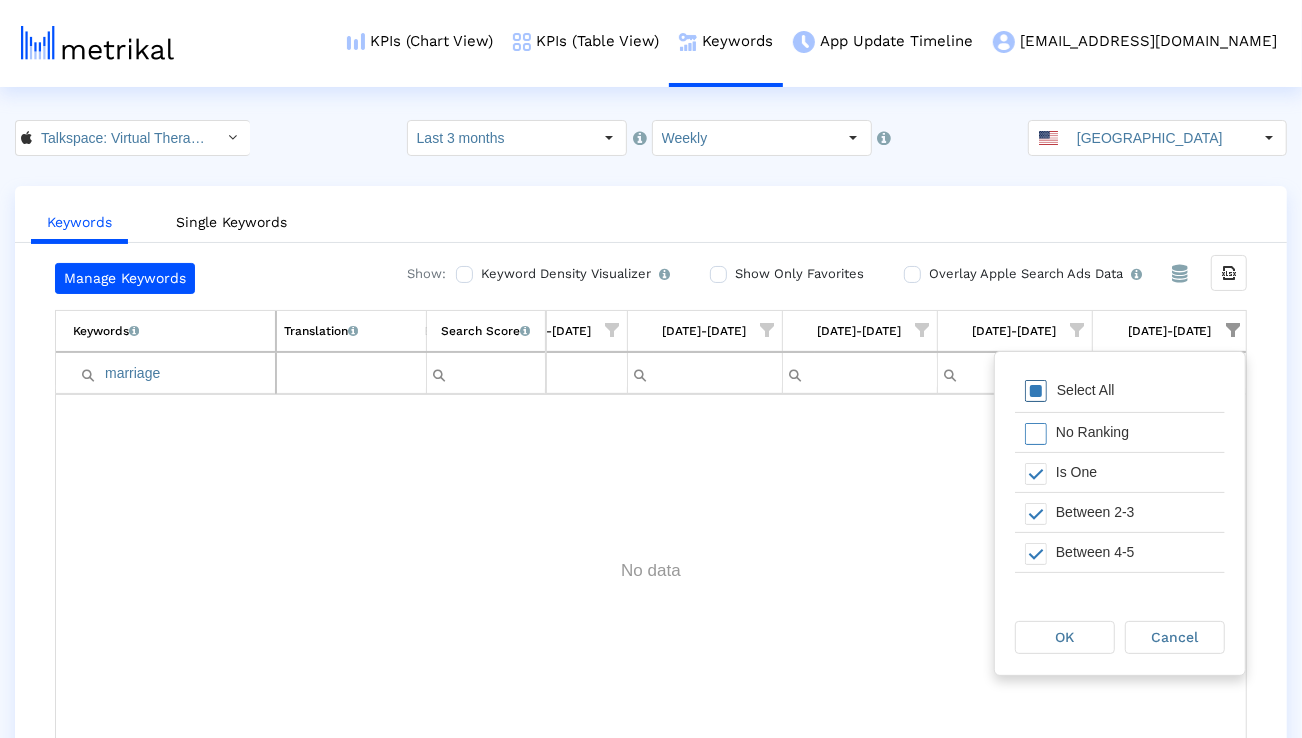 click on "Select All" at bounding box center (1120, 392) 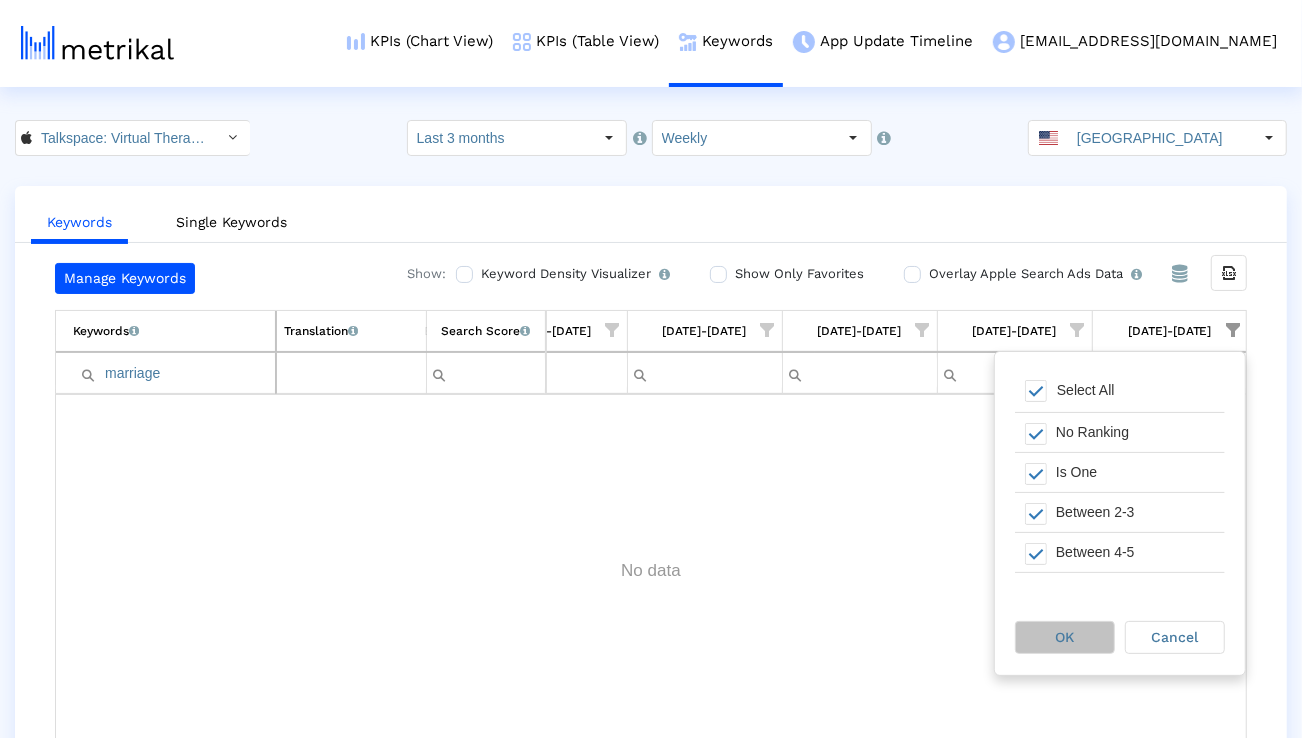 click on "OK" at bounding box center [1065, 637] 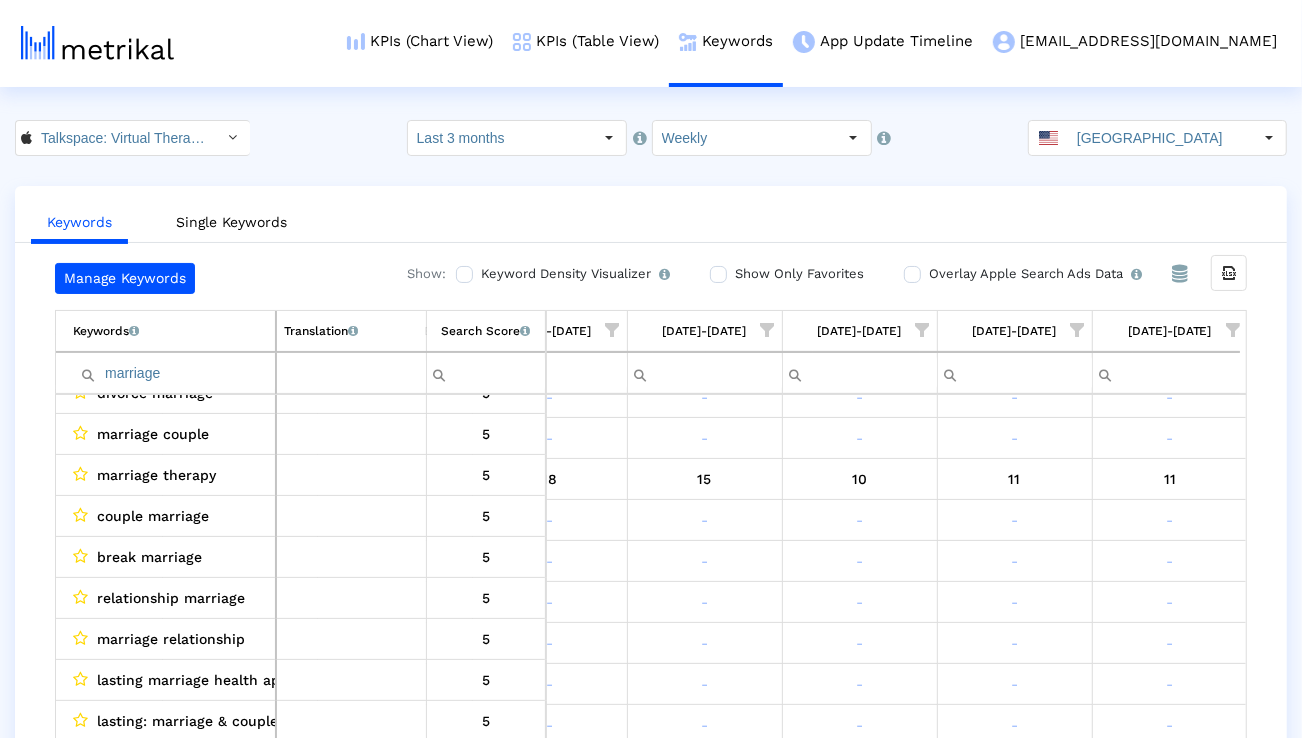 click on "marriage" at bounding box center (174, 373) 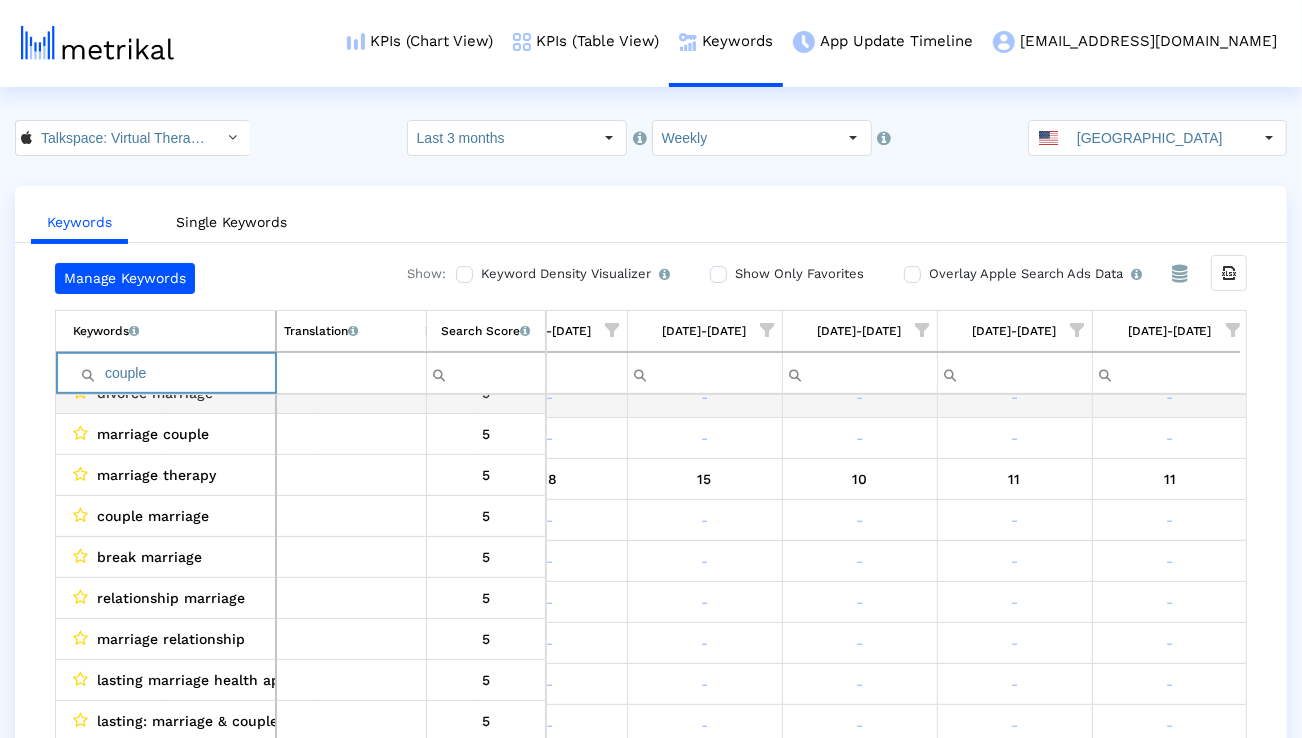 scroll, scrollTop: 0, scrollLeft: 1315, axis: horizontal 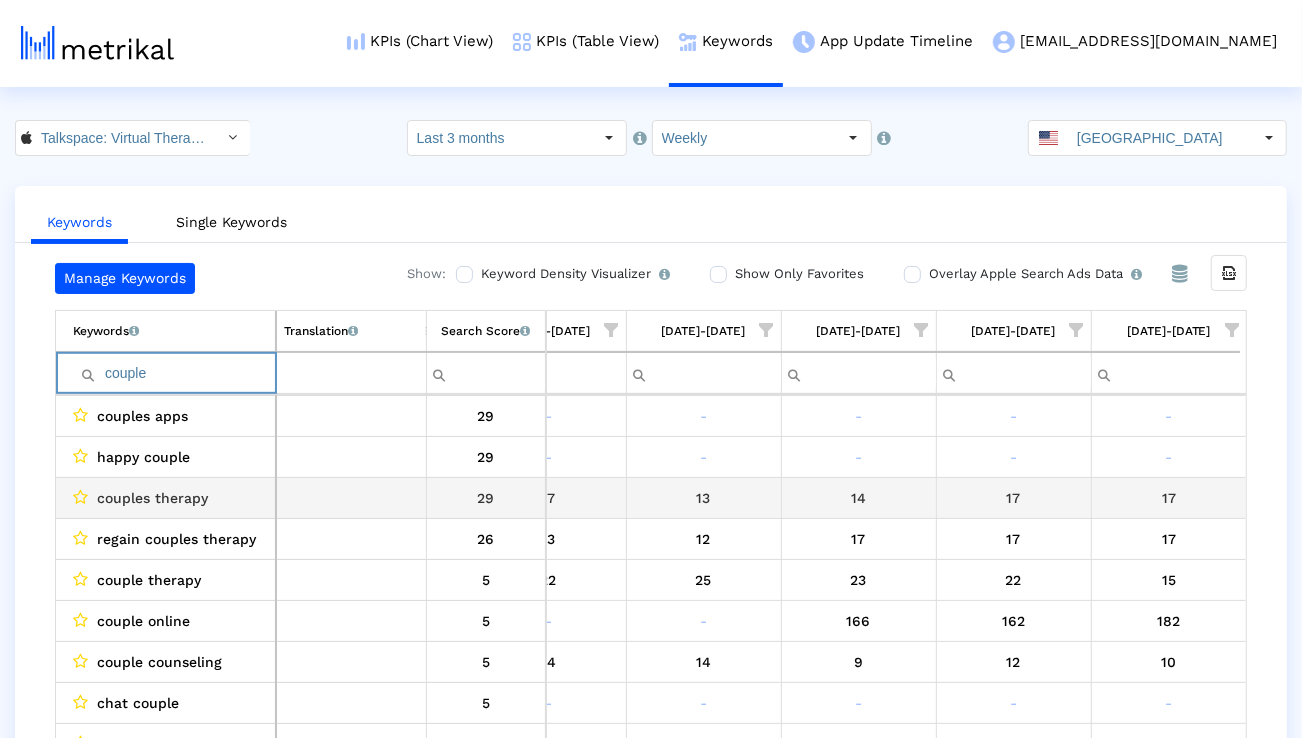 type on "couple" 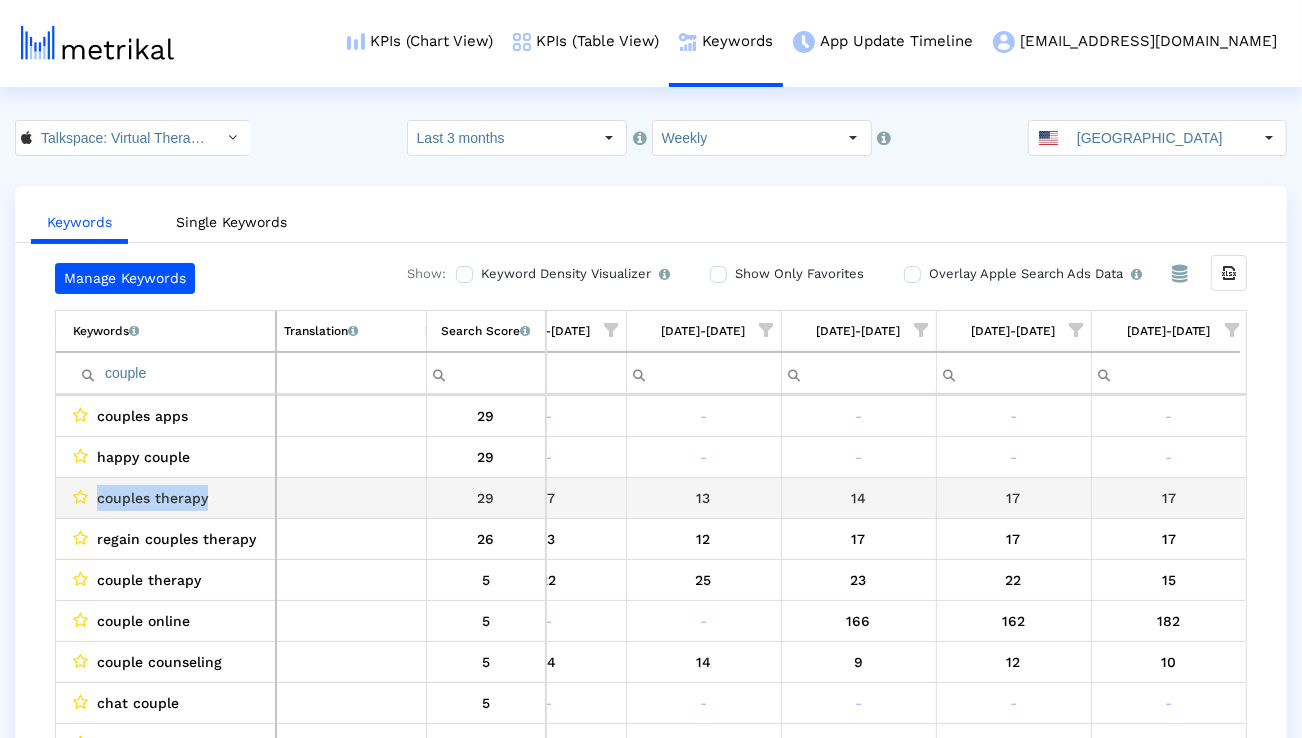 drag, startPoint x: 217, startPoint y: 497, endPoint x: 97, endPoint y: 497, distance: 120 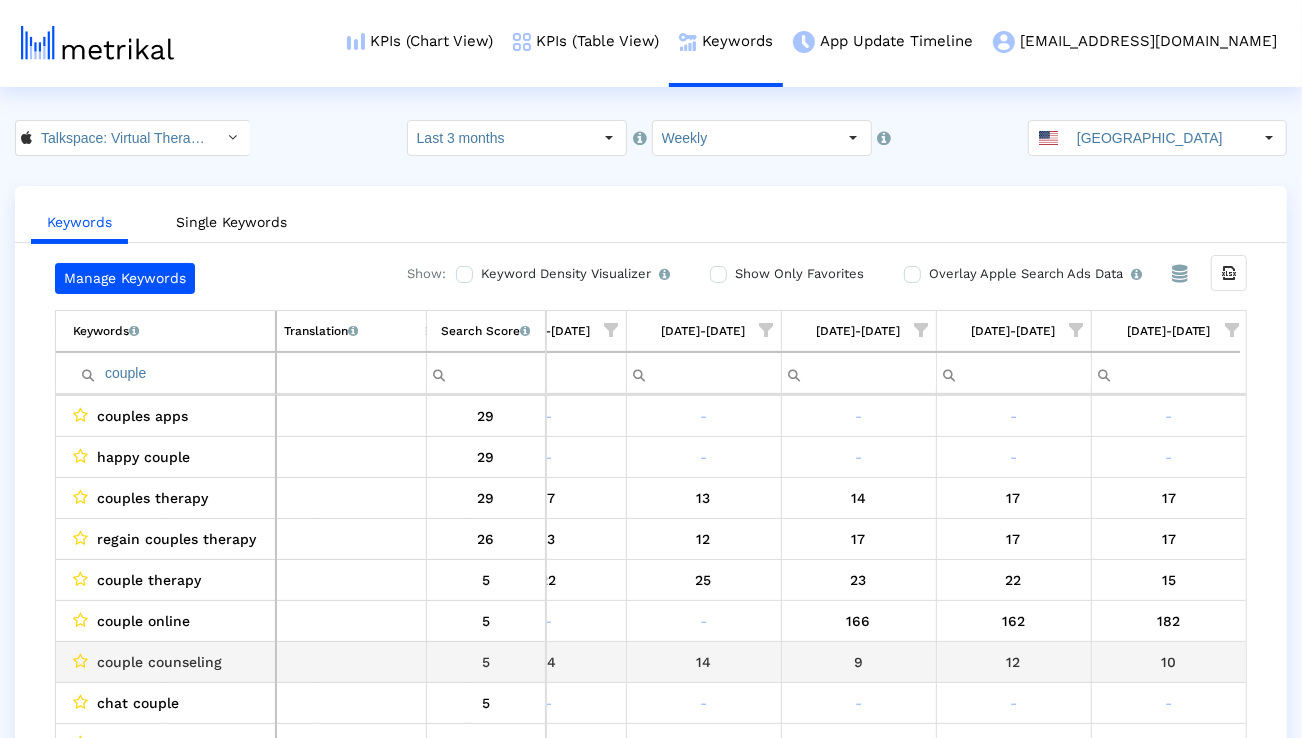 click on "couple counseling" at bounding box center [159, 662] 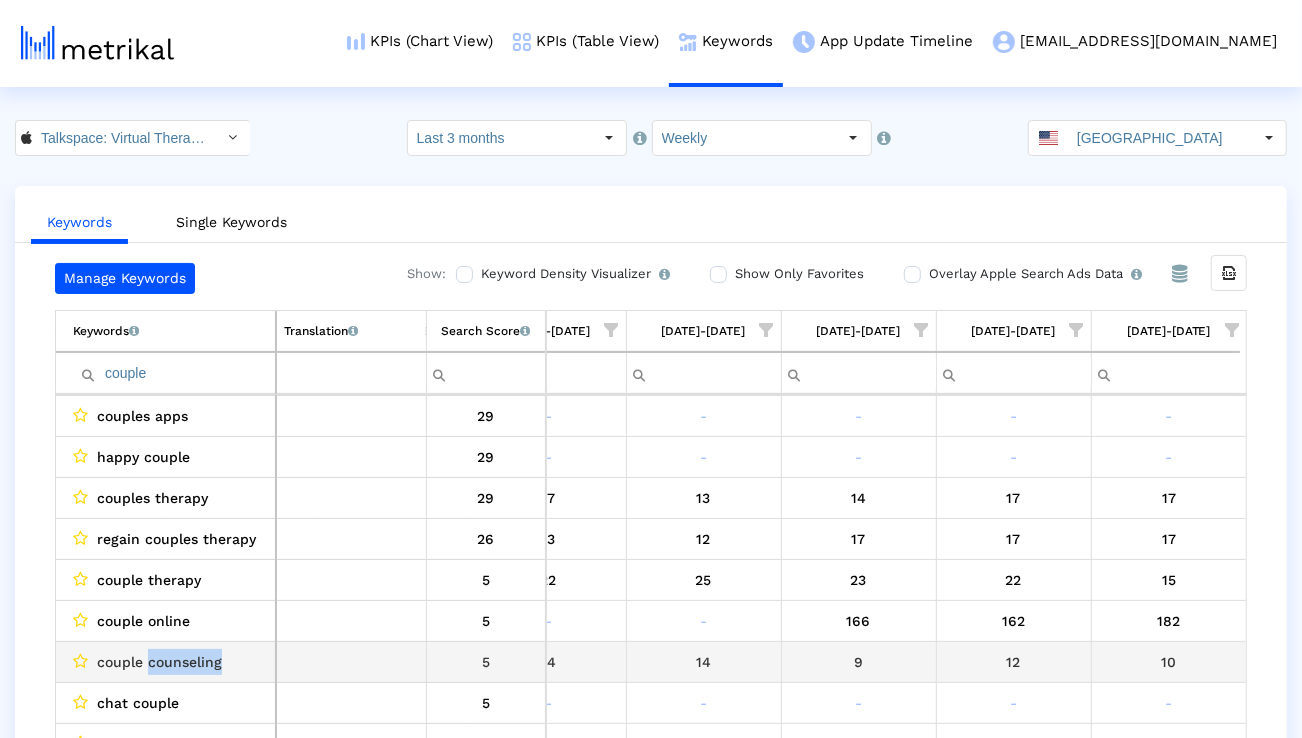 click on "couple counseling" at bounding box center (159, 662) 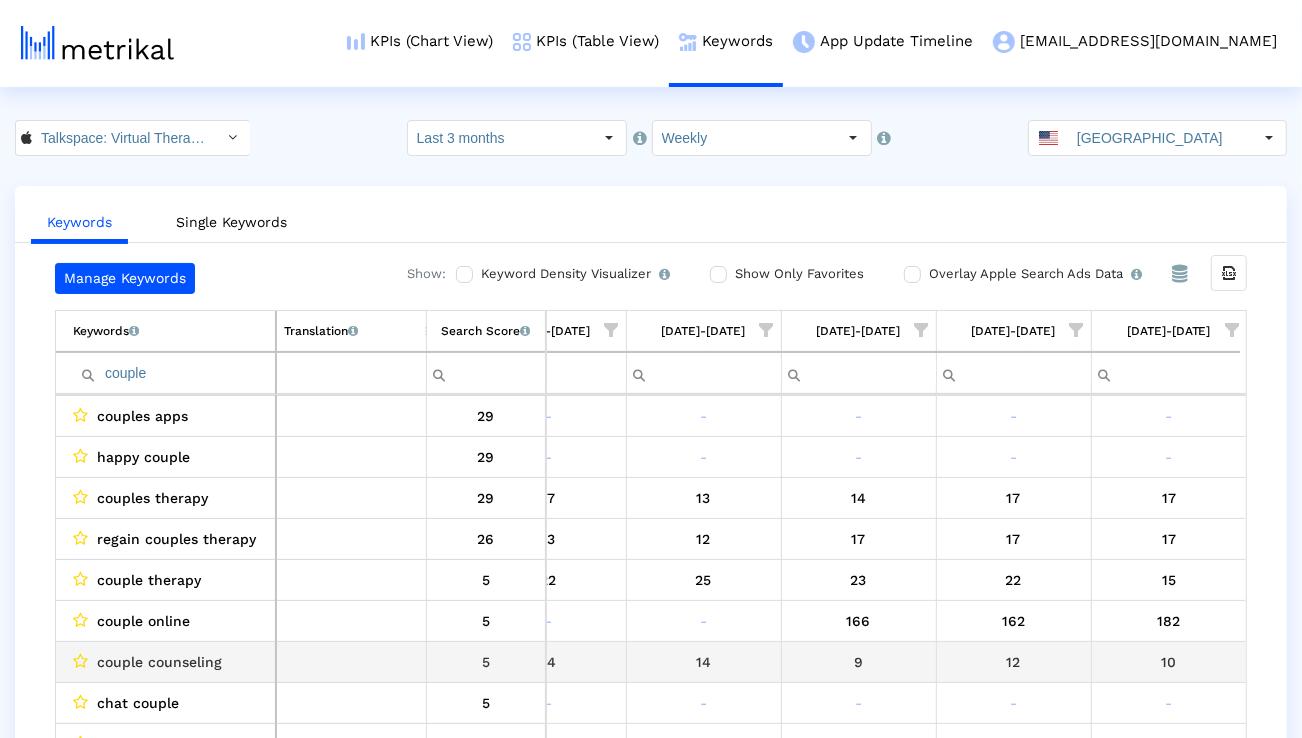 click on "couple counseling" at bounding box center (159, 662) 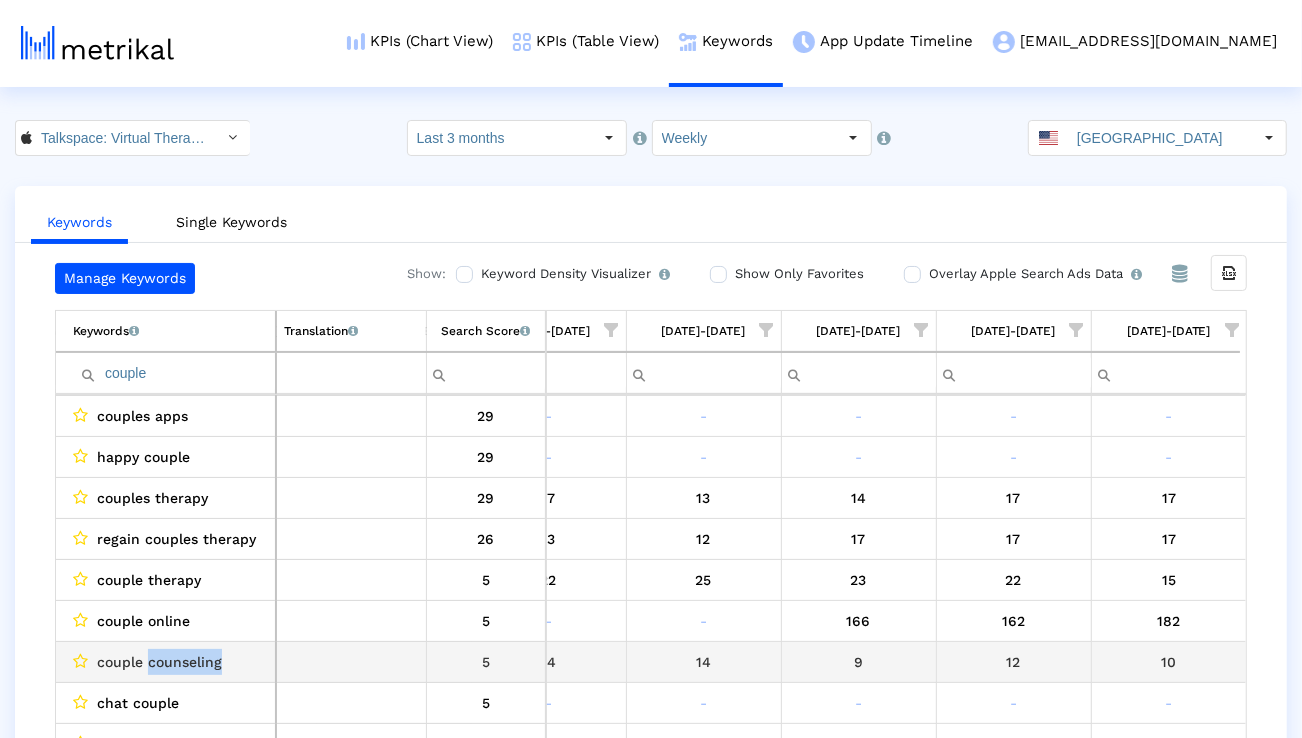 click on "couple counseling" at bounding box center [159, 662] 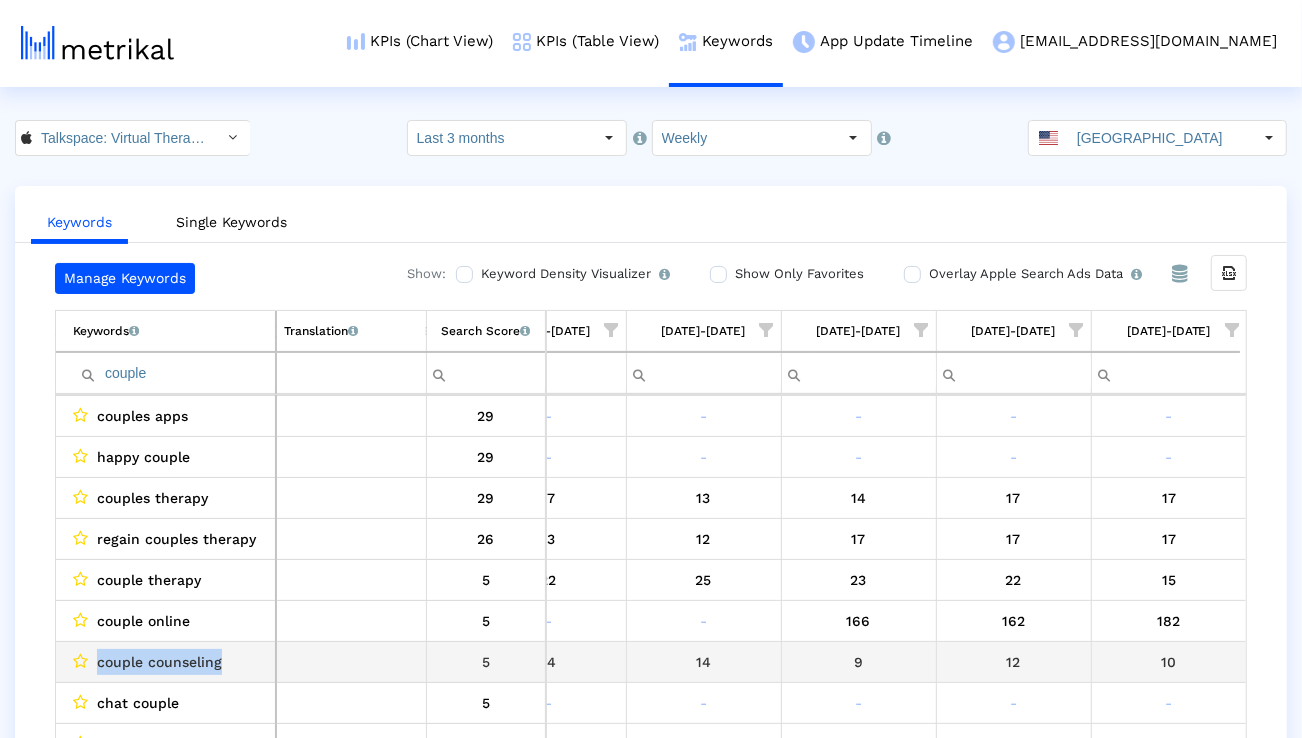 click on "couple counseling" at bounding box center [159, 662] 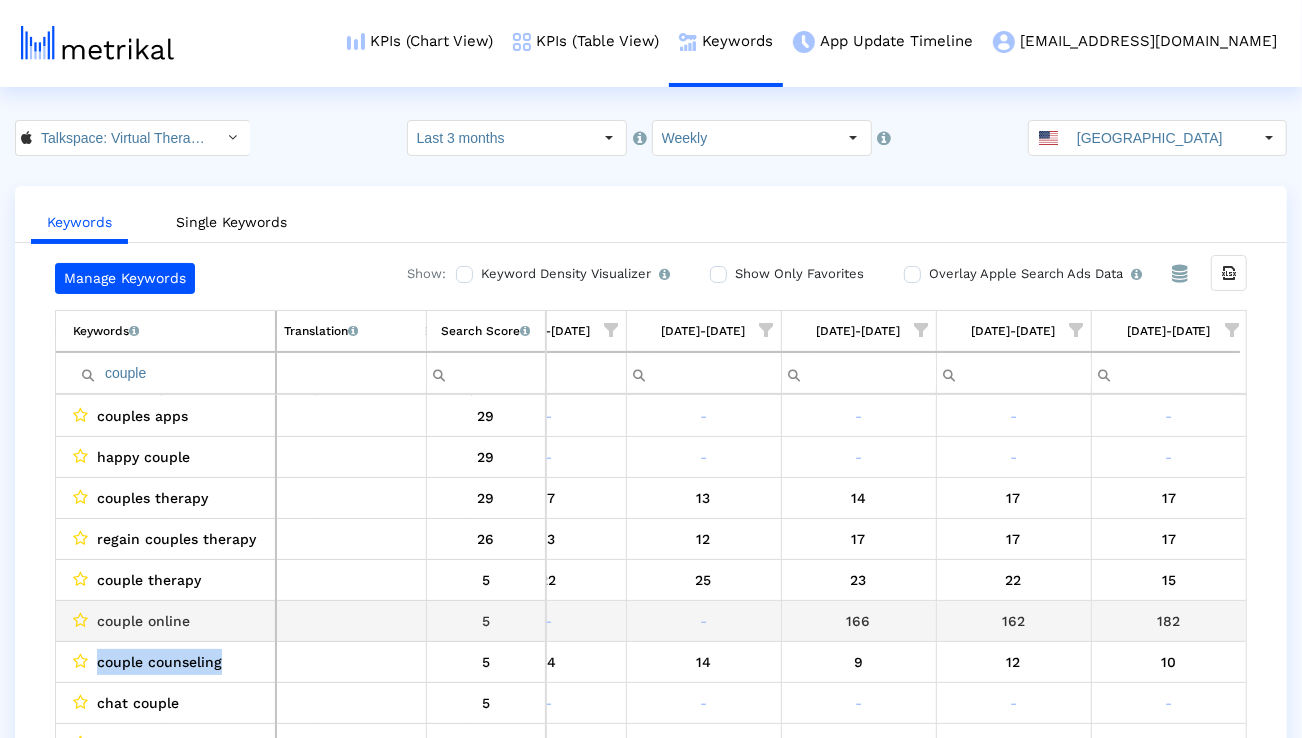 scroll, scrollTop: 420, scrollLeft: 1315, axis: both 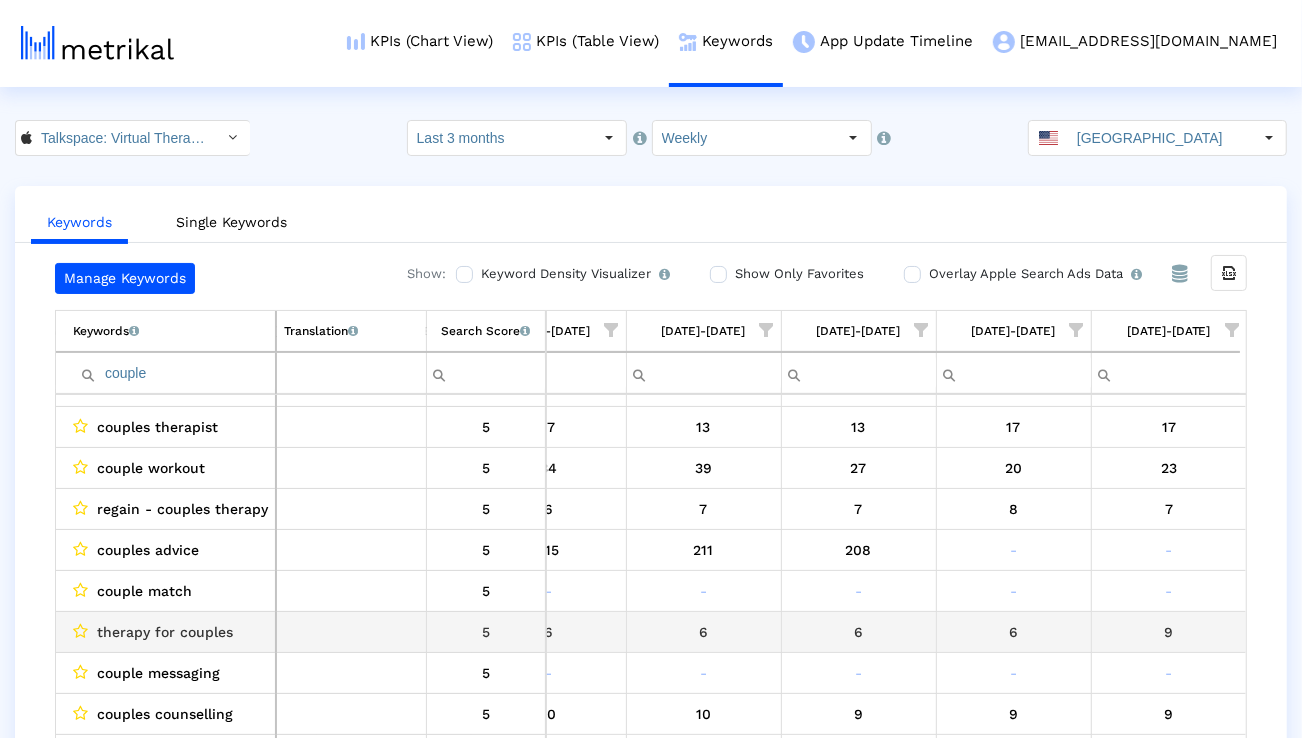 click on "therapy for couples" at bounding box center [165, 632] 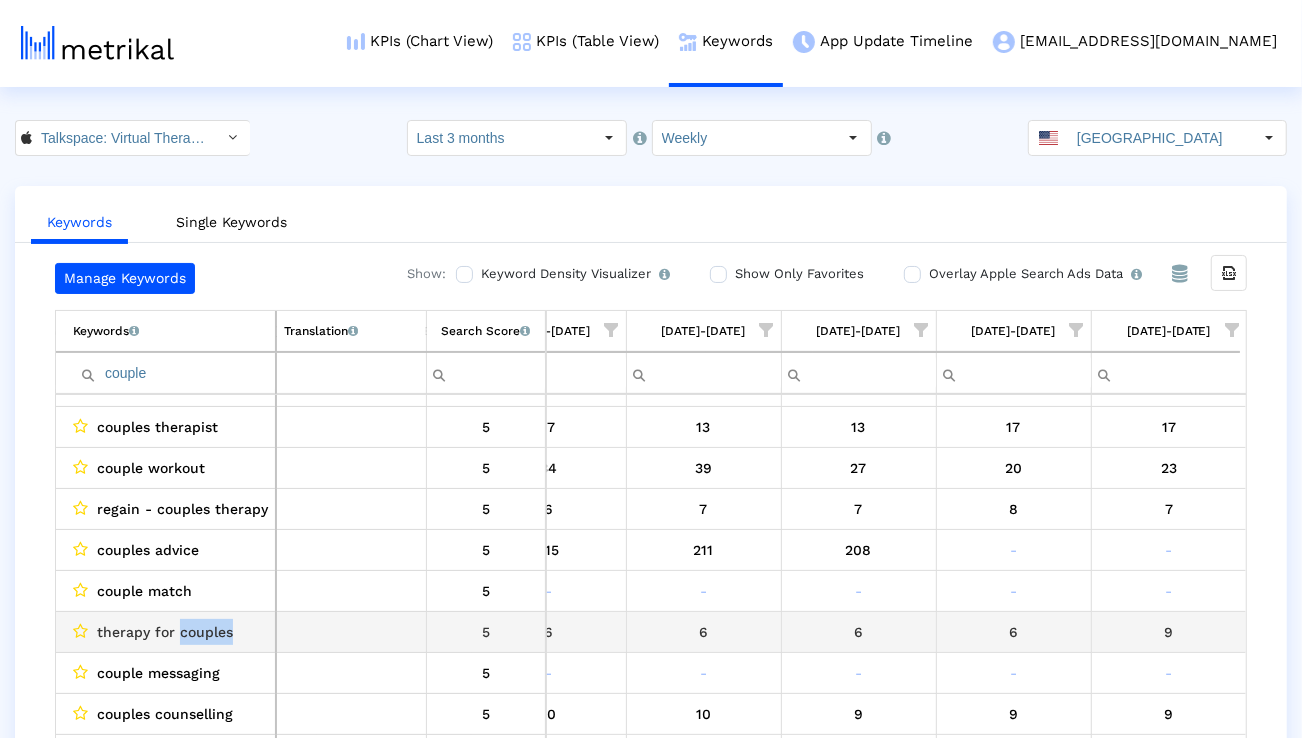 click on "therapy for couples" at bounding box center [165, 632] 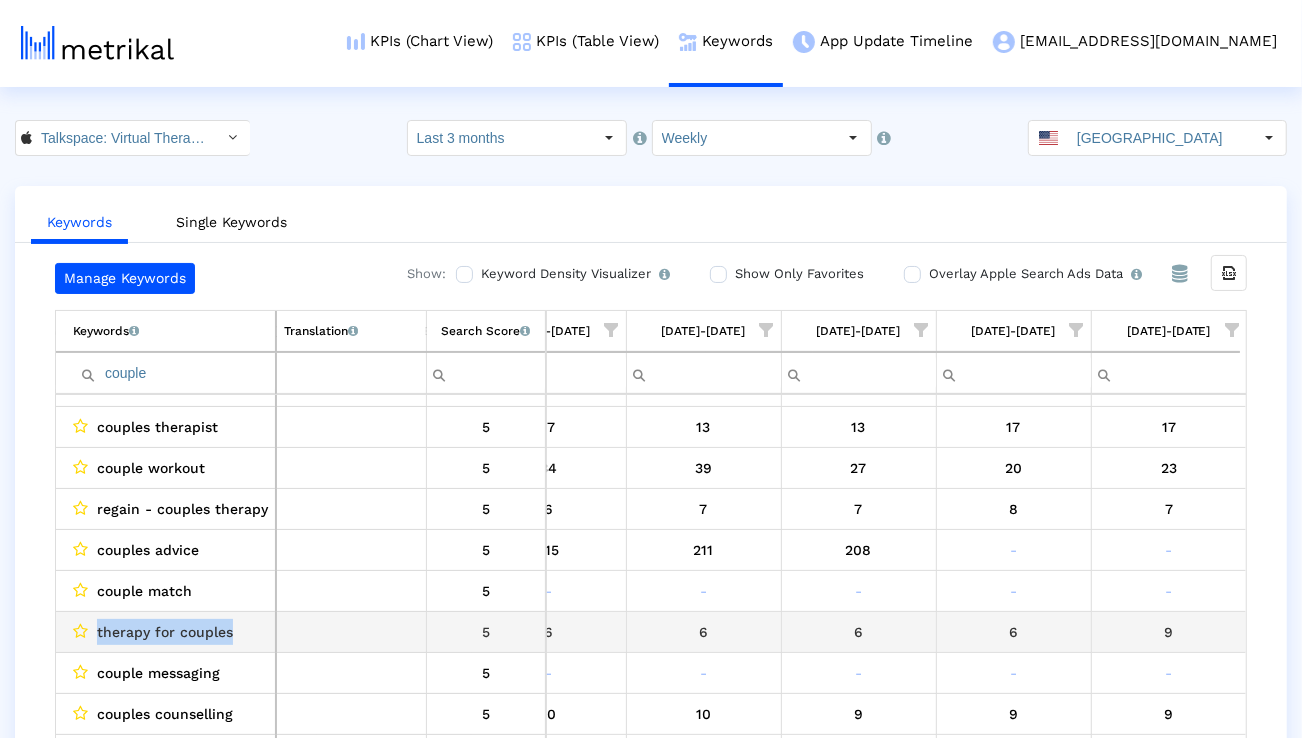 click on "therapy for couples" at bounding box center [165, 632] 